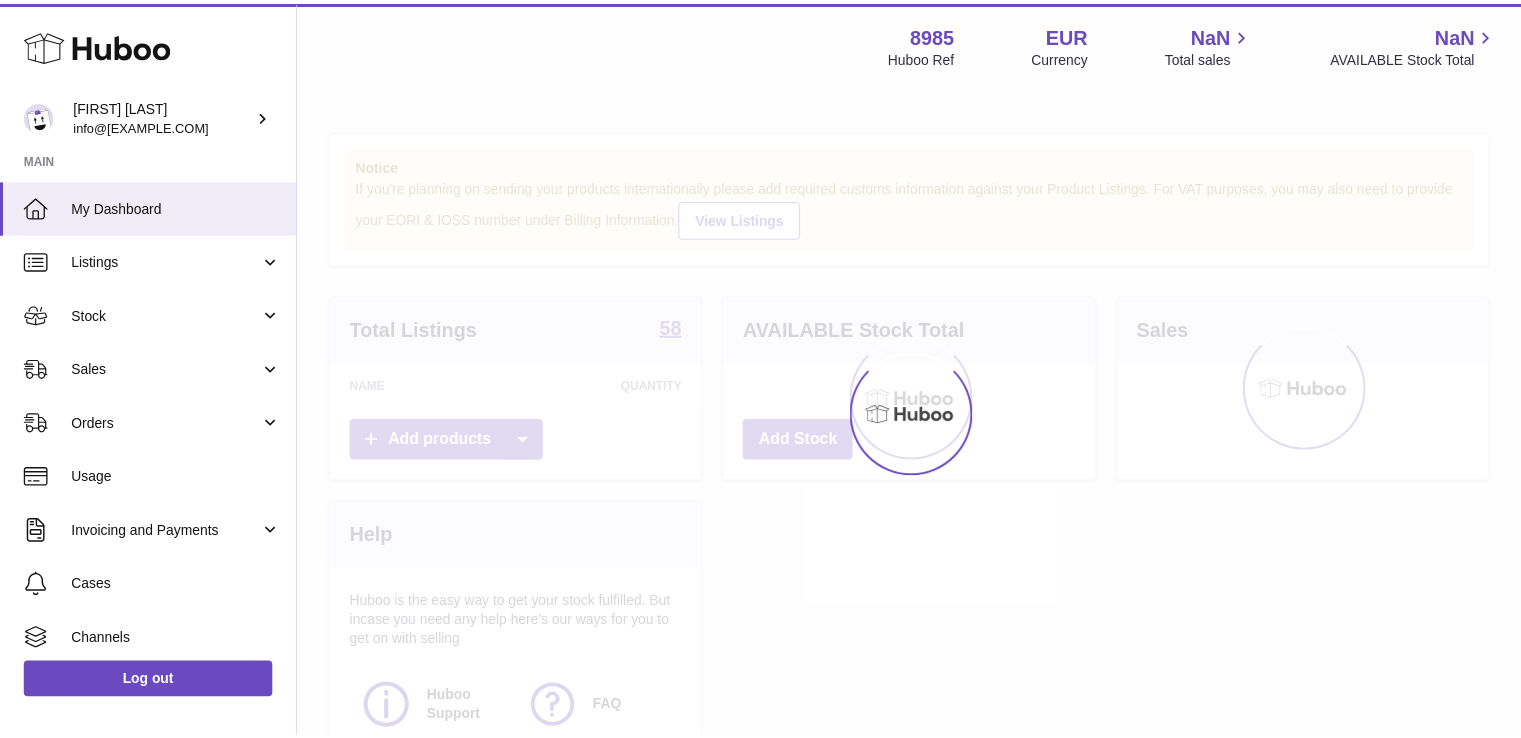scroll, scrollTop: 0, scrollLeft: 0, axis: both 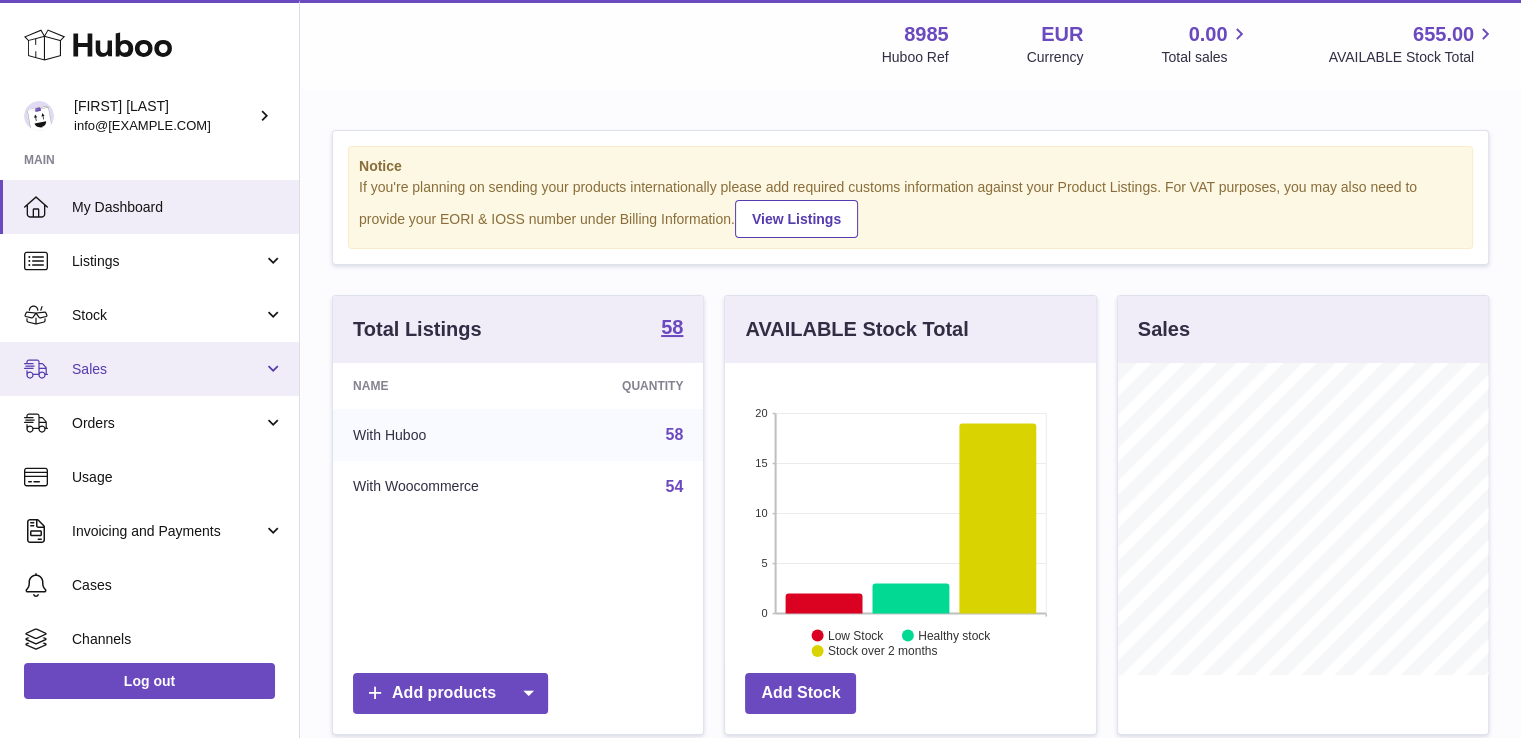 click on "Sales" at bounding box center (167, 369) 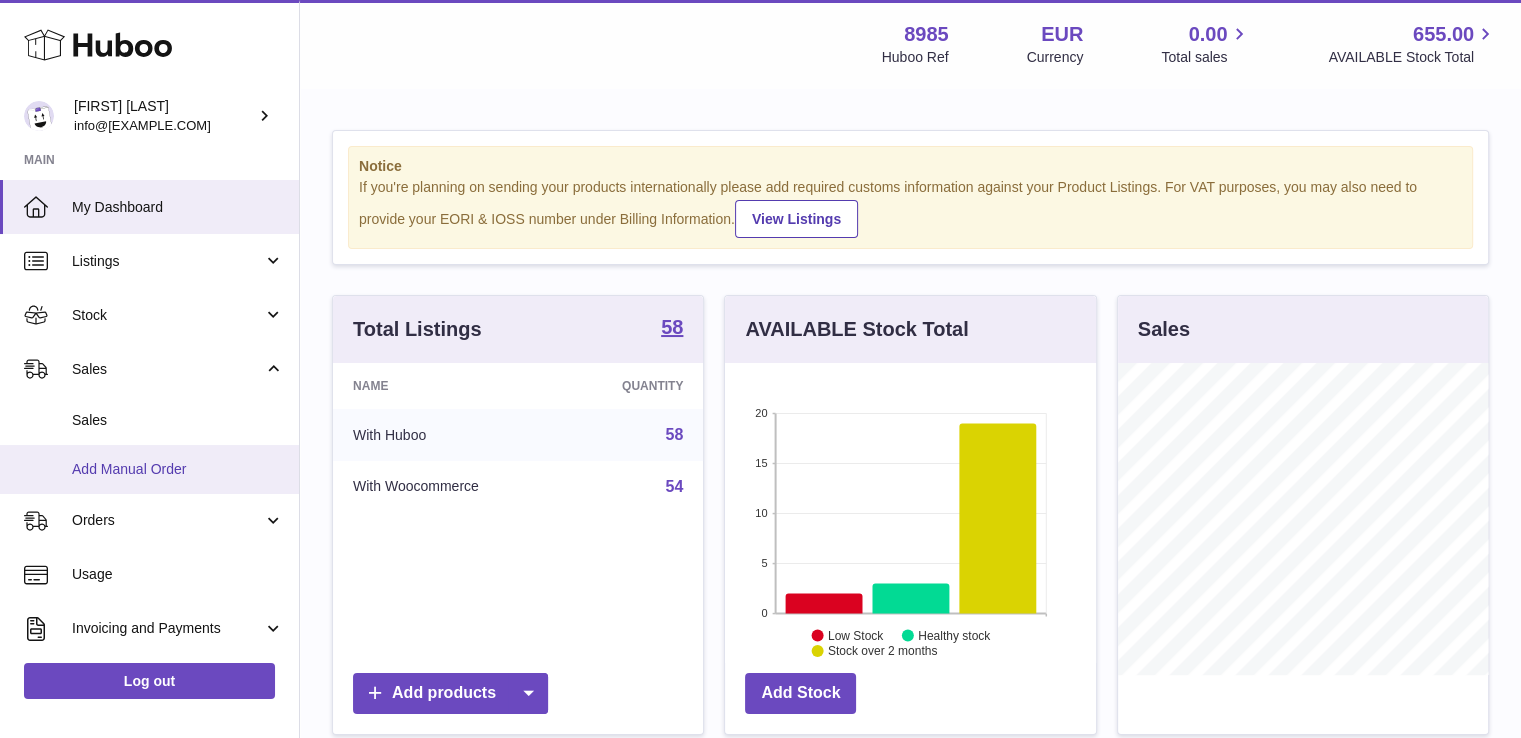 click on "Add Manual Order" at bounding box center (178, 469) 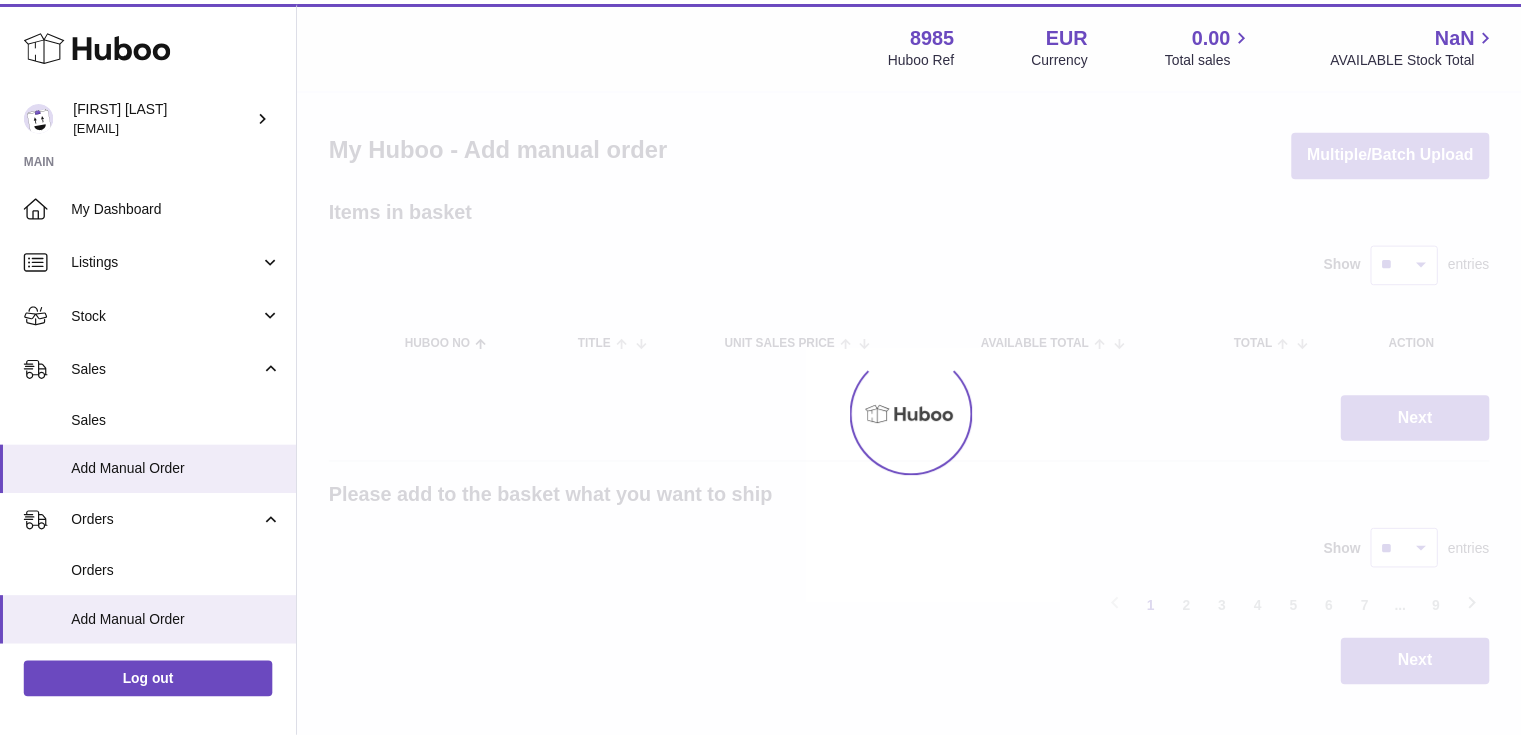 scroll, scrollTop: 0, scrollLeft: 0, axis: both 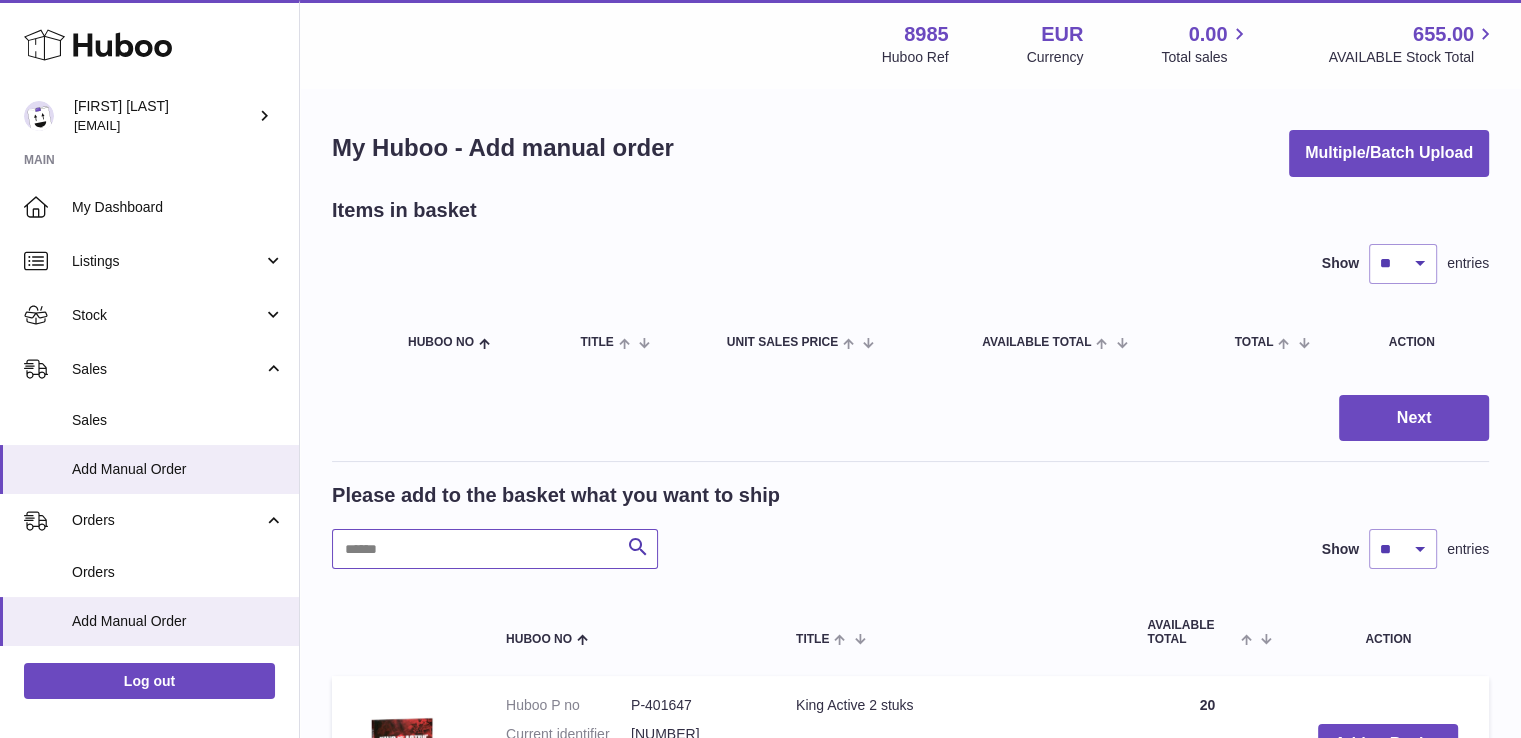 click at bounding box center [495, 549] 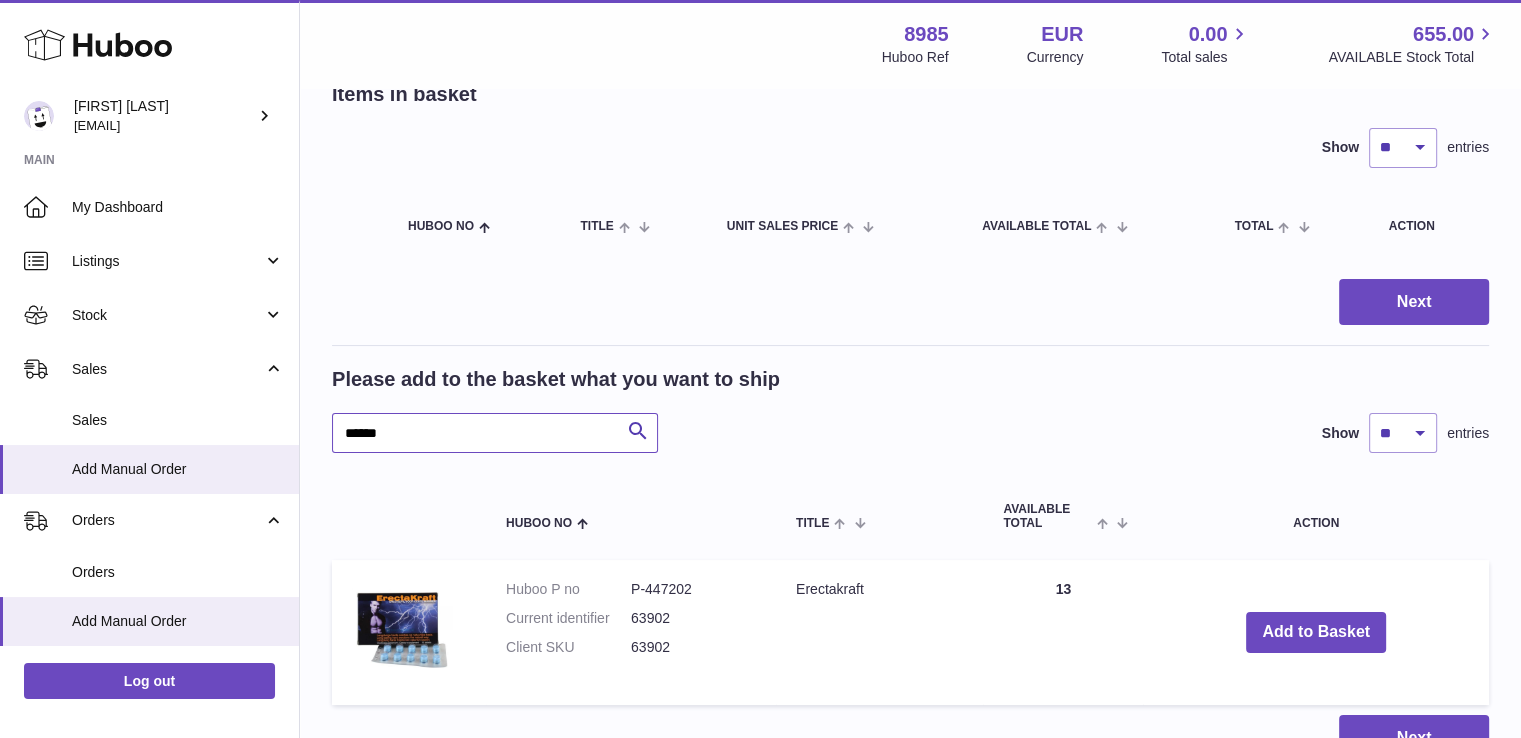 scroll, scrollTop: 120, scrollLeft: 0, axis: vertical 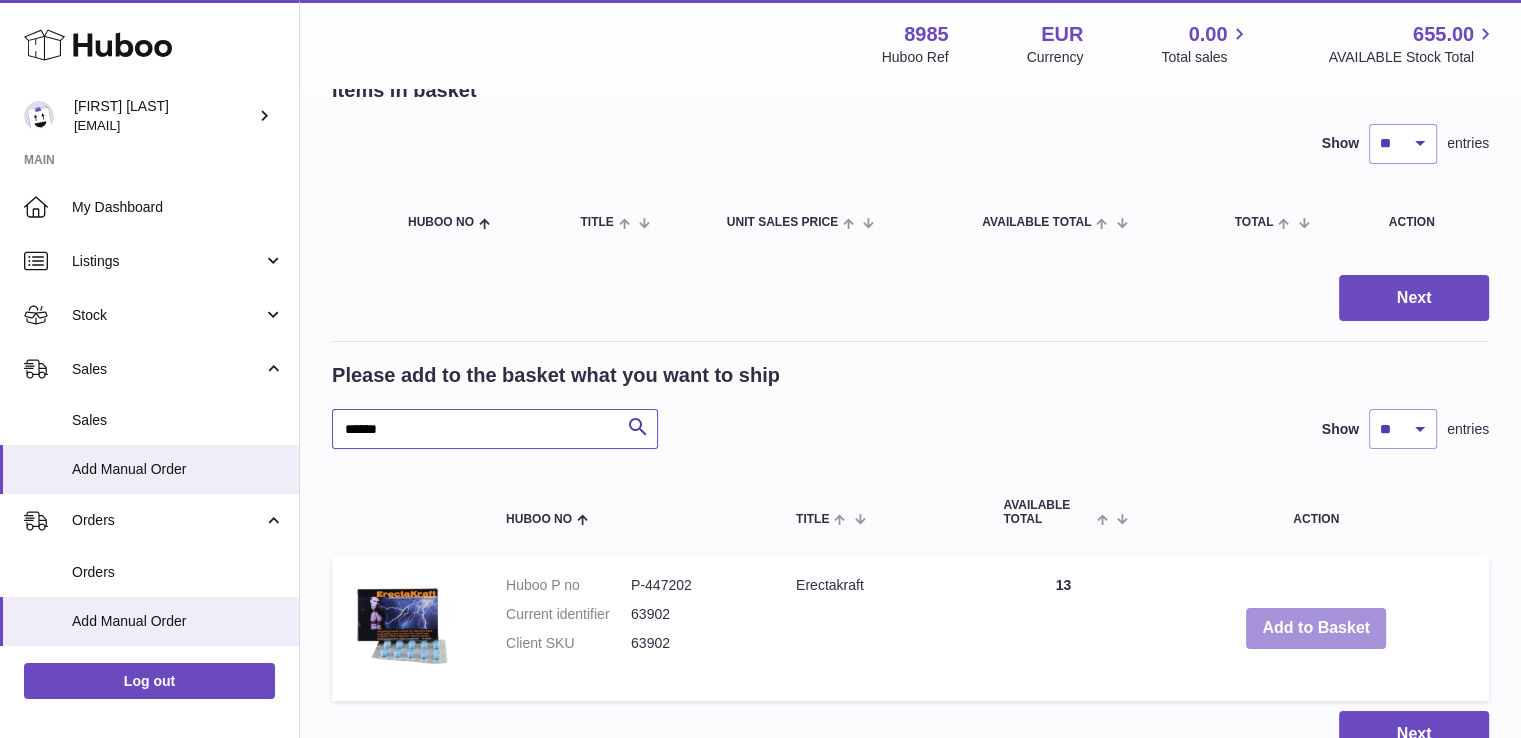 type on "******" 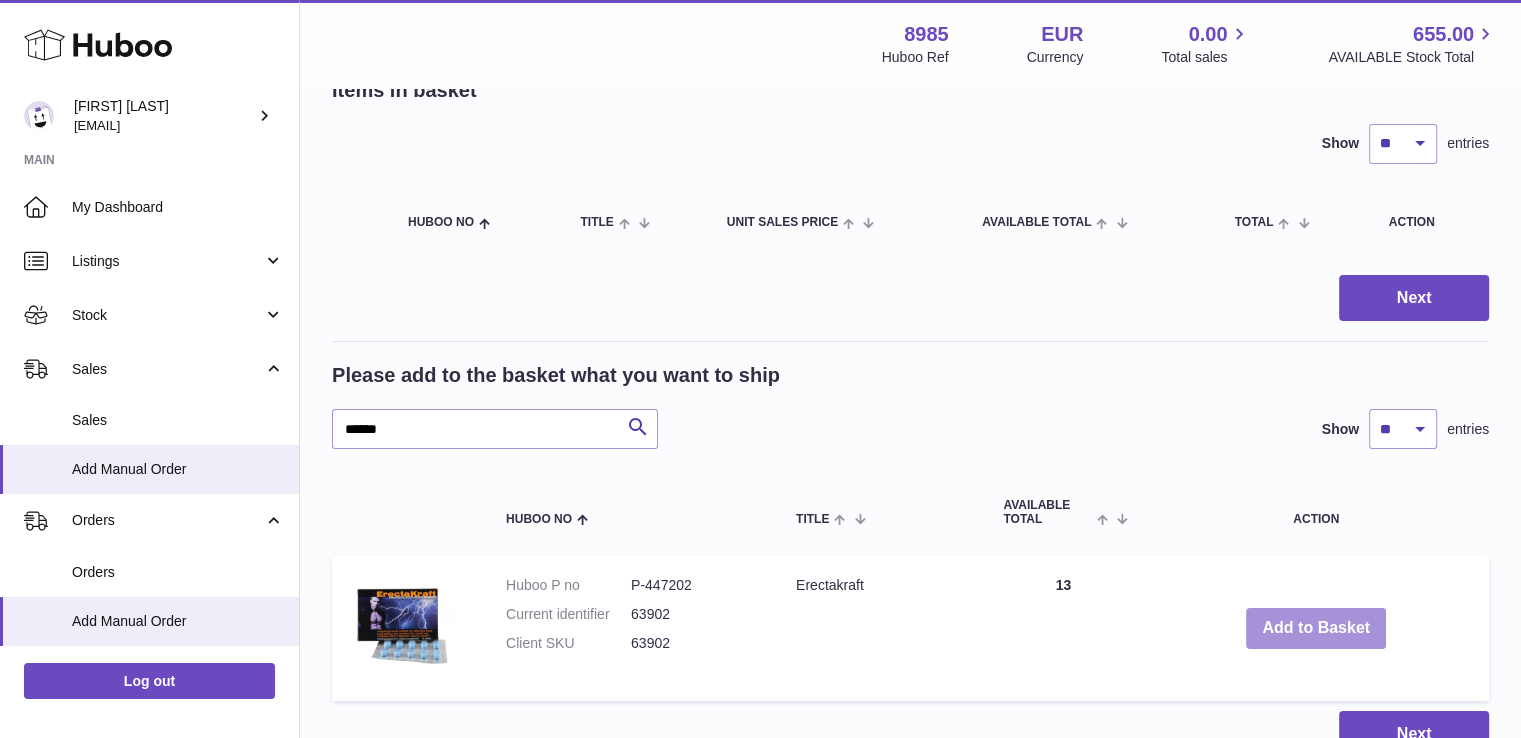 click on "Add to Basket" at bounding box center [1316, 628] 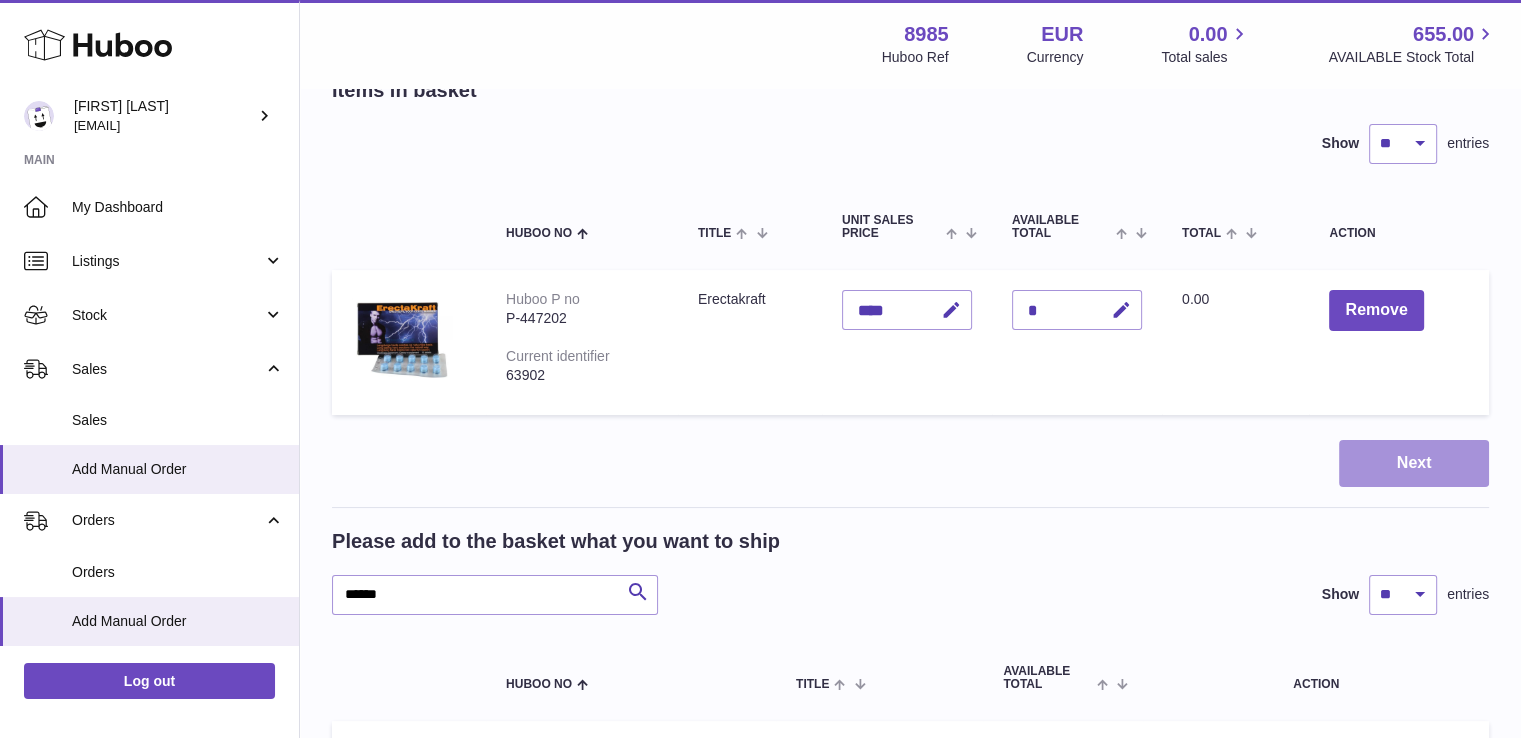 click on "Next" at bounding box center (1414, 463) 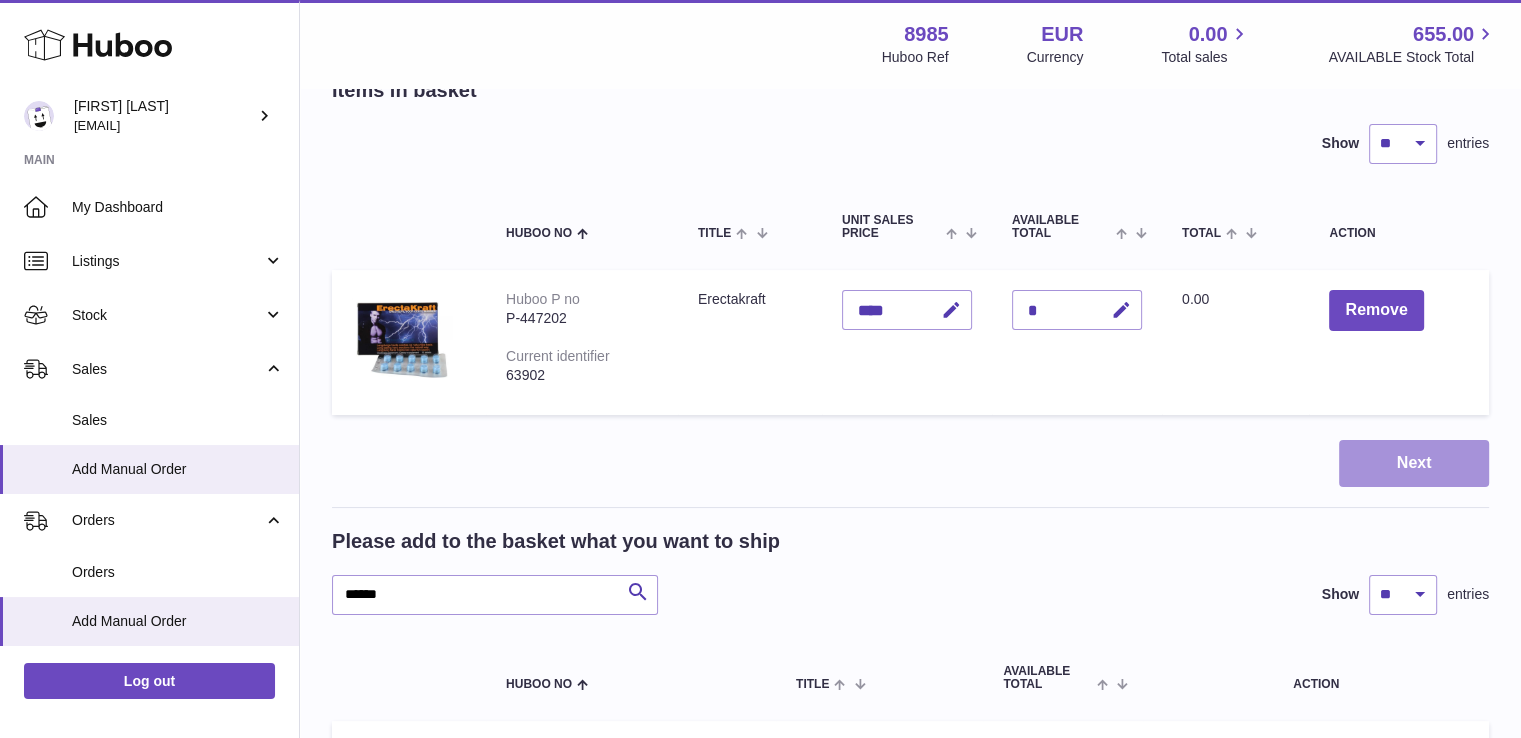 scroll, scrollTop: 0, scrollLeft: 0, axis: both 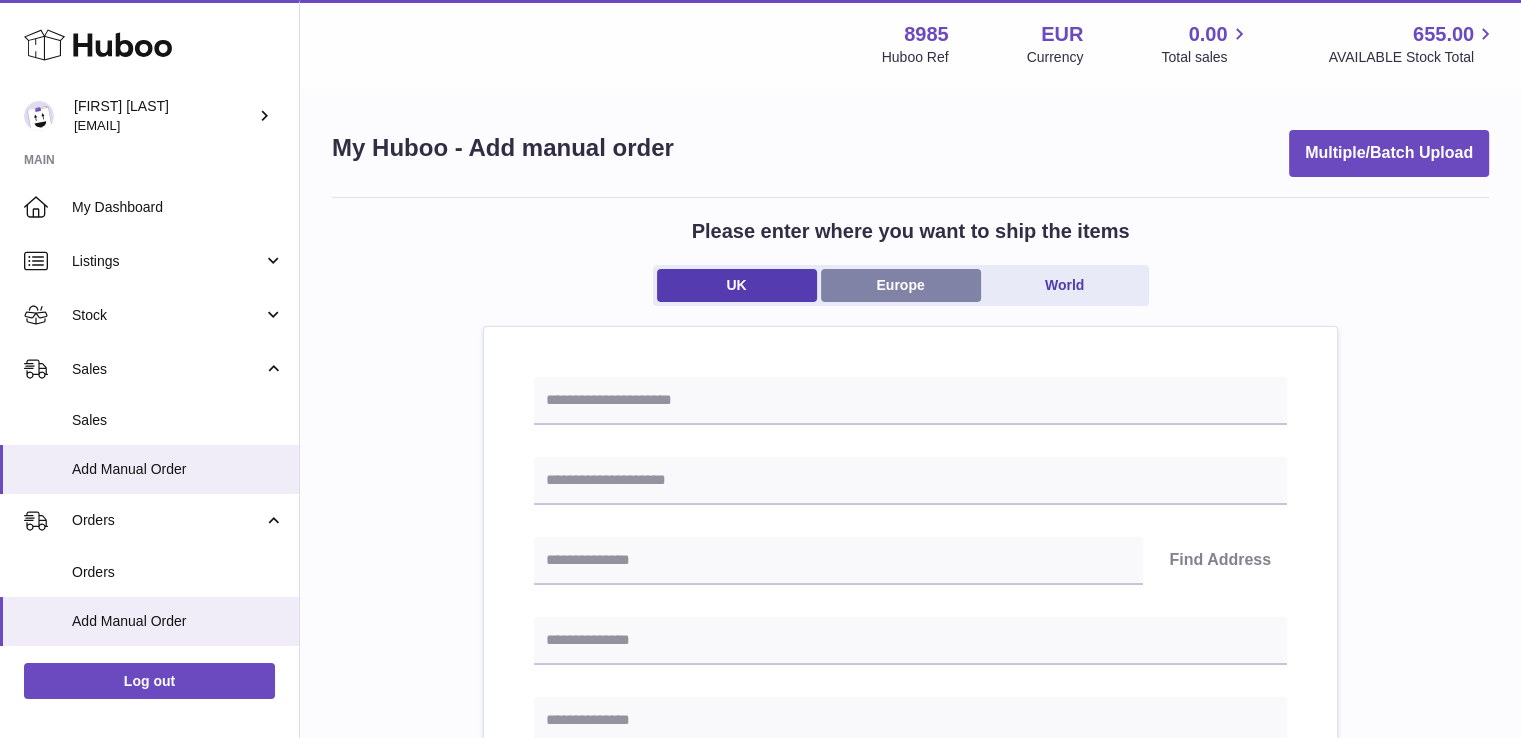 click on "Europe" at bounding box center [901, 285] 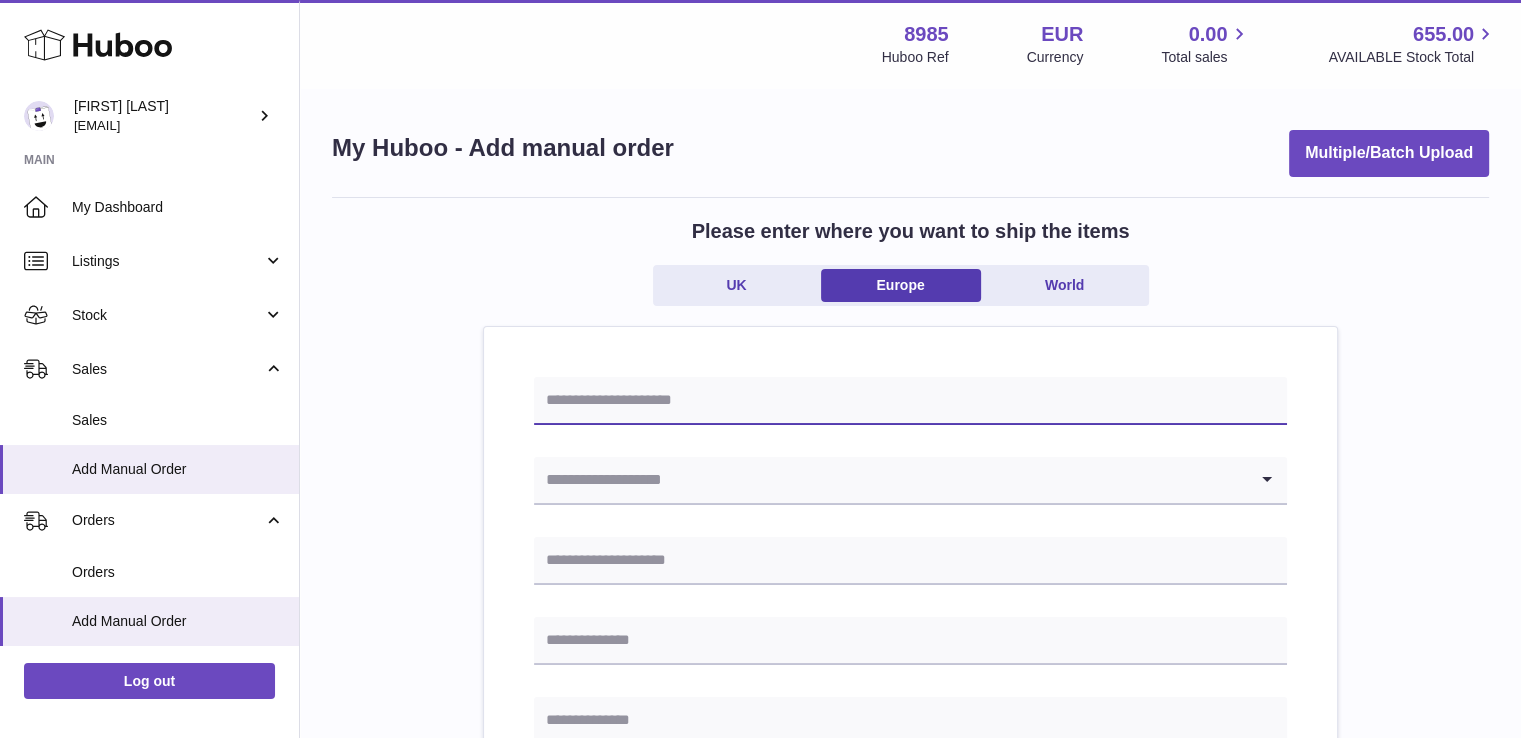 click at bounding box center [910, 401] 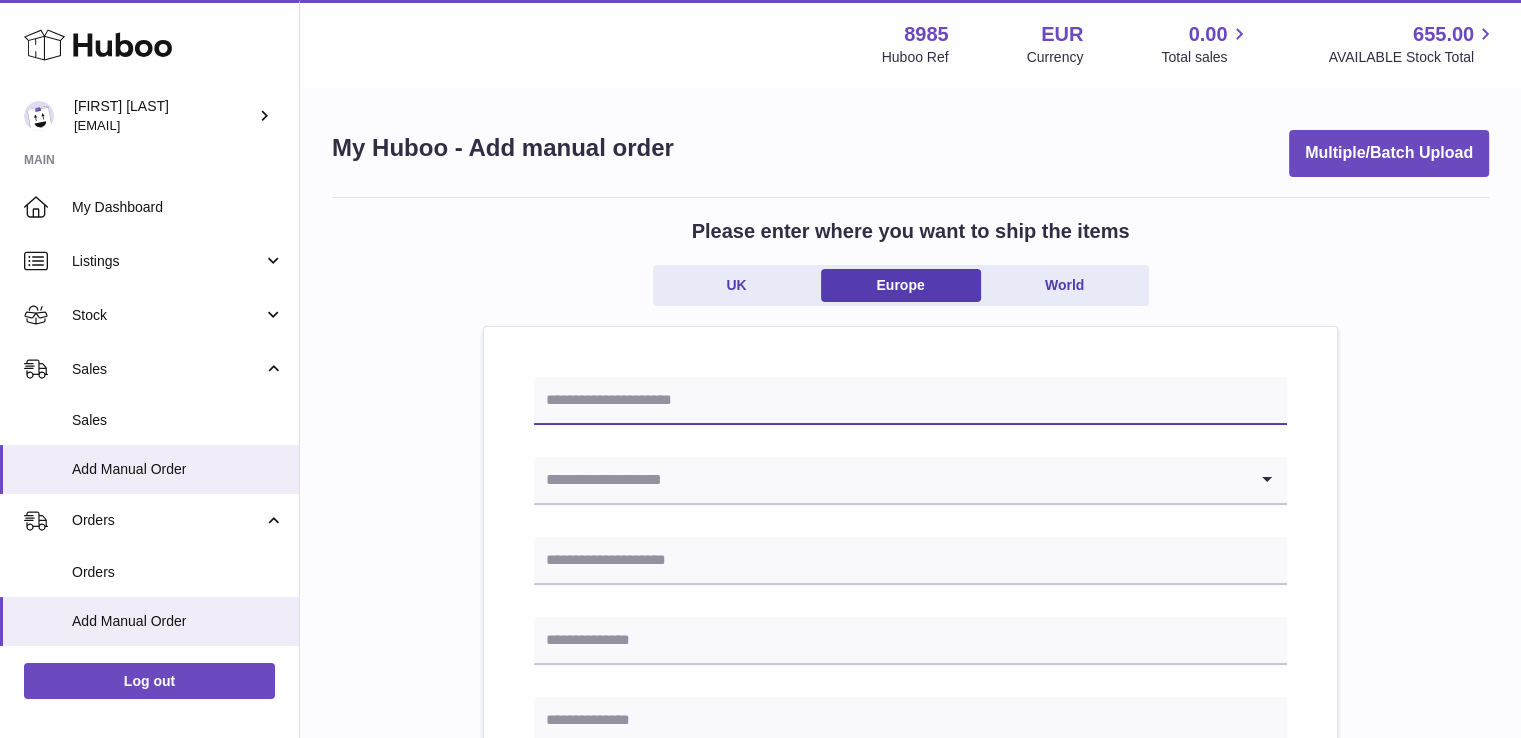 paste on "**********" 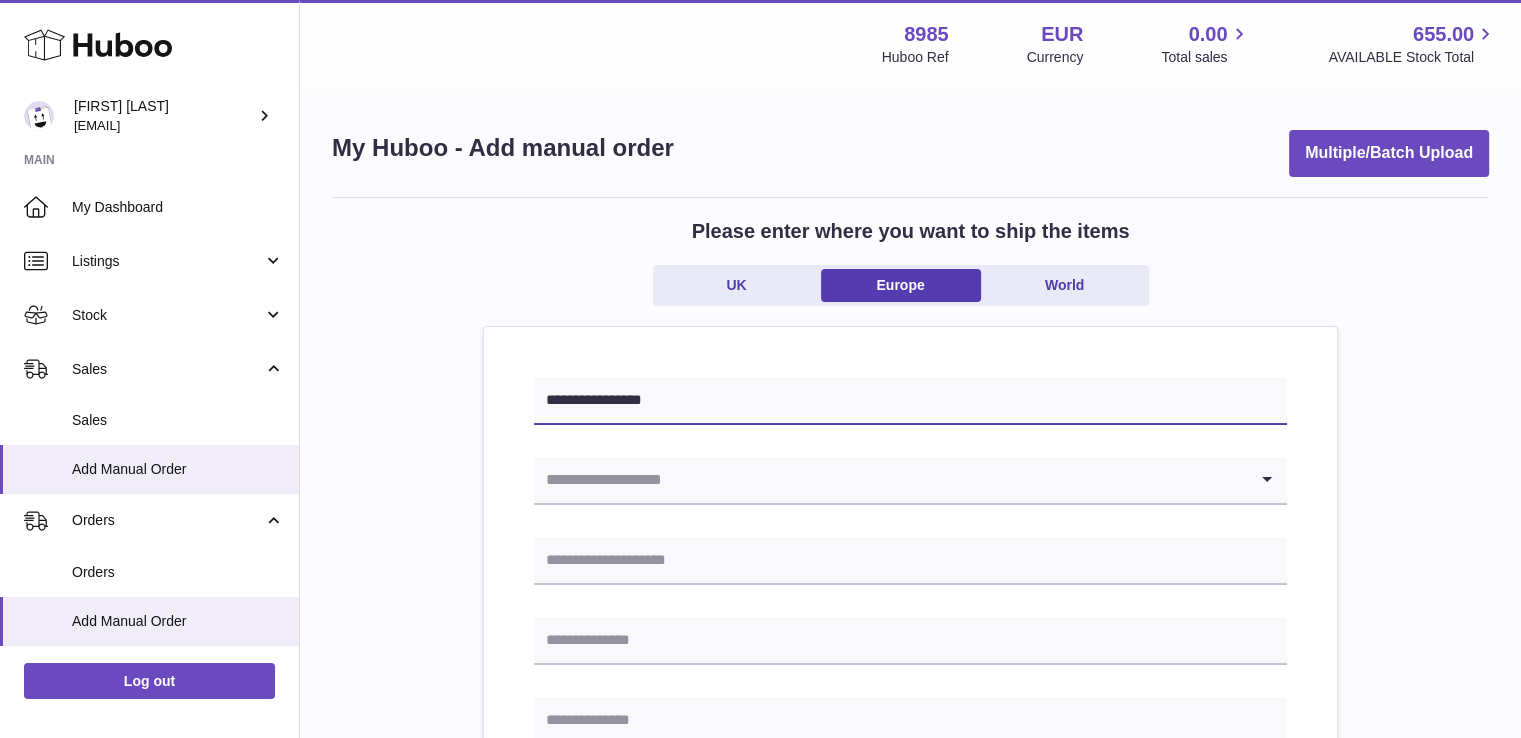 type on "**********" 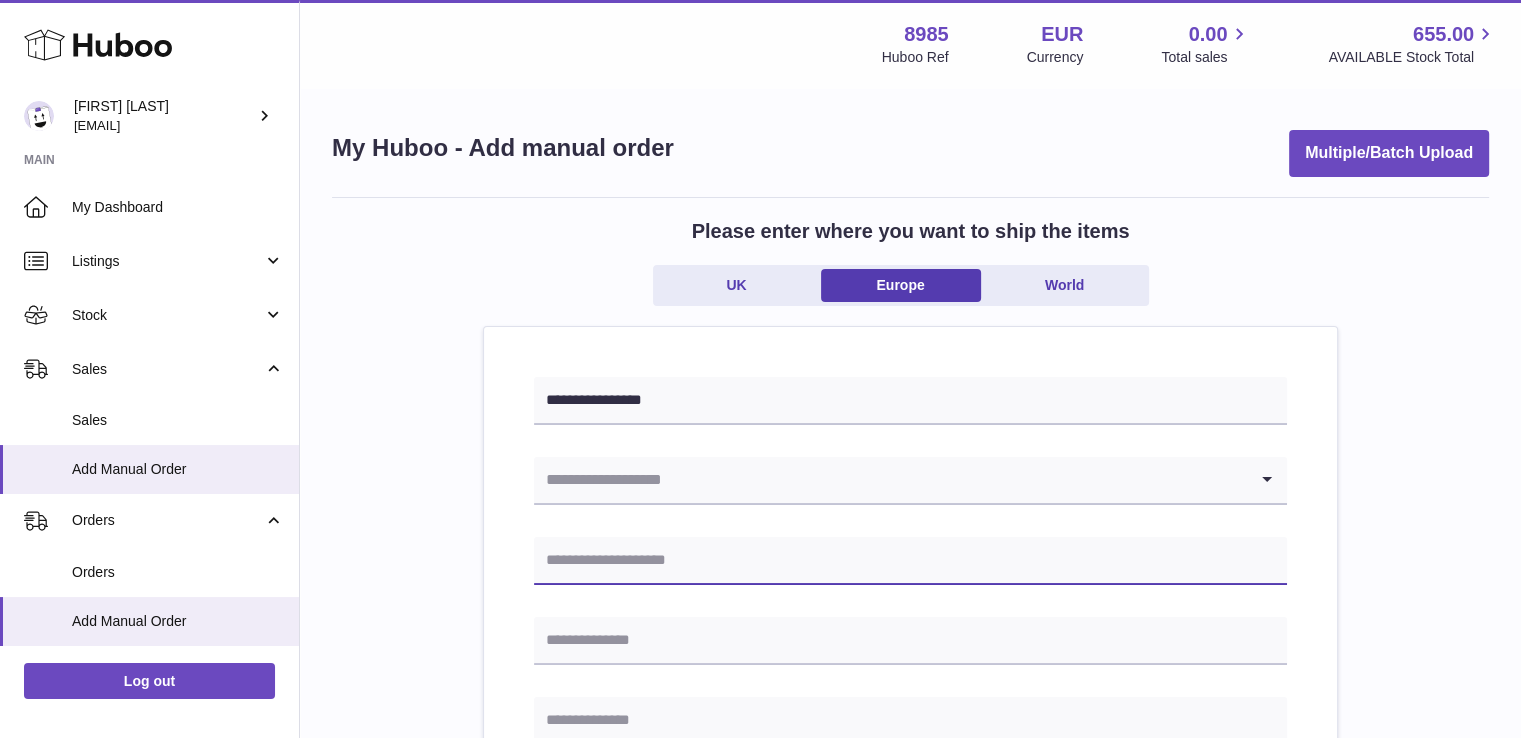 click at bounding box center (910, 561) 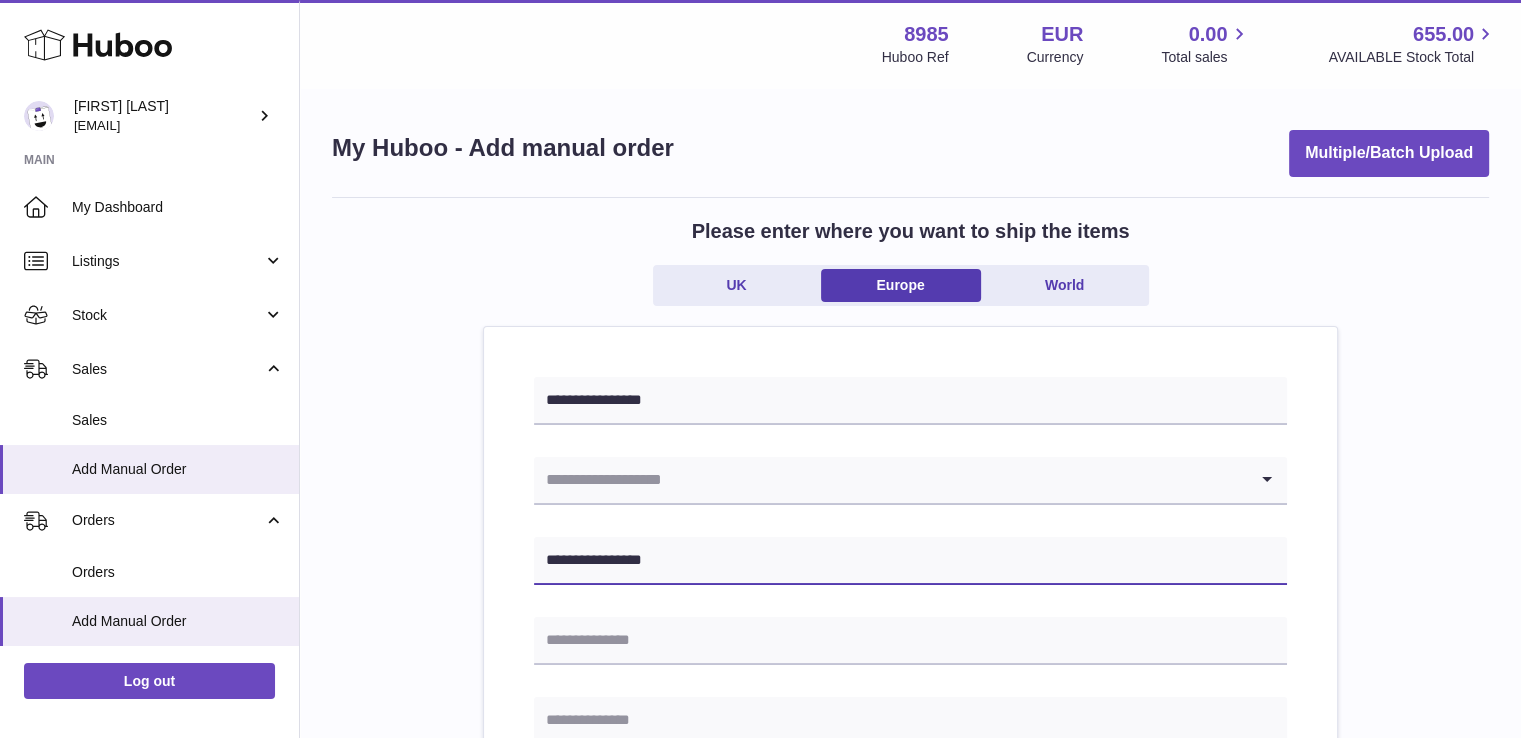 type on "**********" 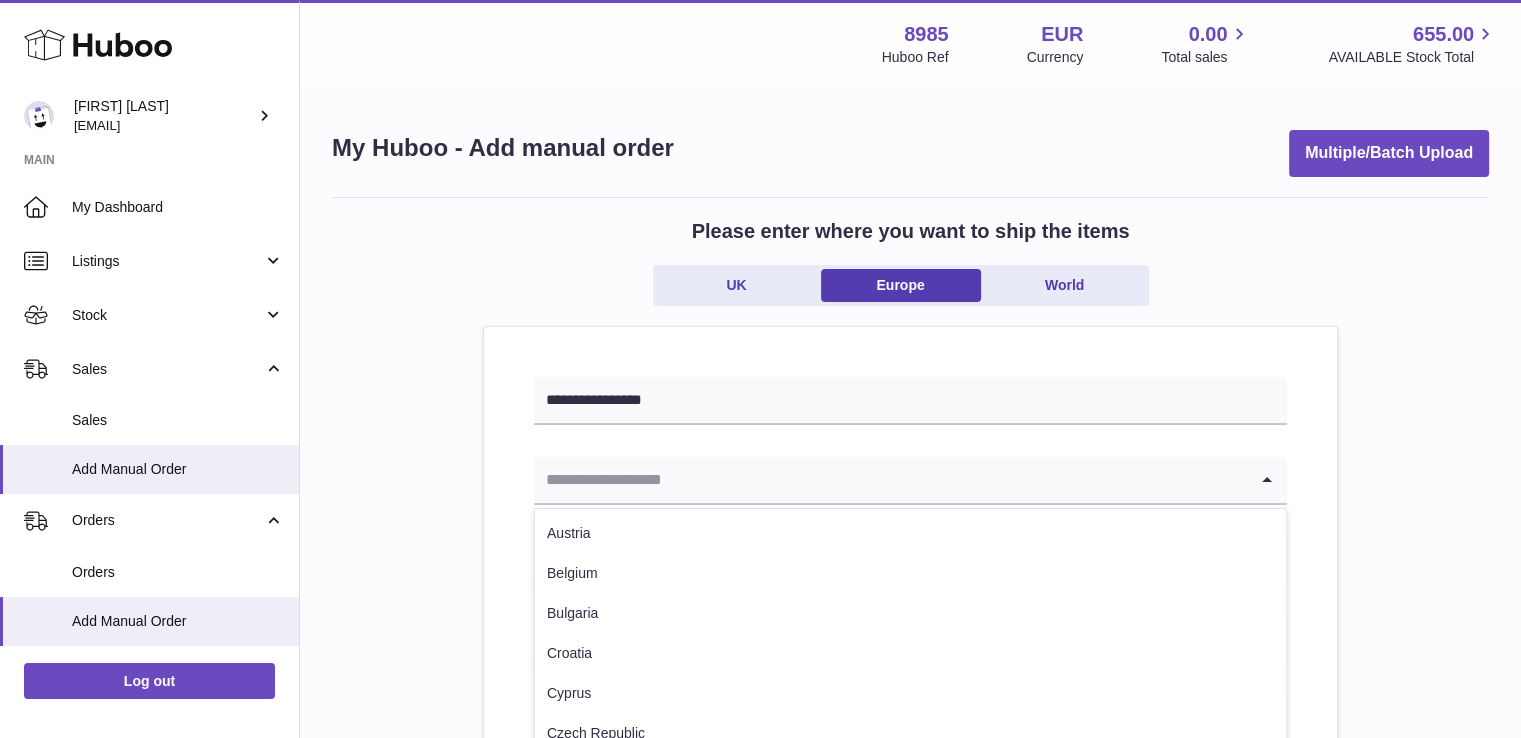 click at bounding box center (890, 480) 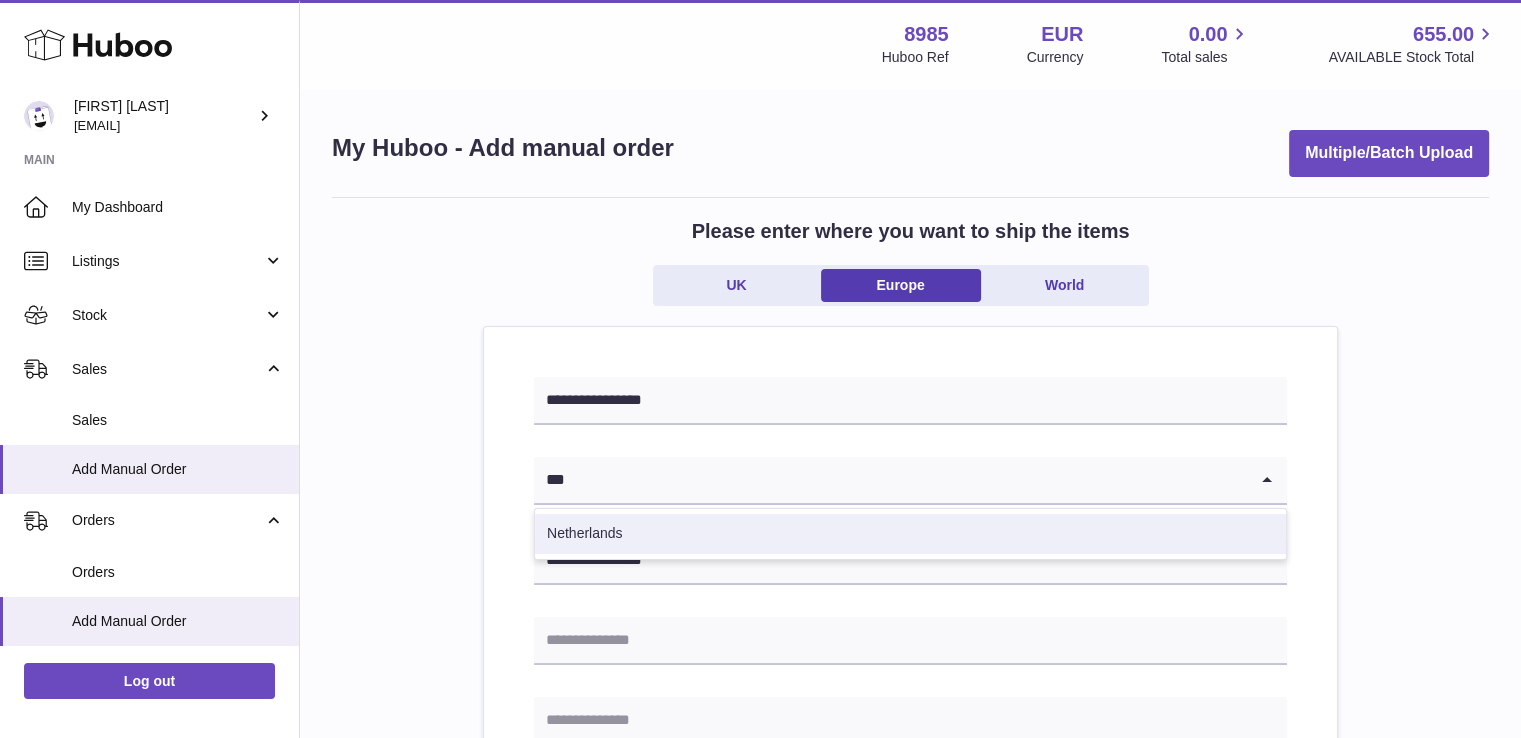 click on "Netherlands" at bounding box center (910, 534) 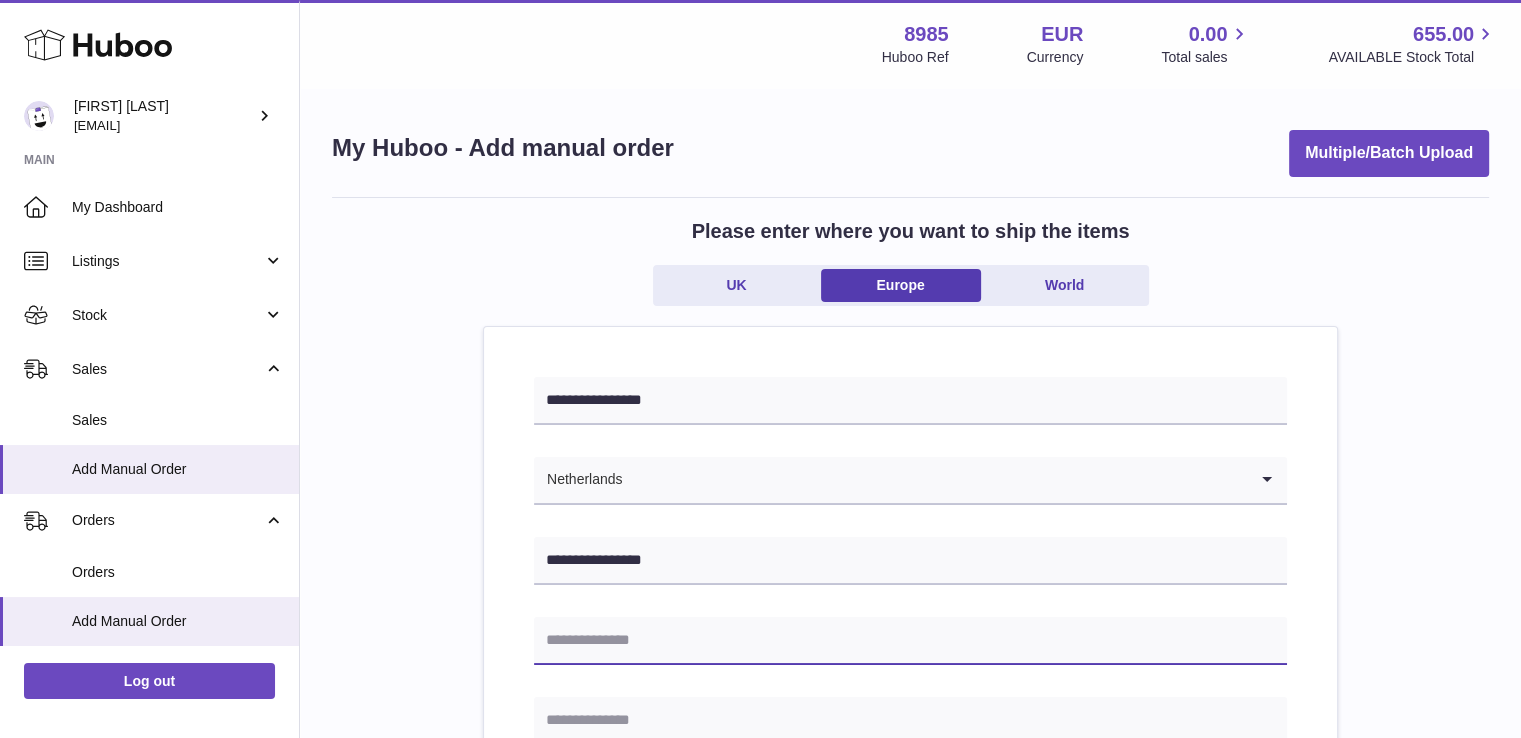 click at bounding box center [910, 641] 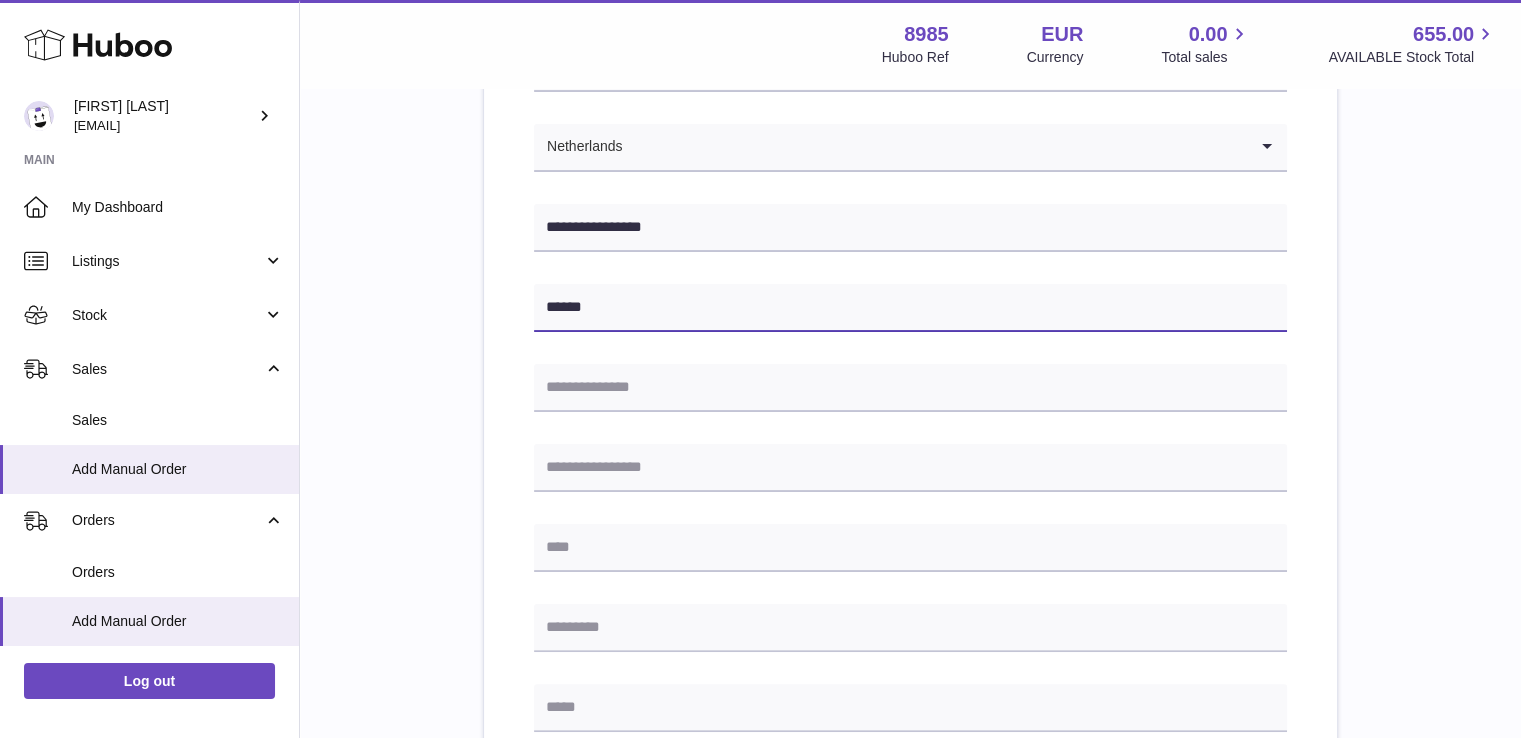 scroll, scrollTop: 399, scrollLeft: 0, axis: vertical 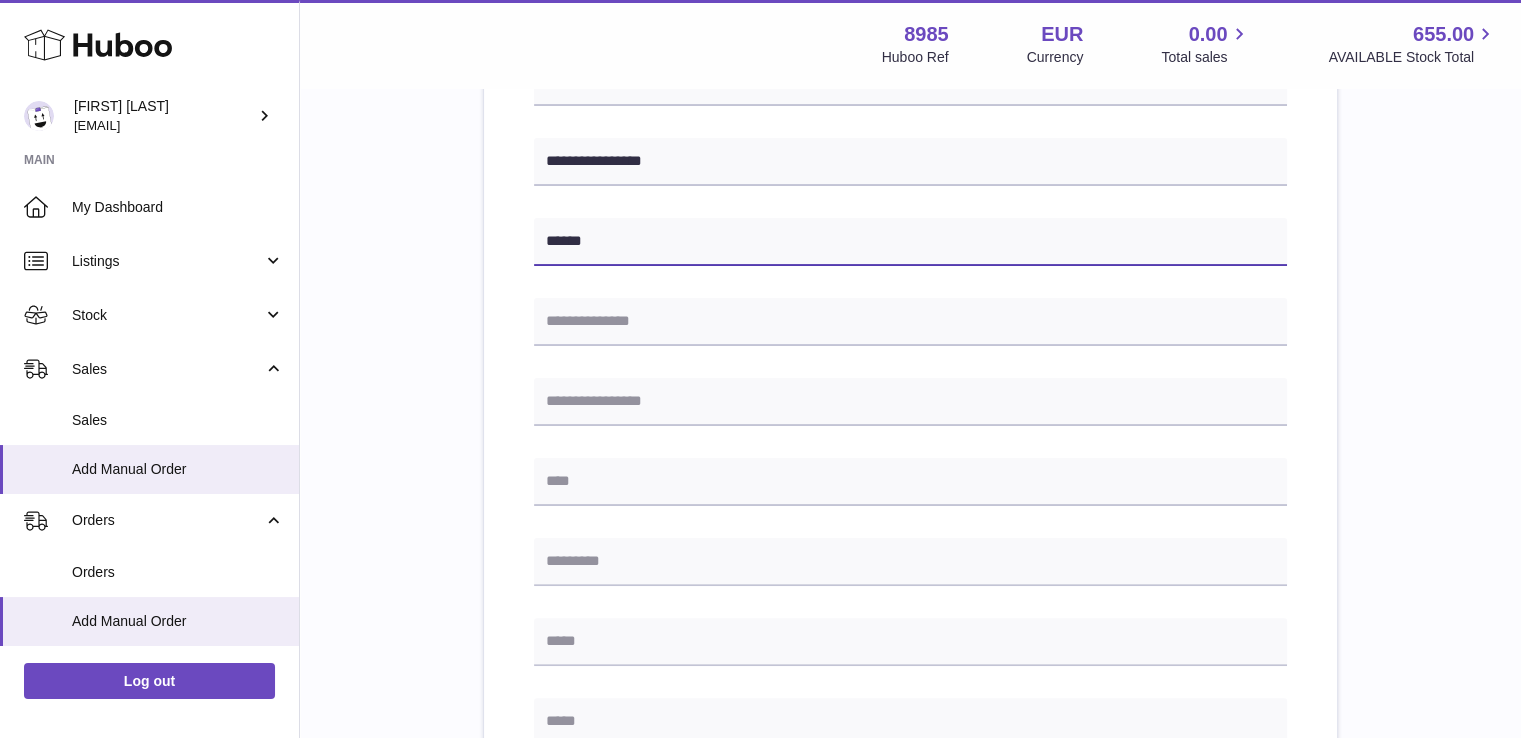 type on "******" 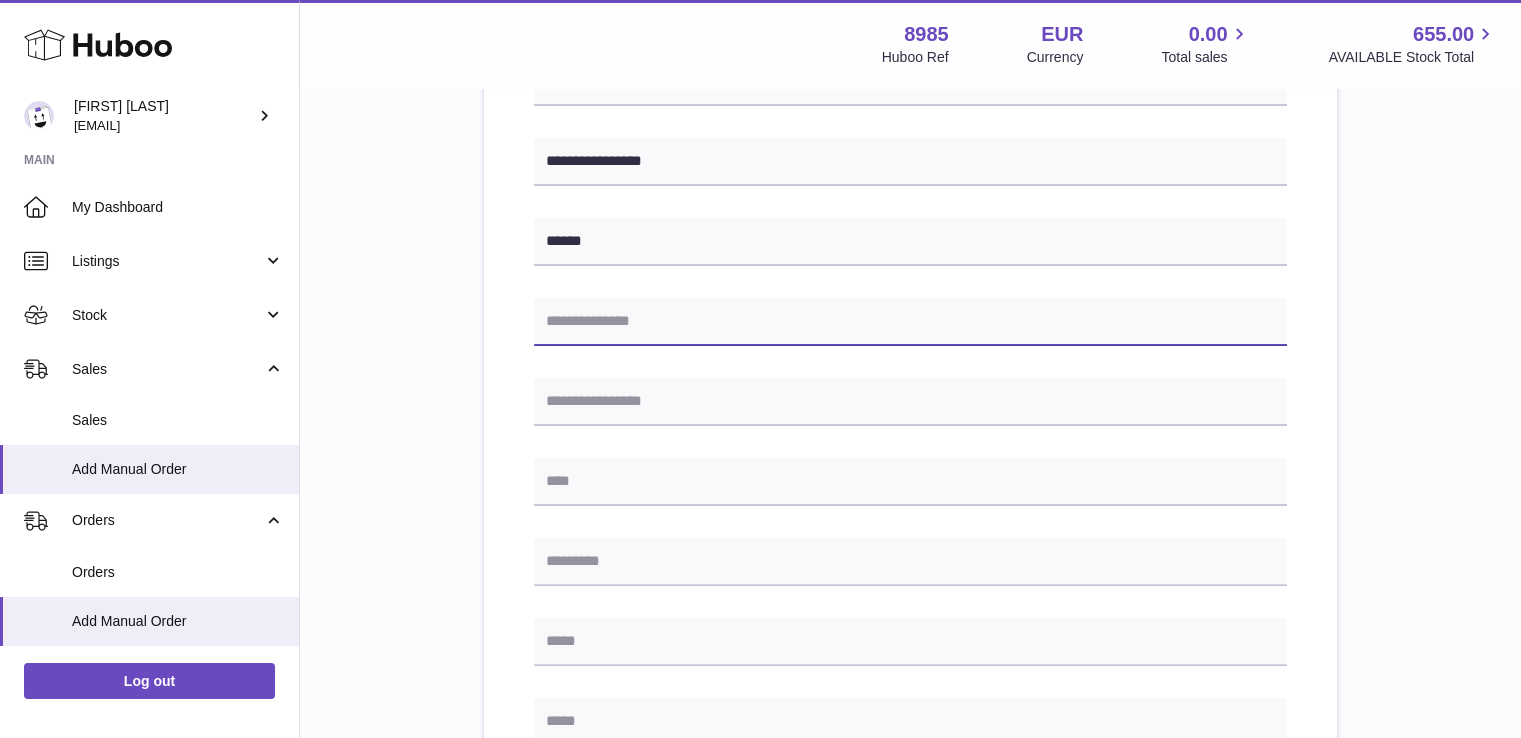 click at bounding box center [910, 322] 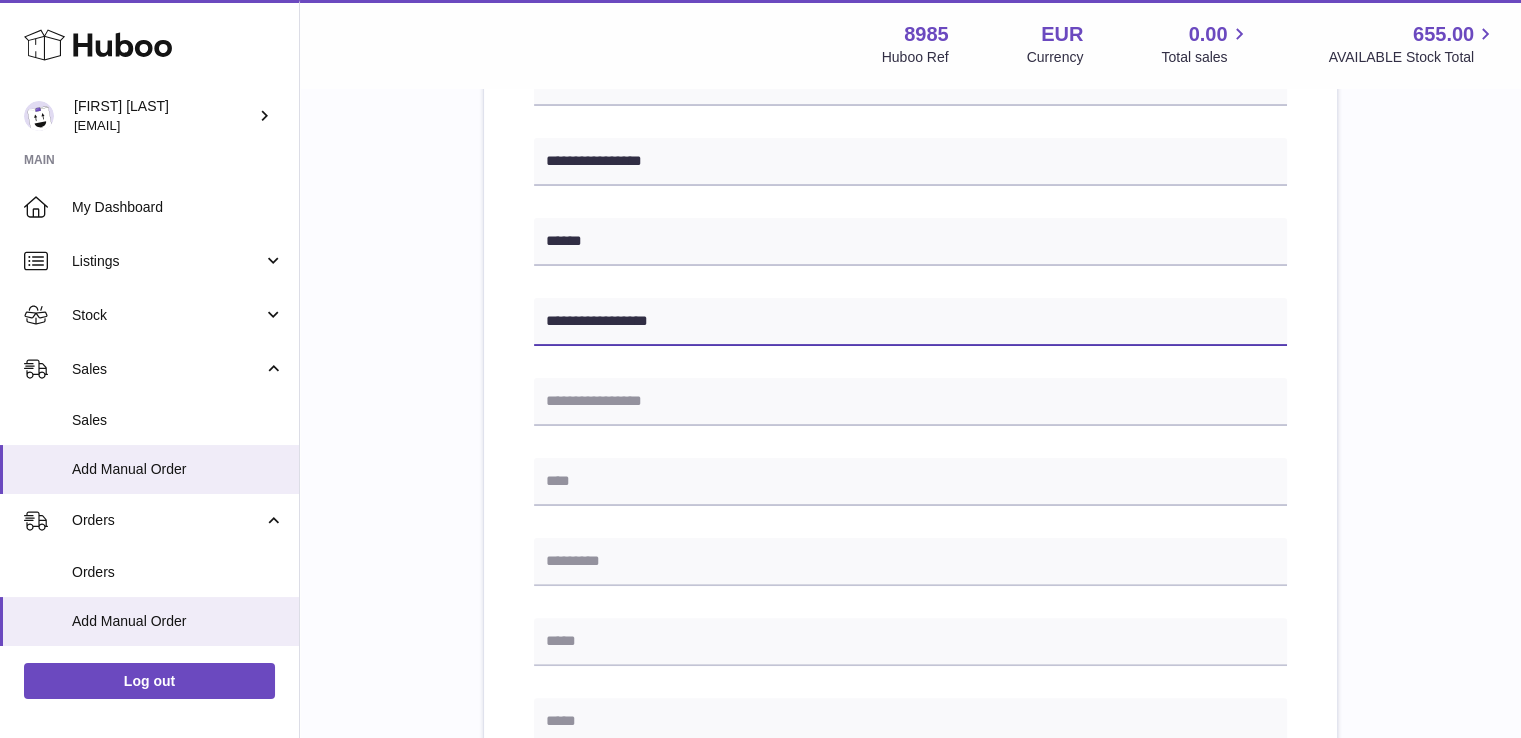 type on "**********" 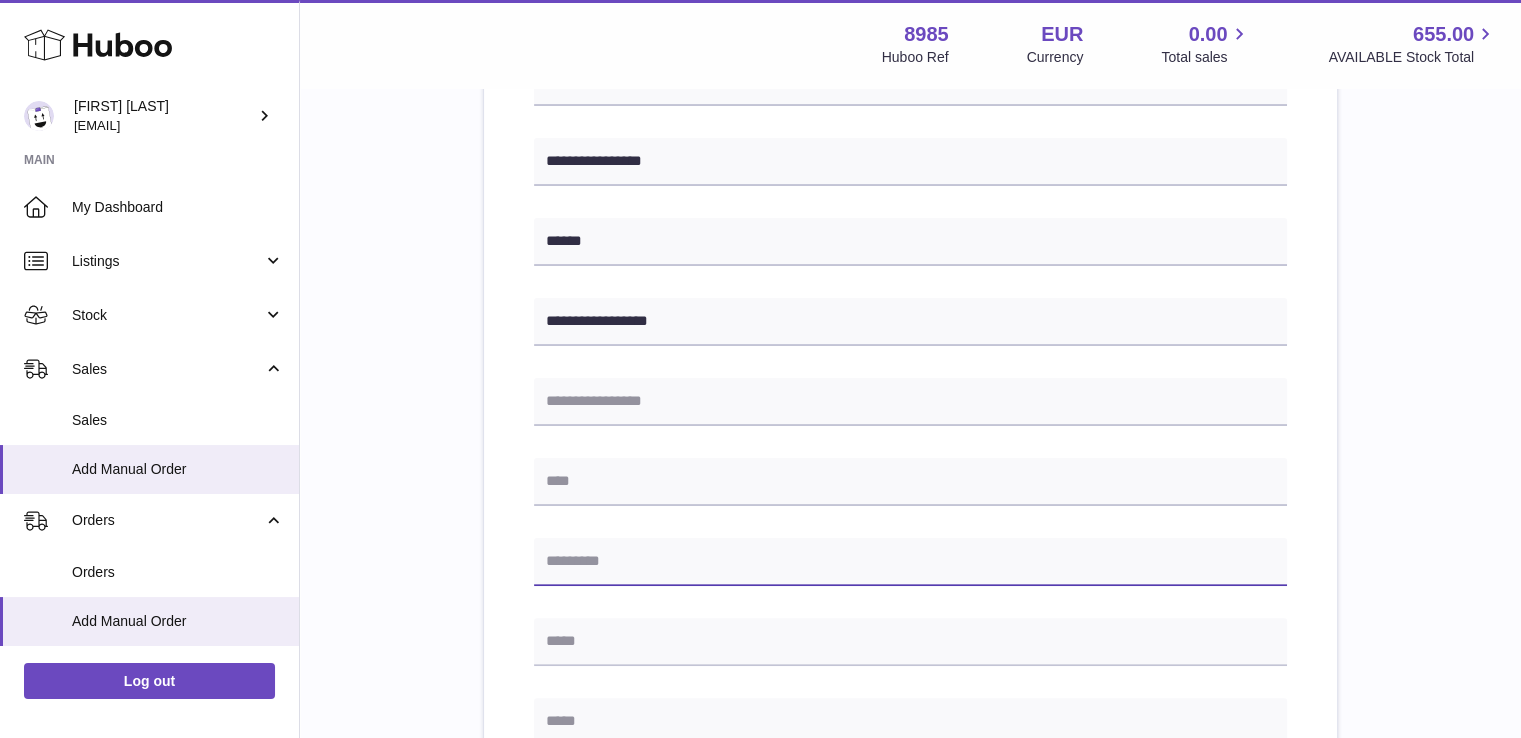 click at bounding box center (910, 562) 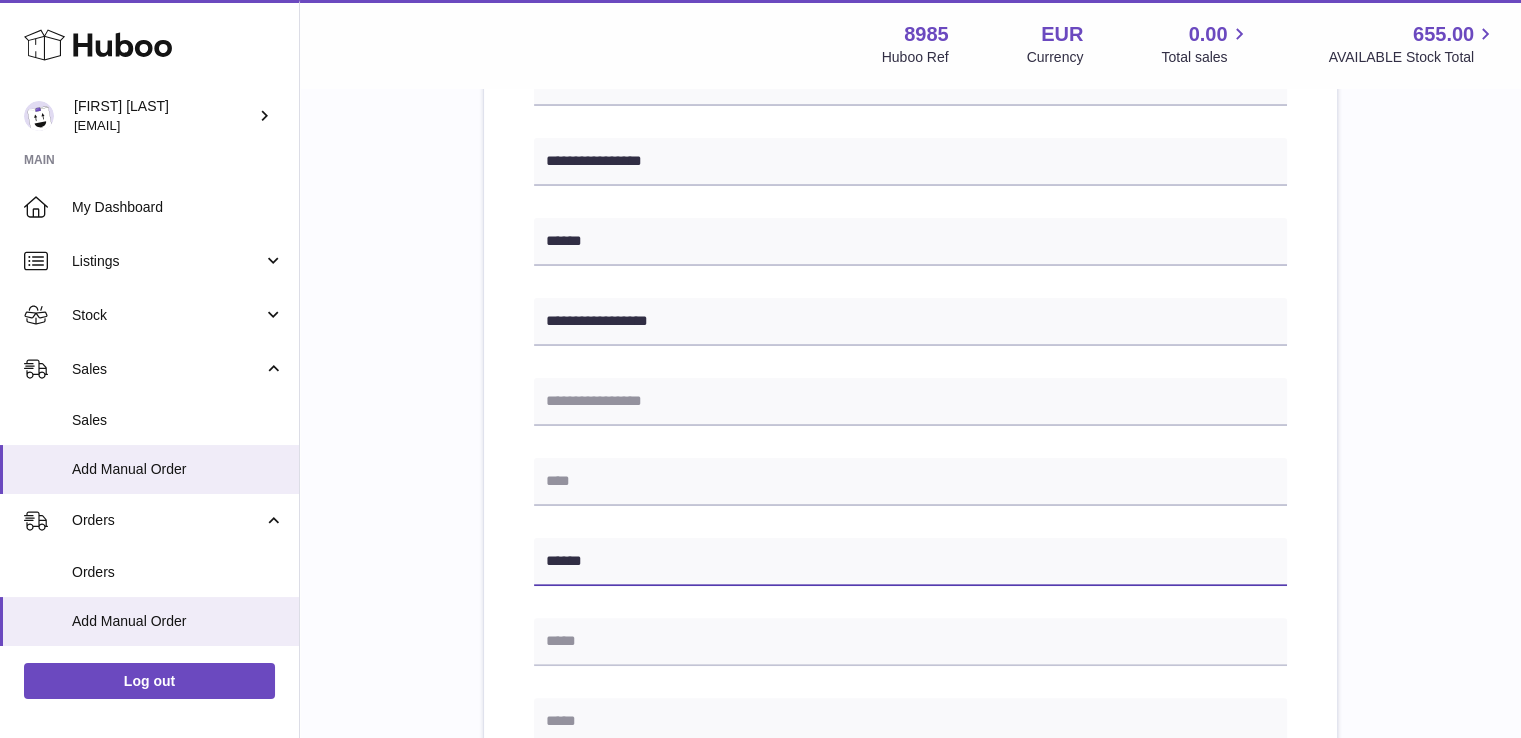 type on "******" 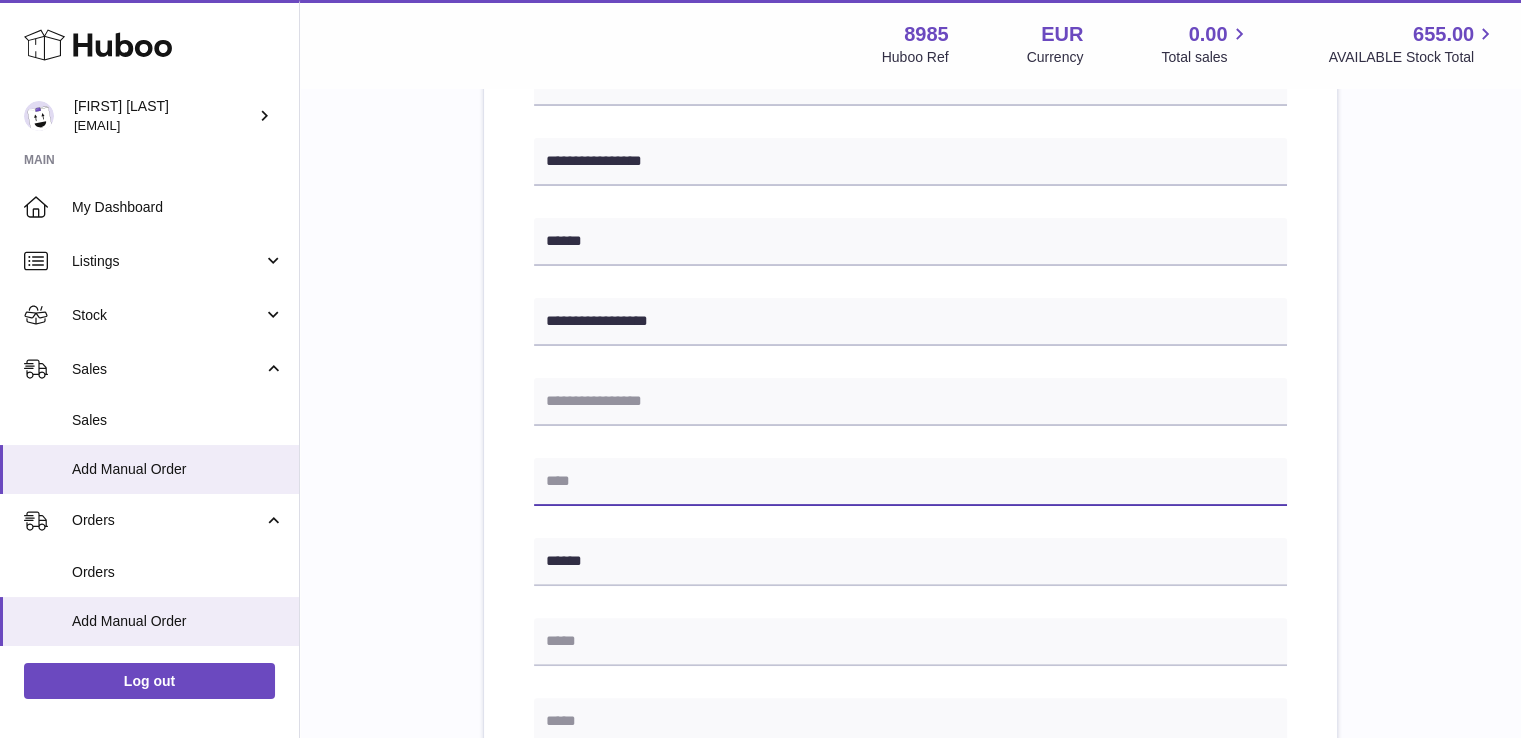 click at bounding box center (910, 482) 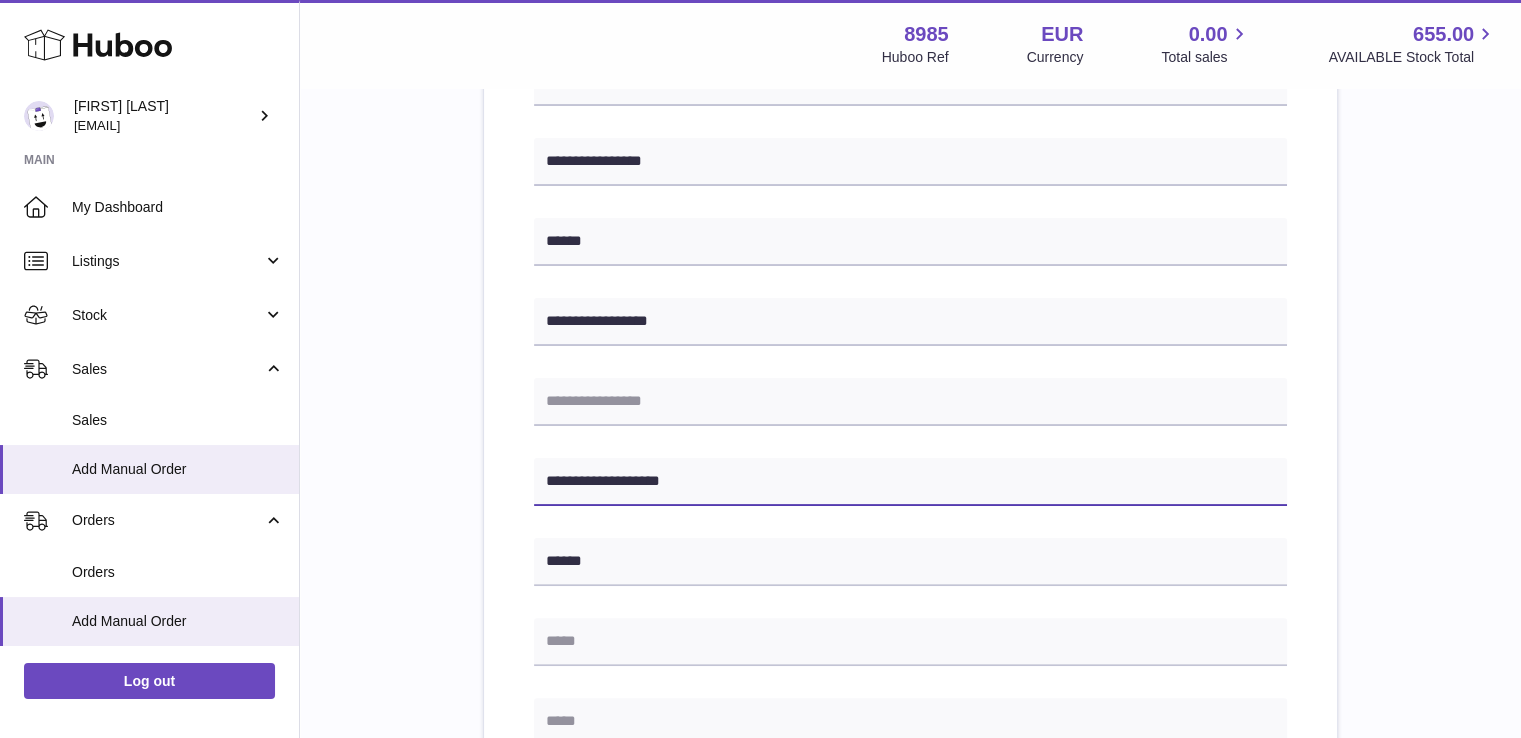 type on "**********" 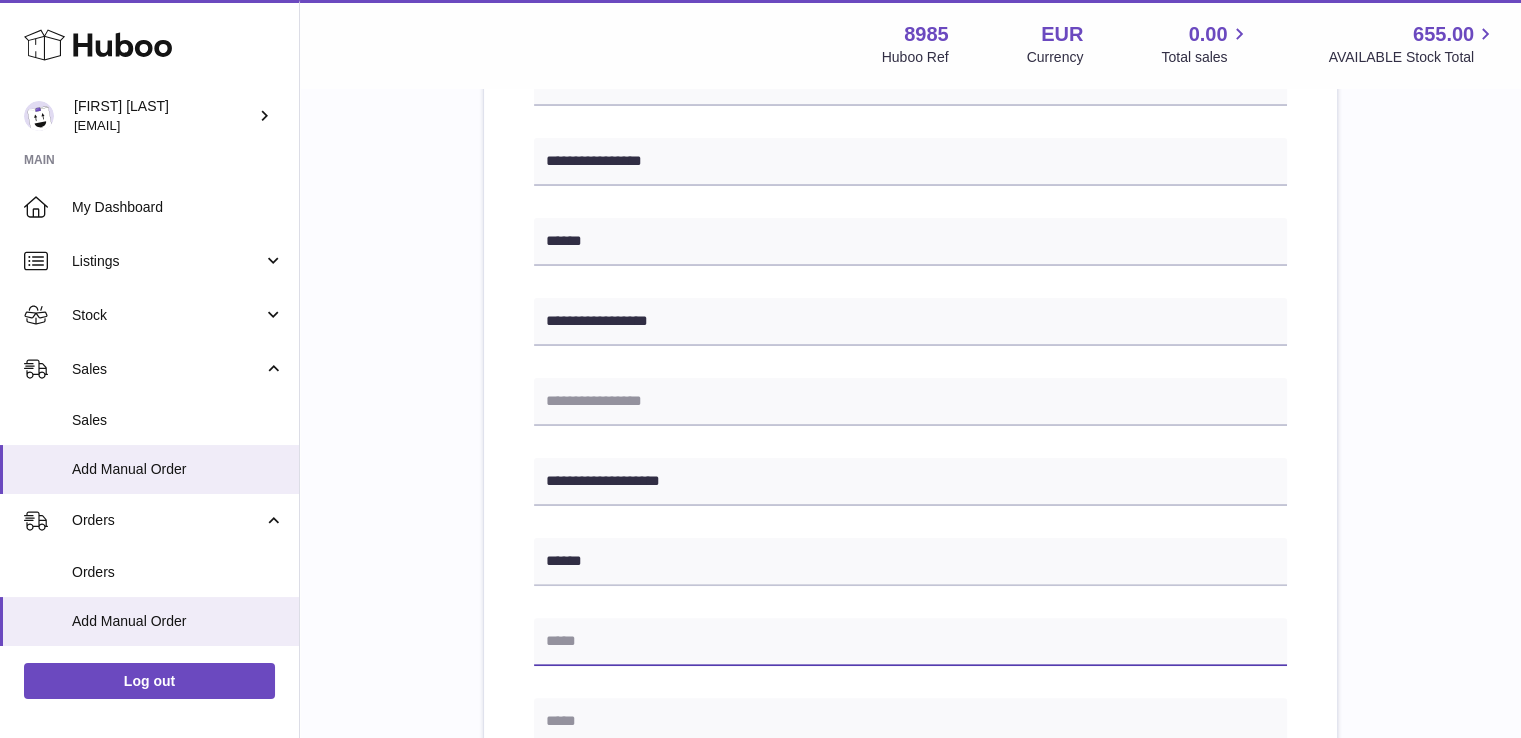 click at bounding box center [910, 642] 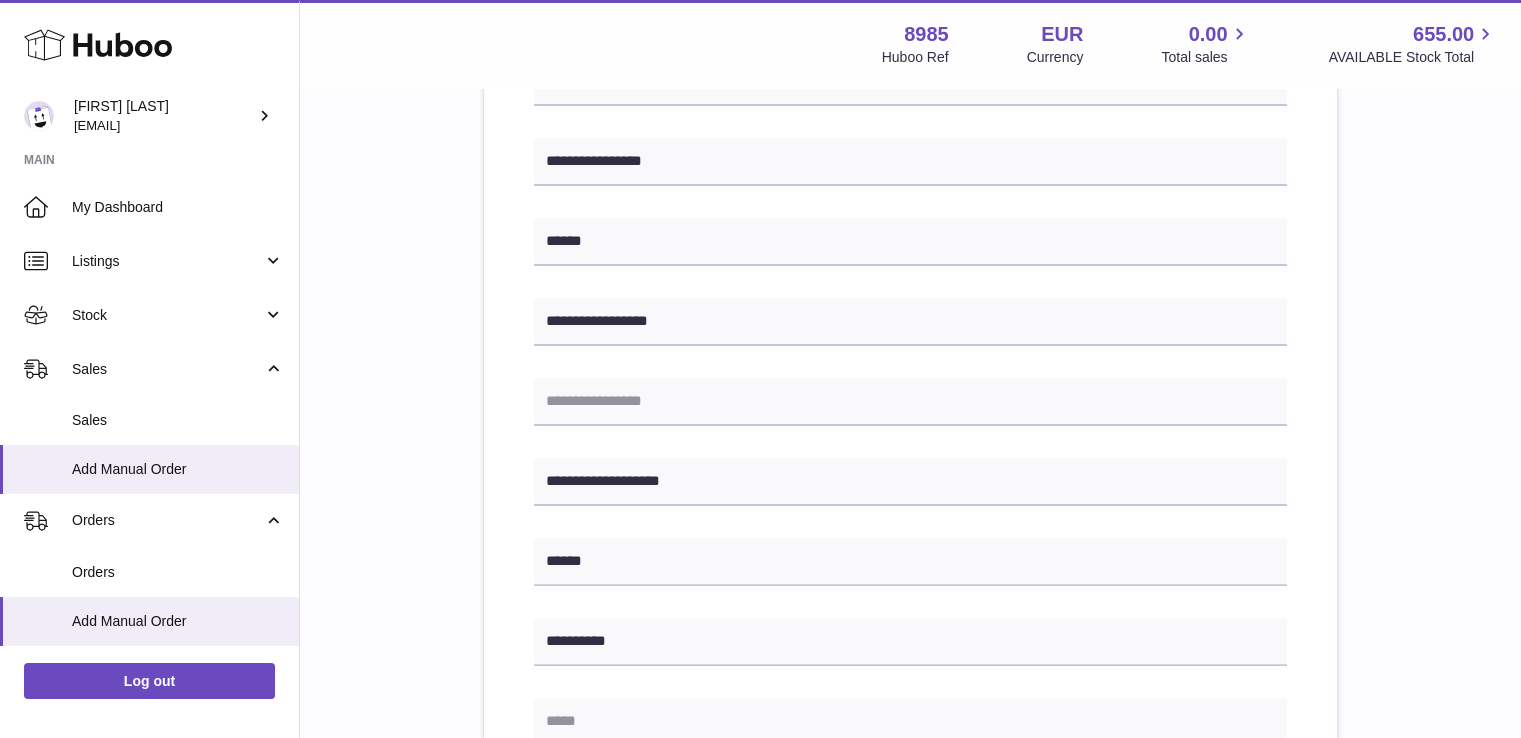 type on "**********" 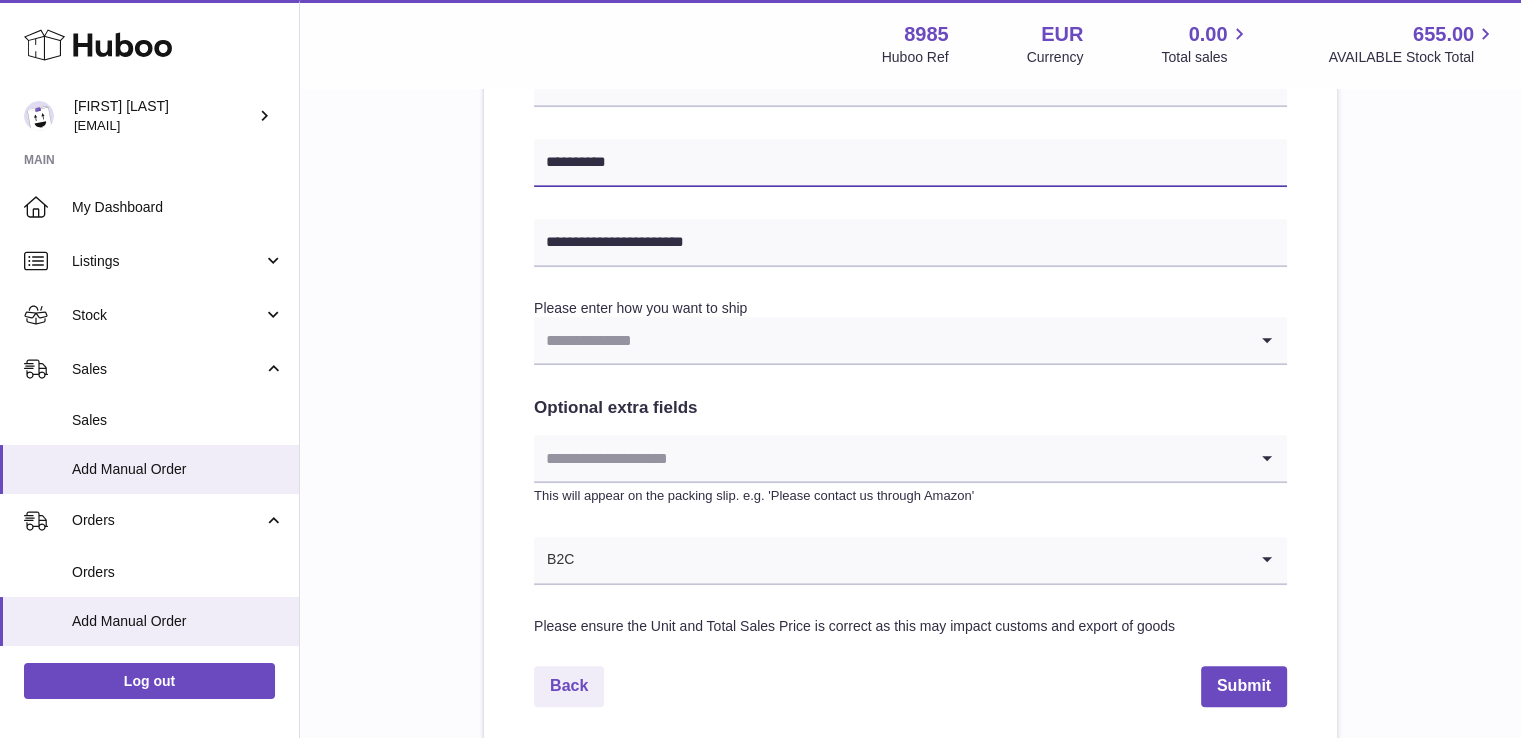scroll, scrollTop: 958, scrollLeft: 0, axis: vertical 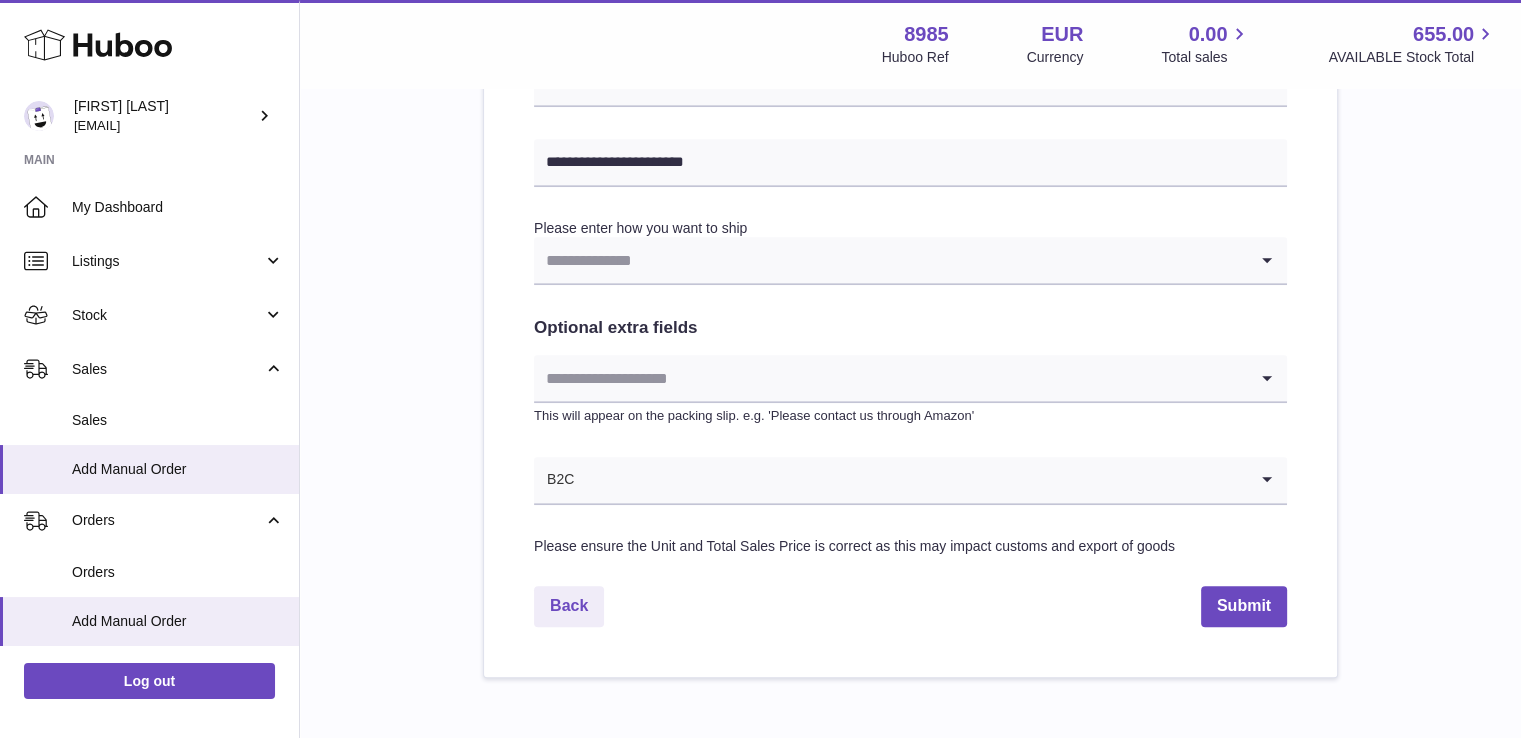 click 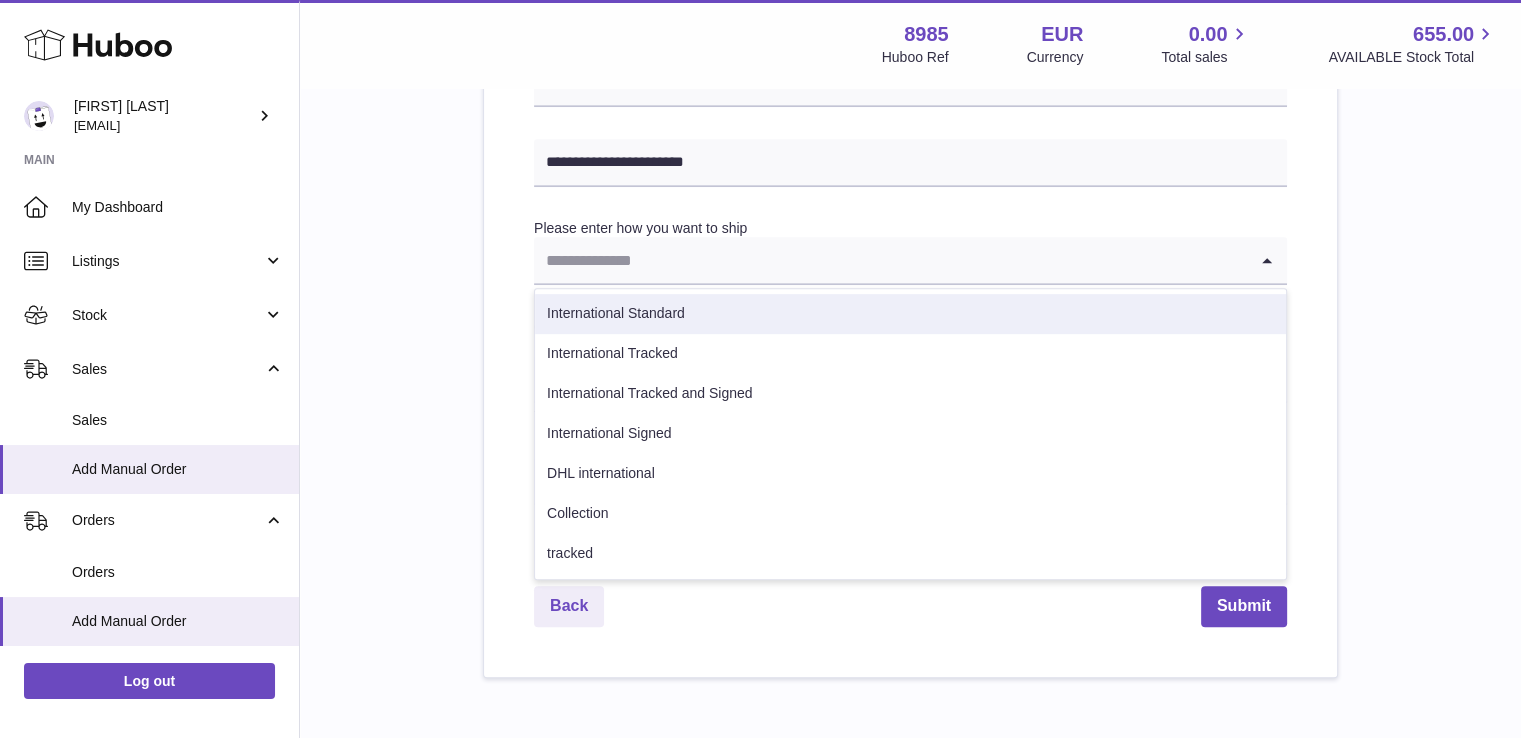 click on "International Standard" at bounding box center (910, 314) 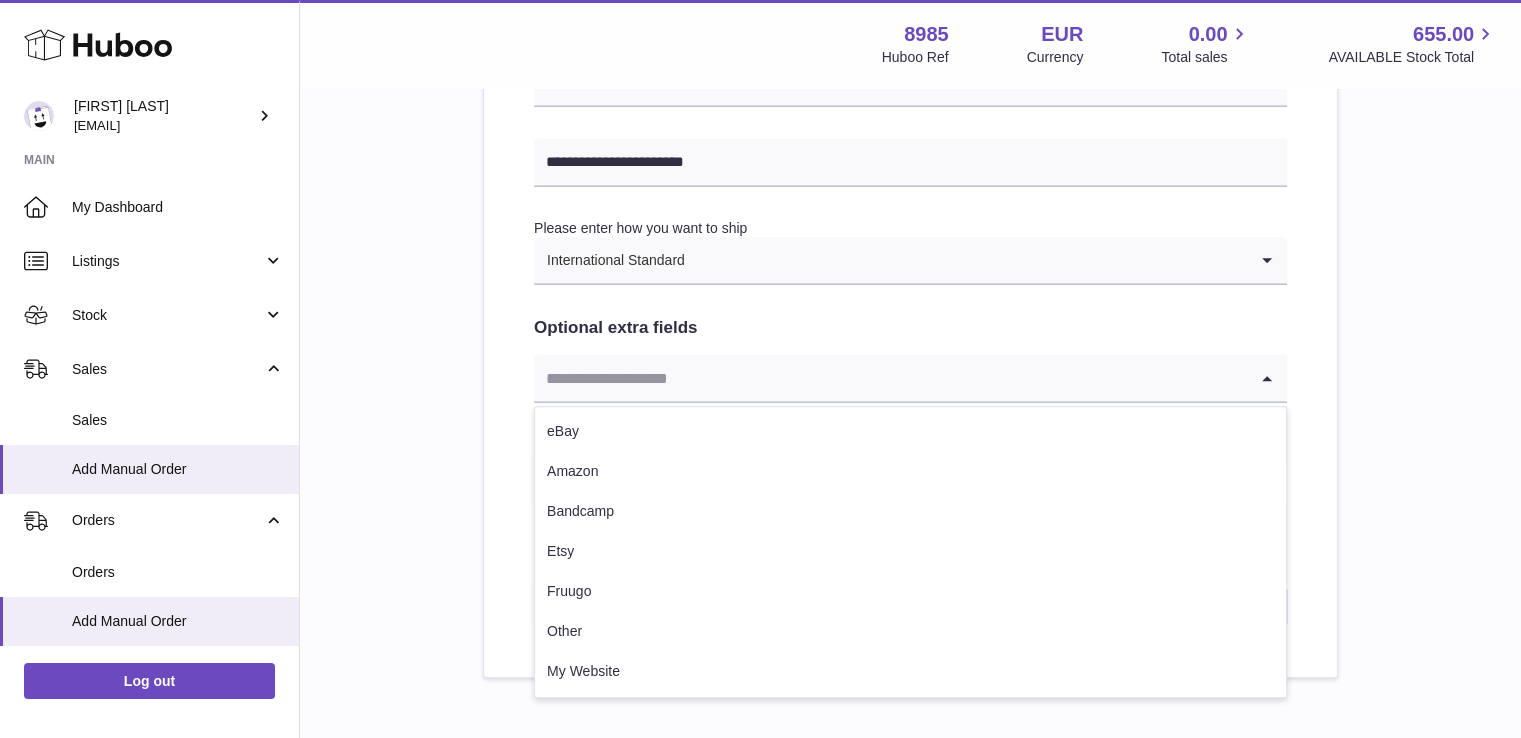 click 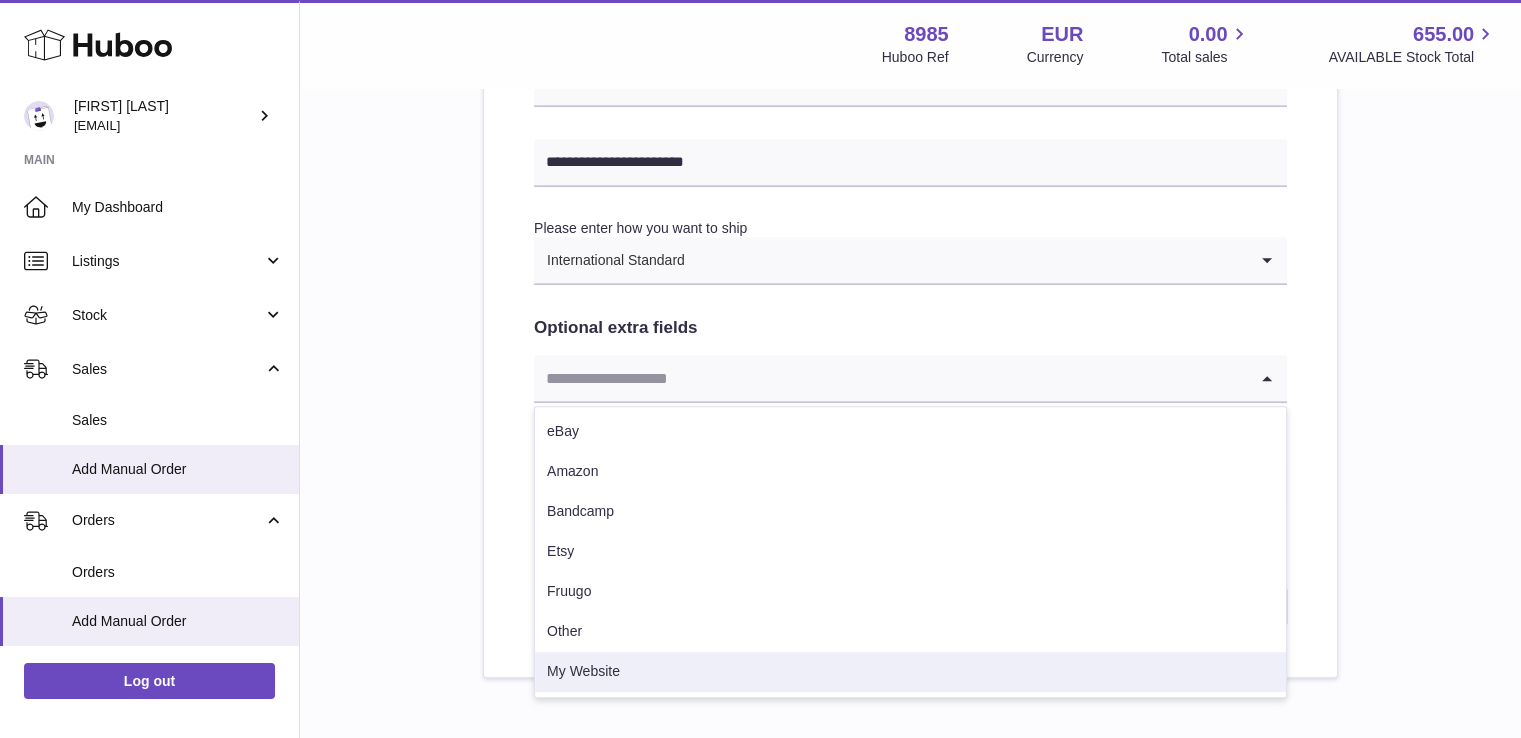 click on "My Website" at bounding box center [910, 672] 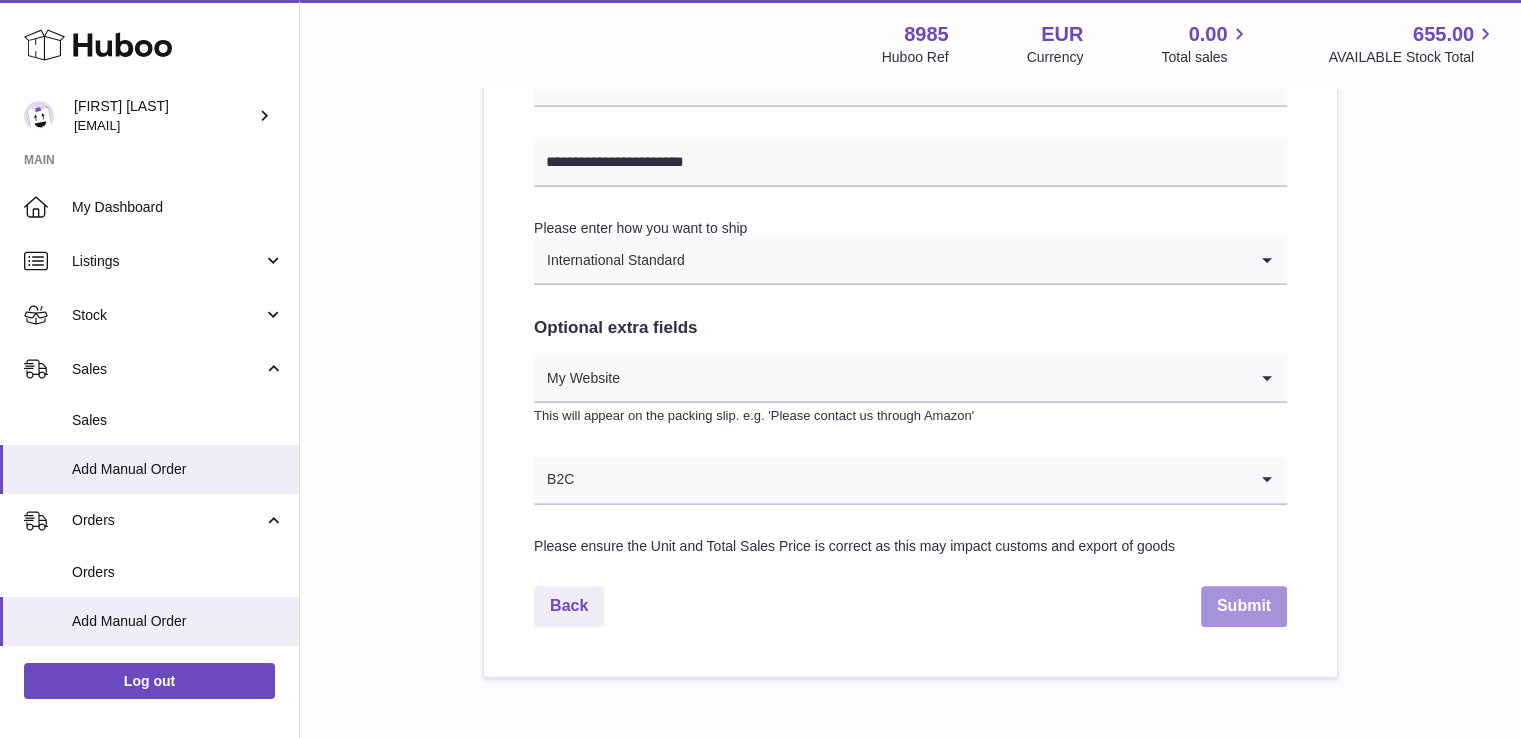 click on "Submit" at bounding box center (1244, 606) 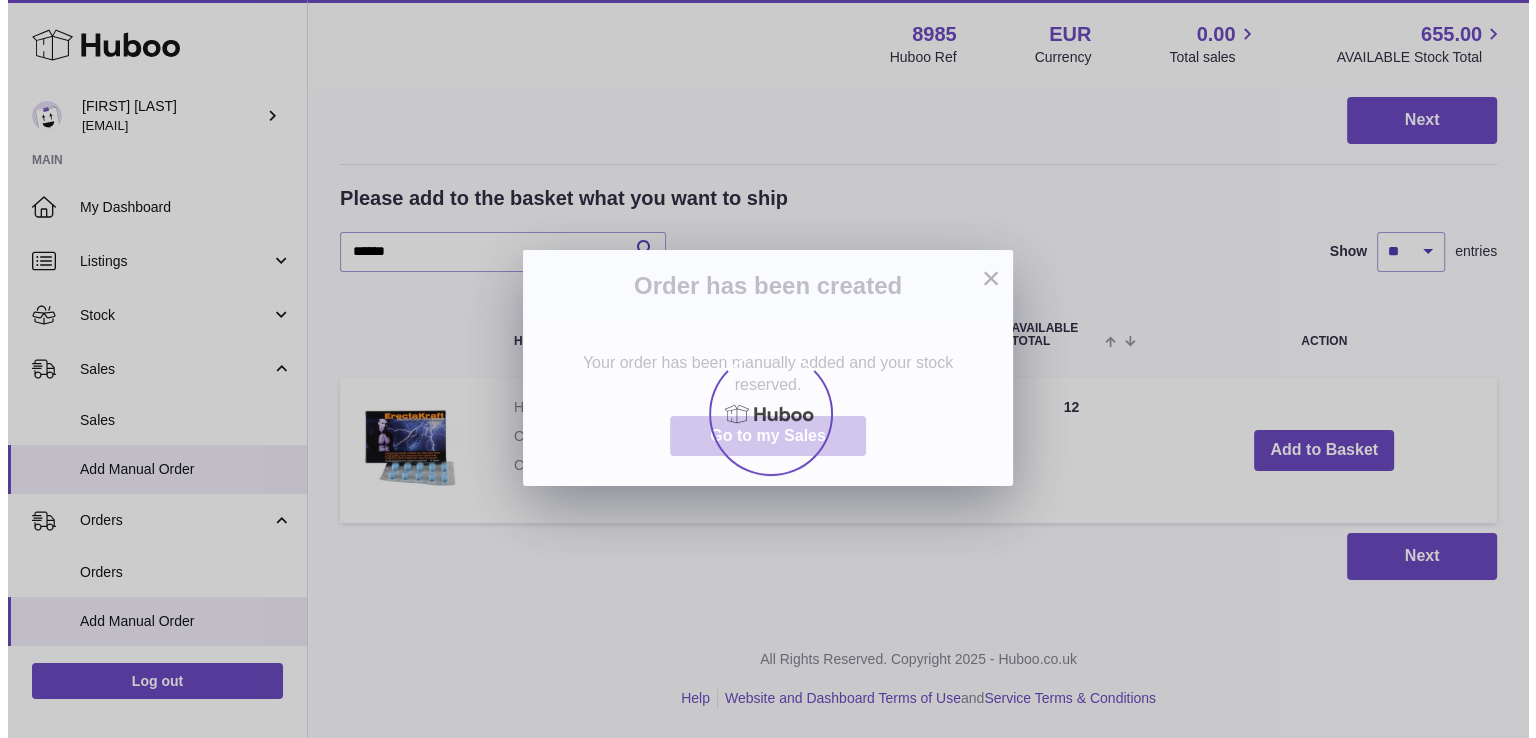 scroll, scrollTop: 0, scrollLeft: 0, axis: both 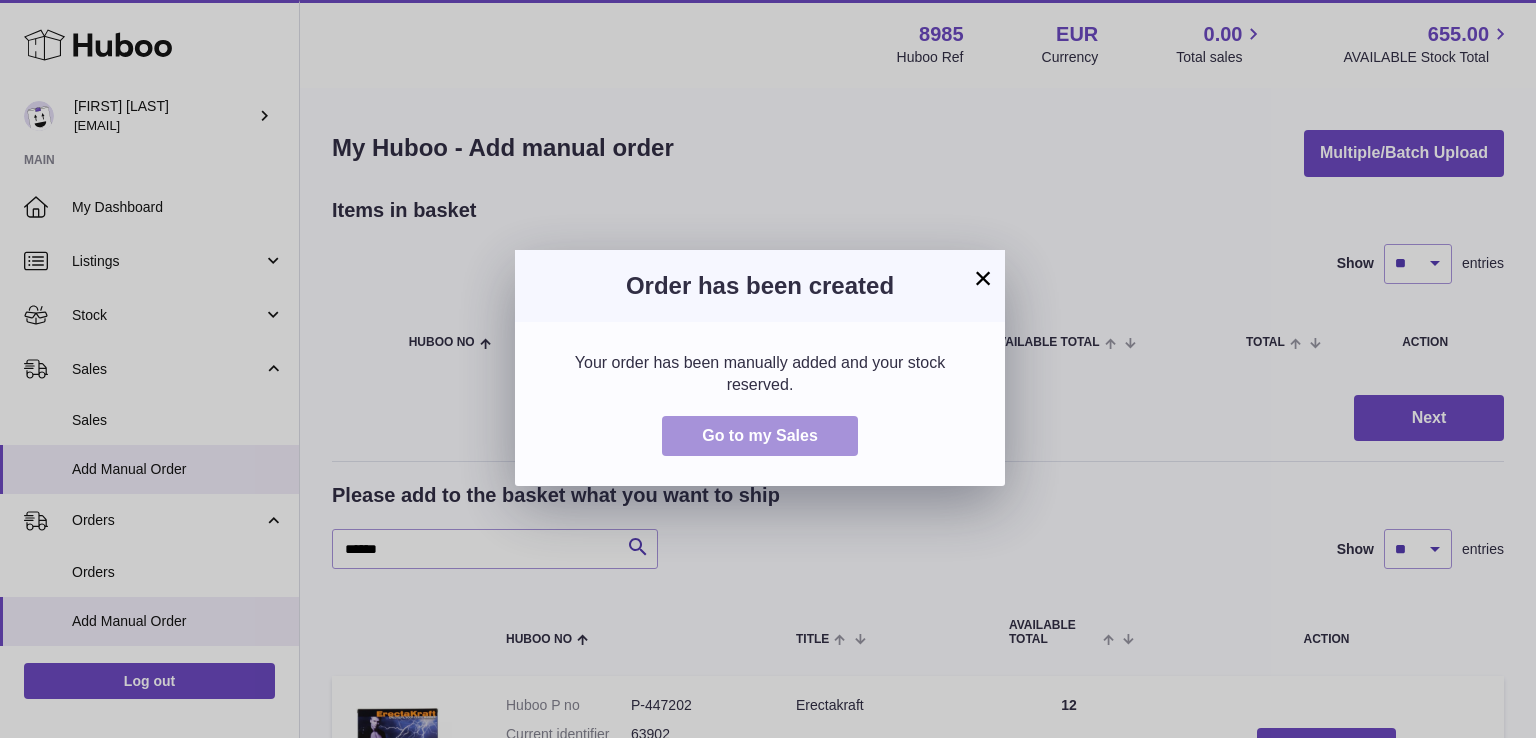 click on "Go to my Sales" at bounding box center [760, 435] 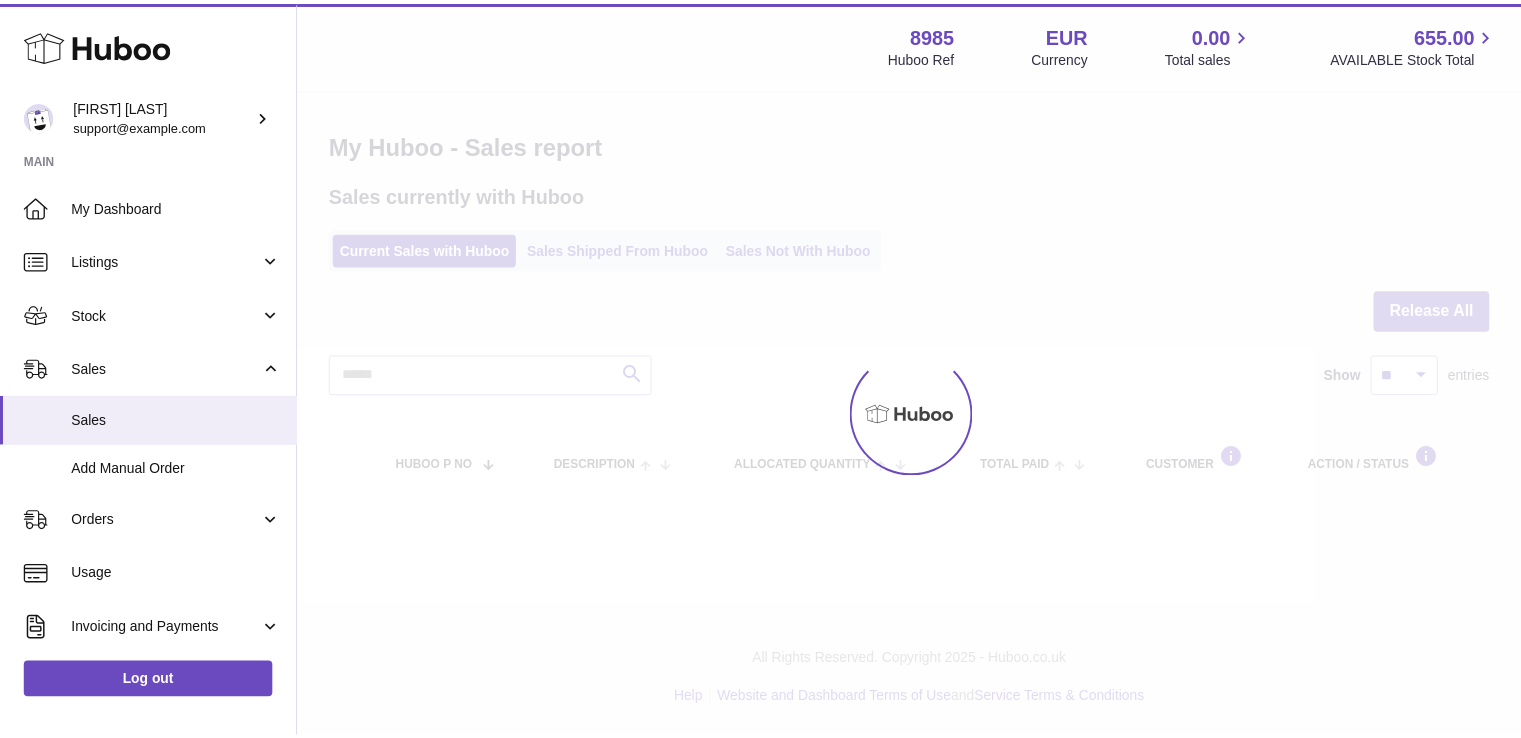 scroll, scrollTop: 0, scrollLeft: 0, axis: both 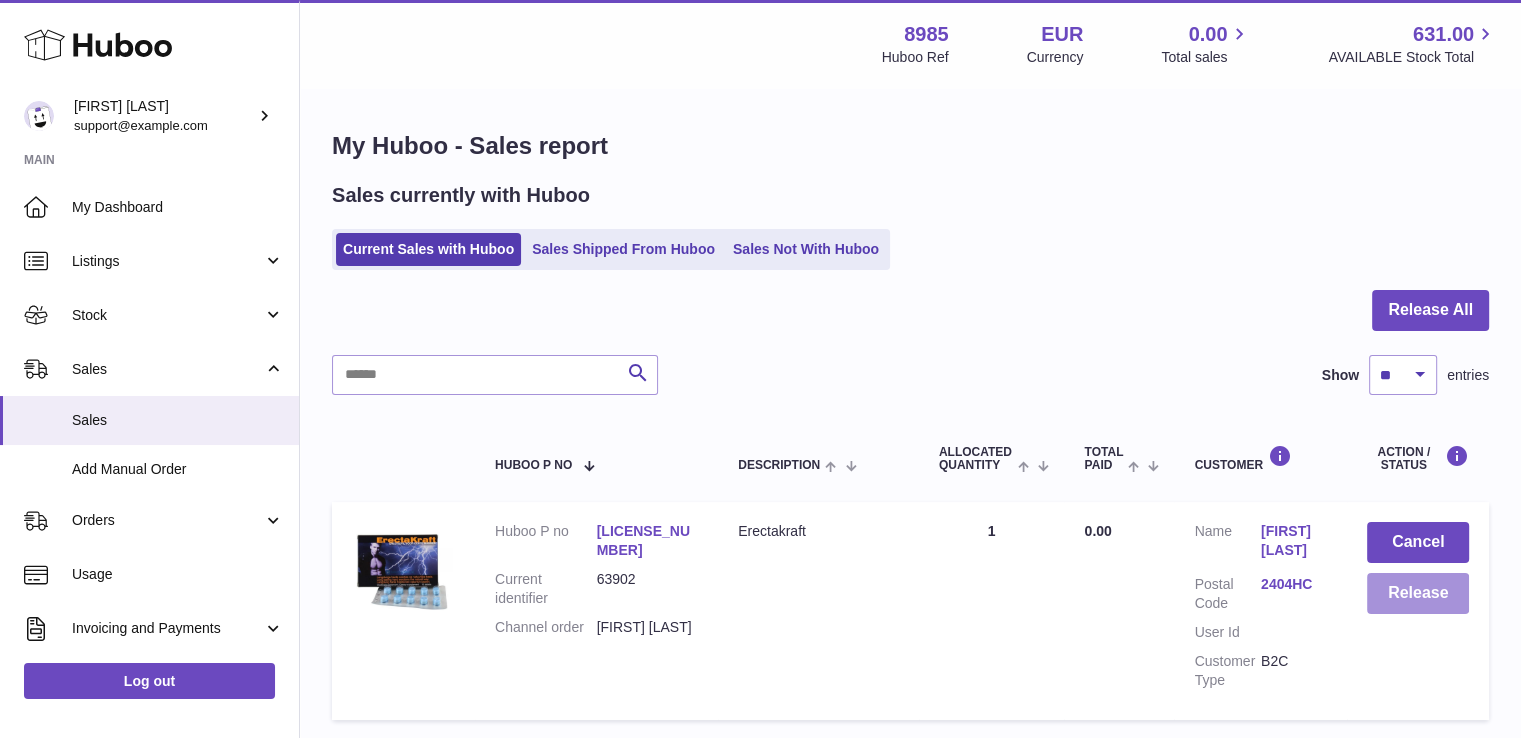 click on "Release" at bounding box center [1418, 593] 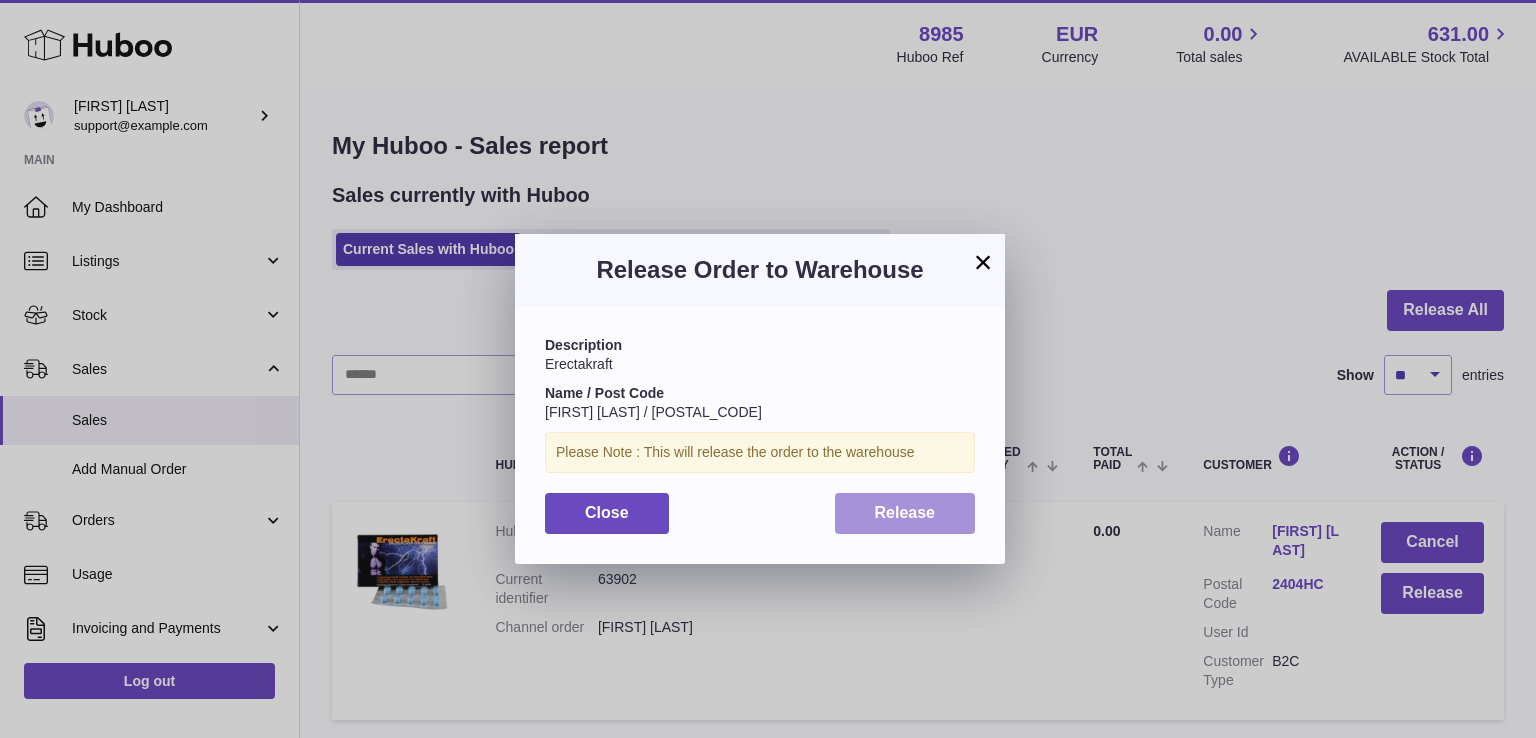 click on "Release" at bounding box center (905, 512) 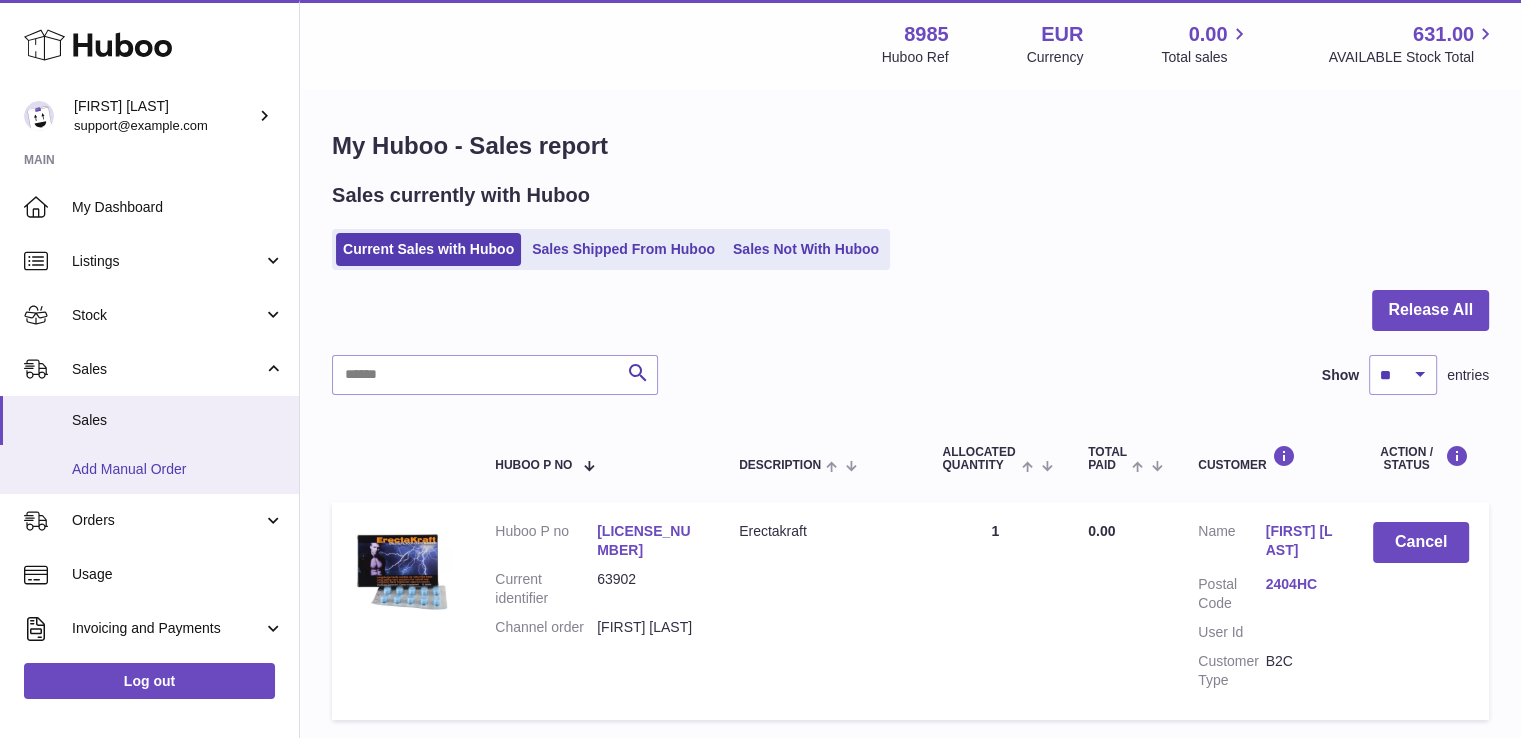 click on "Add Manual Order" at bounding box center (178, 469) 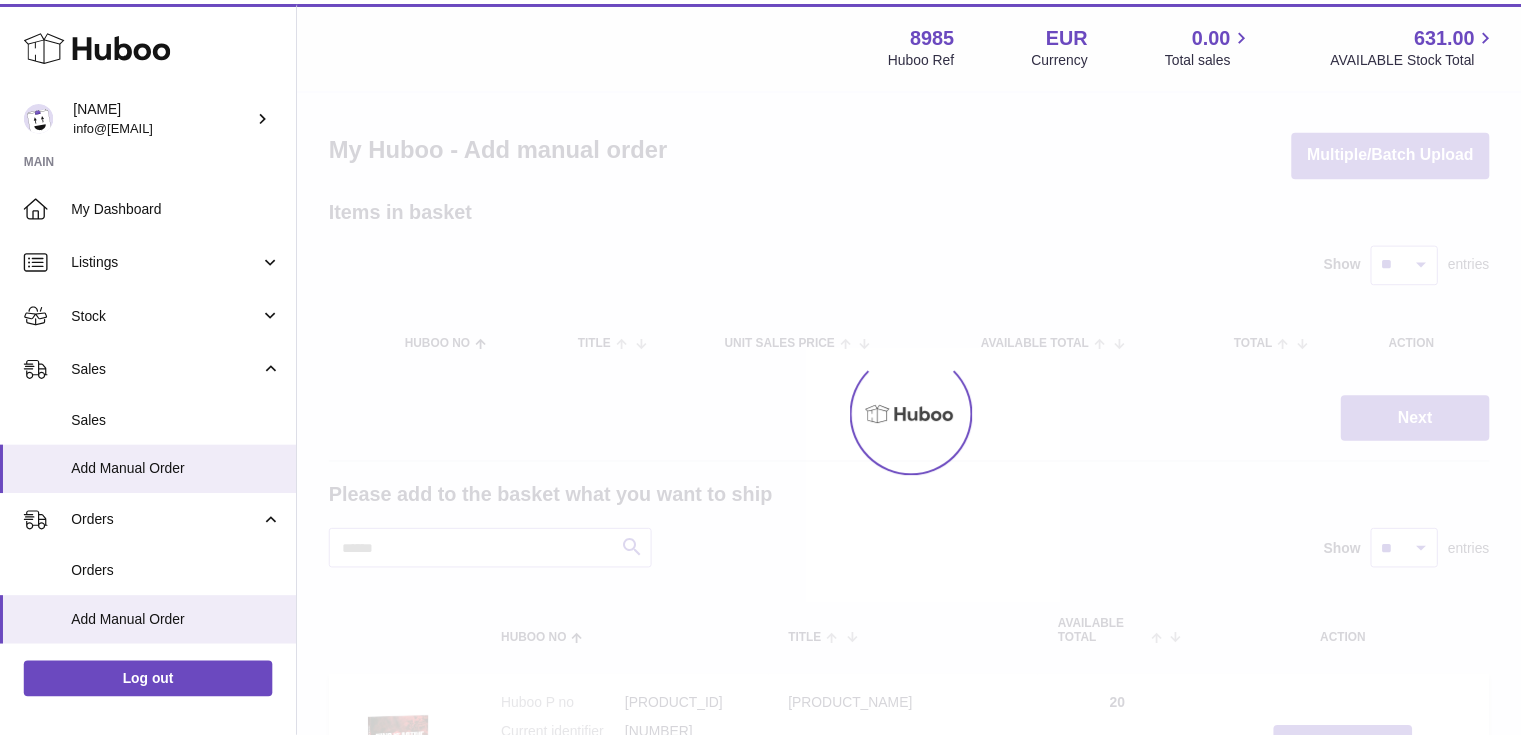 scroll, scrollTop: 0, scrollLeft: 0, axis: both 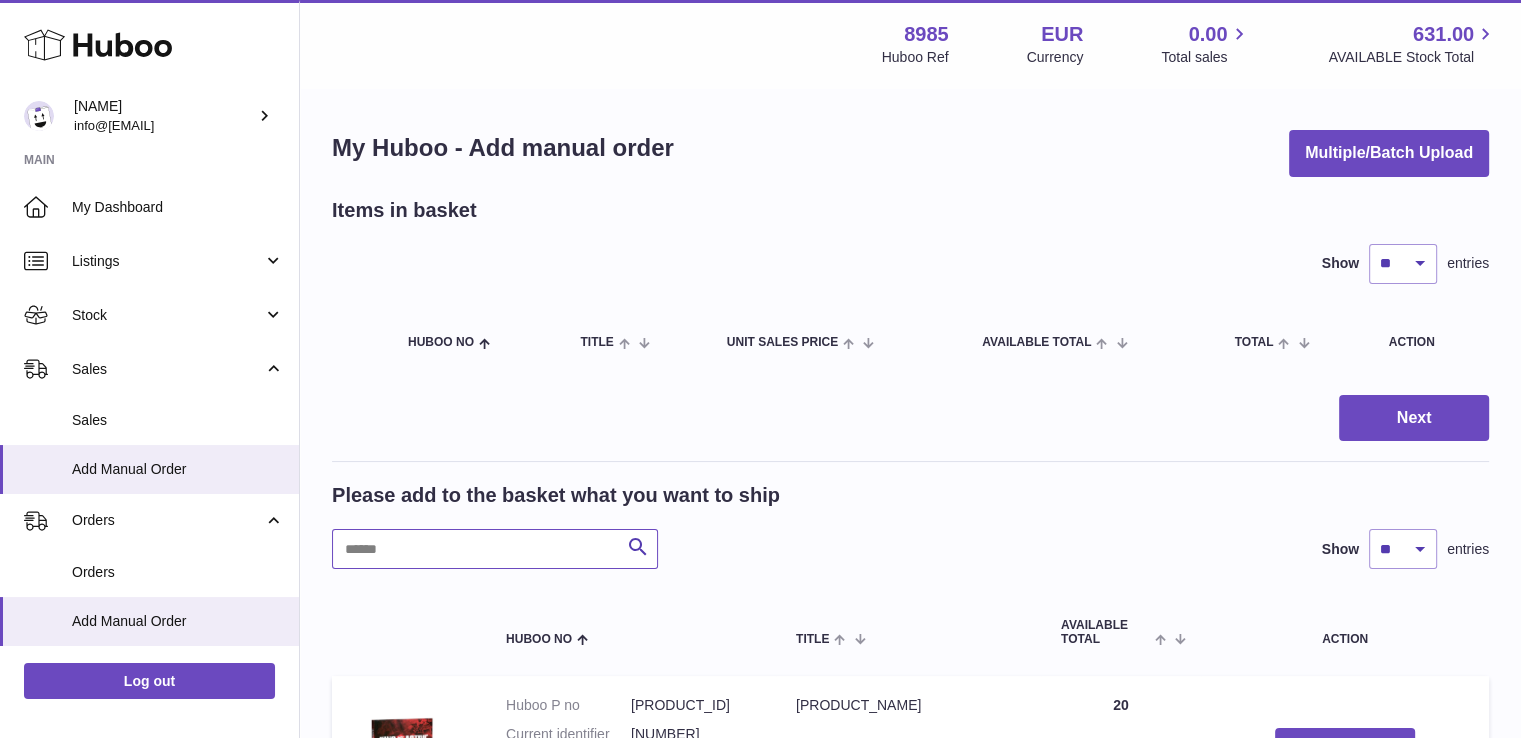 click at bounding box center [495, 549] 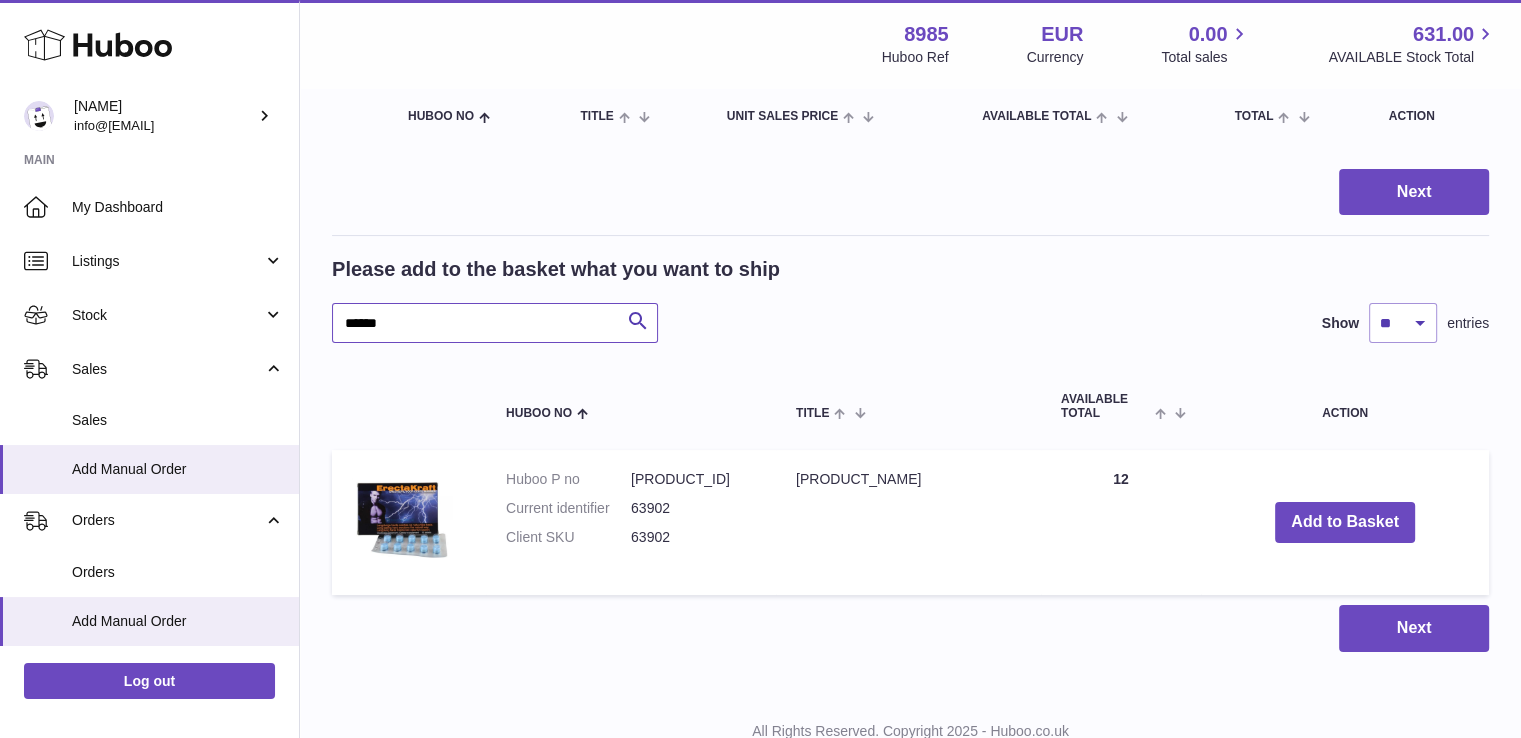 scroll, scrollTop: 253, scrollLeft: 0, axis: vertical 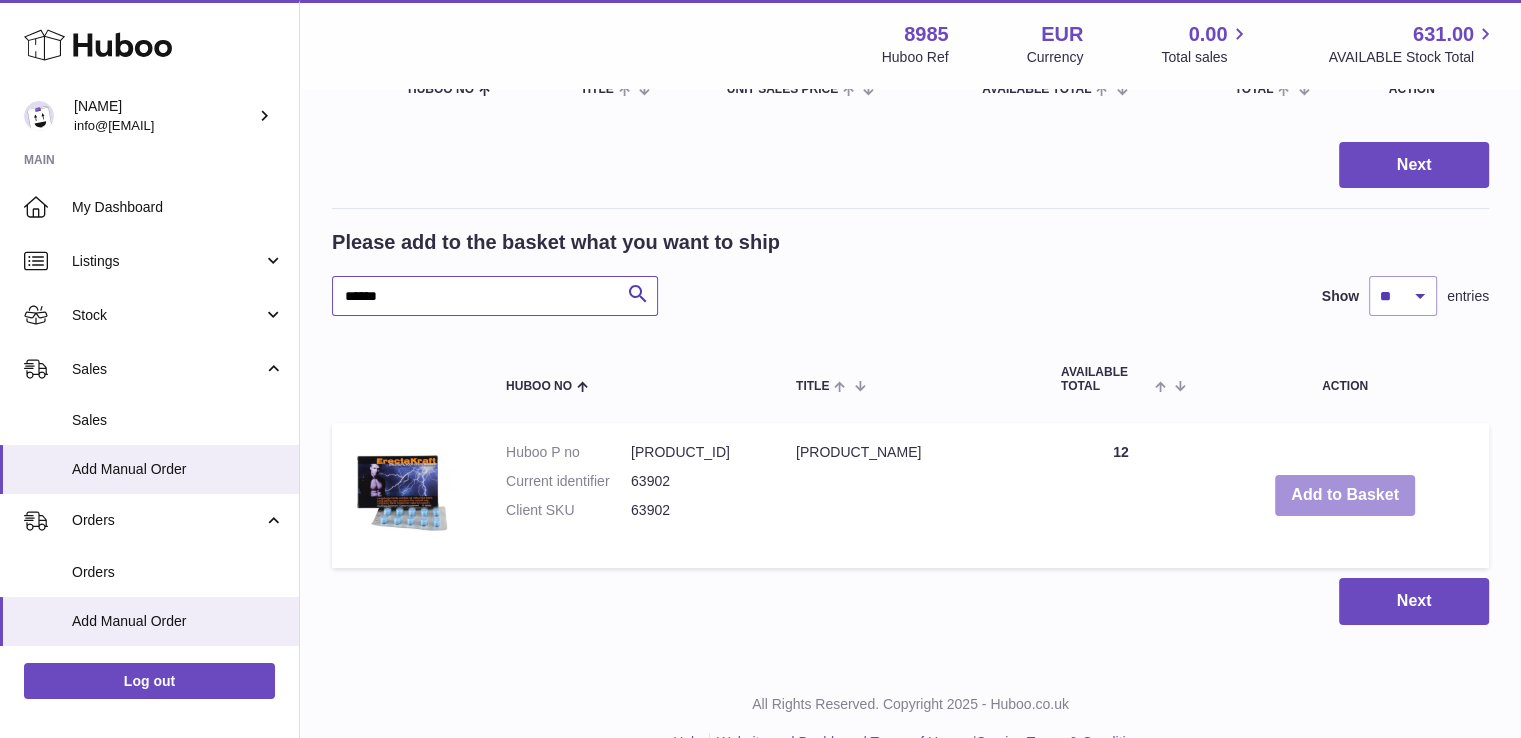 type on "******" 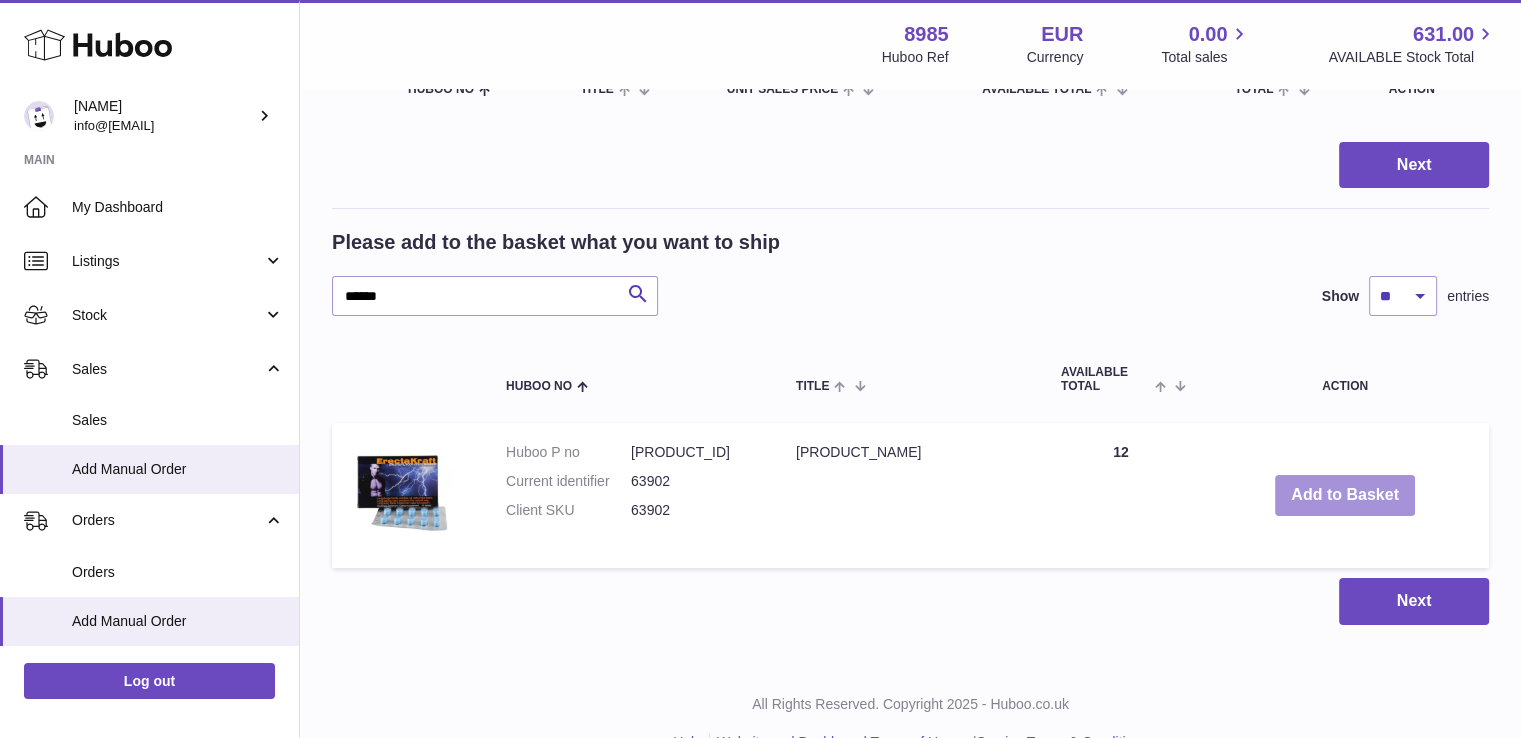click on "Add to Basket" at bounding box center (1345, 495) 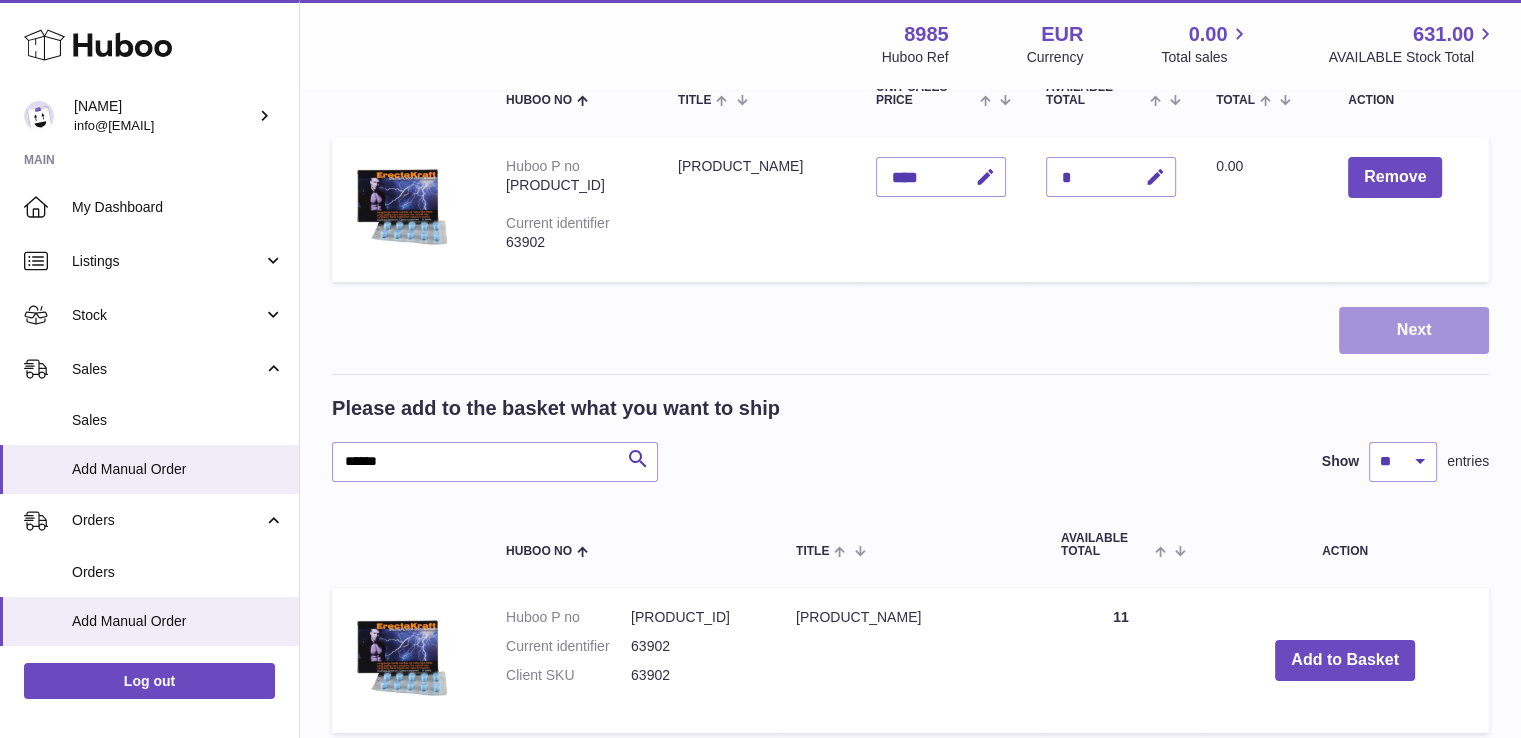 click on "Next" at bounding box center (1414, 330) 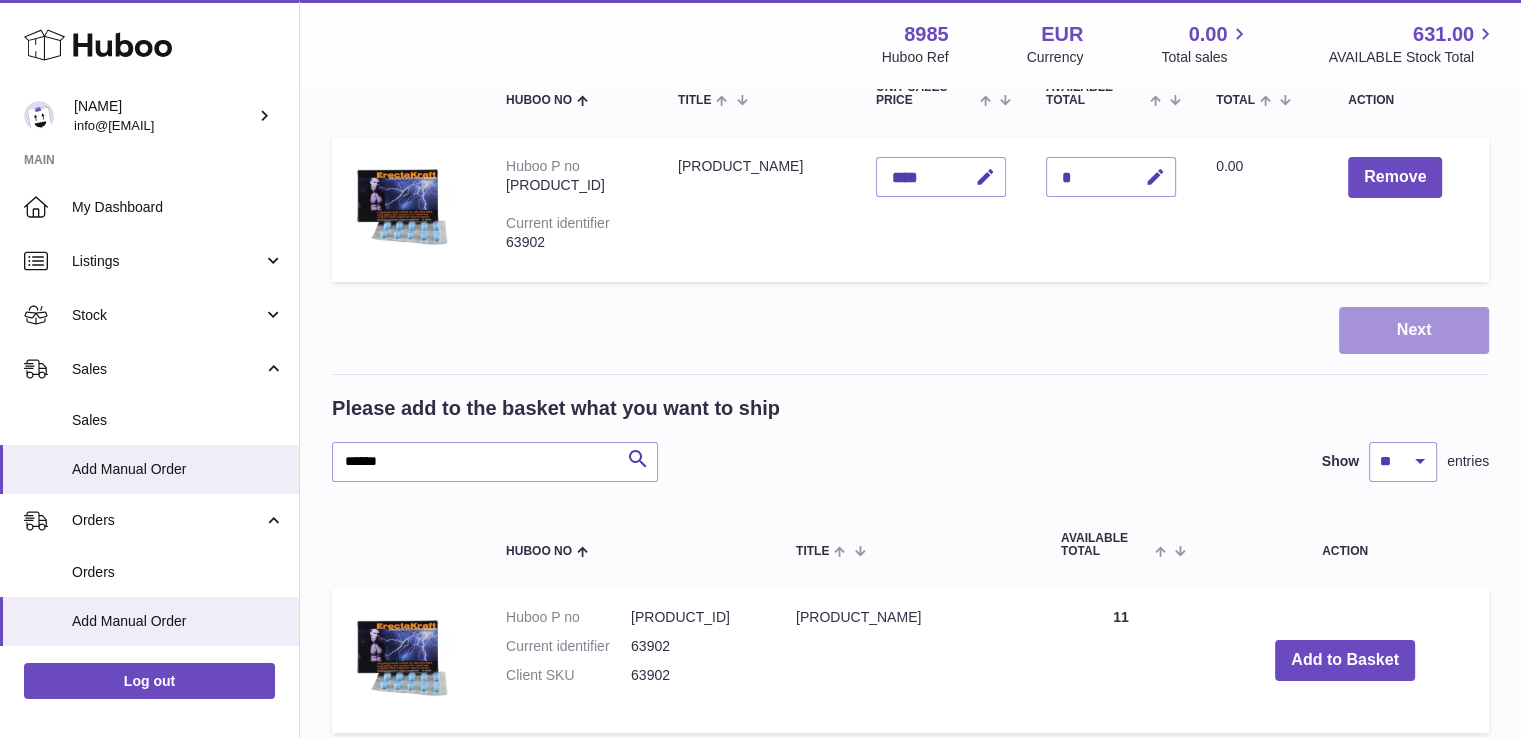 scroll, scrollTop: 0, scrollLeft: 0, axis: both 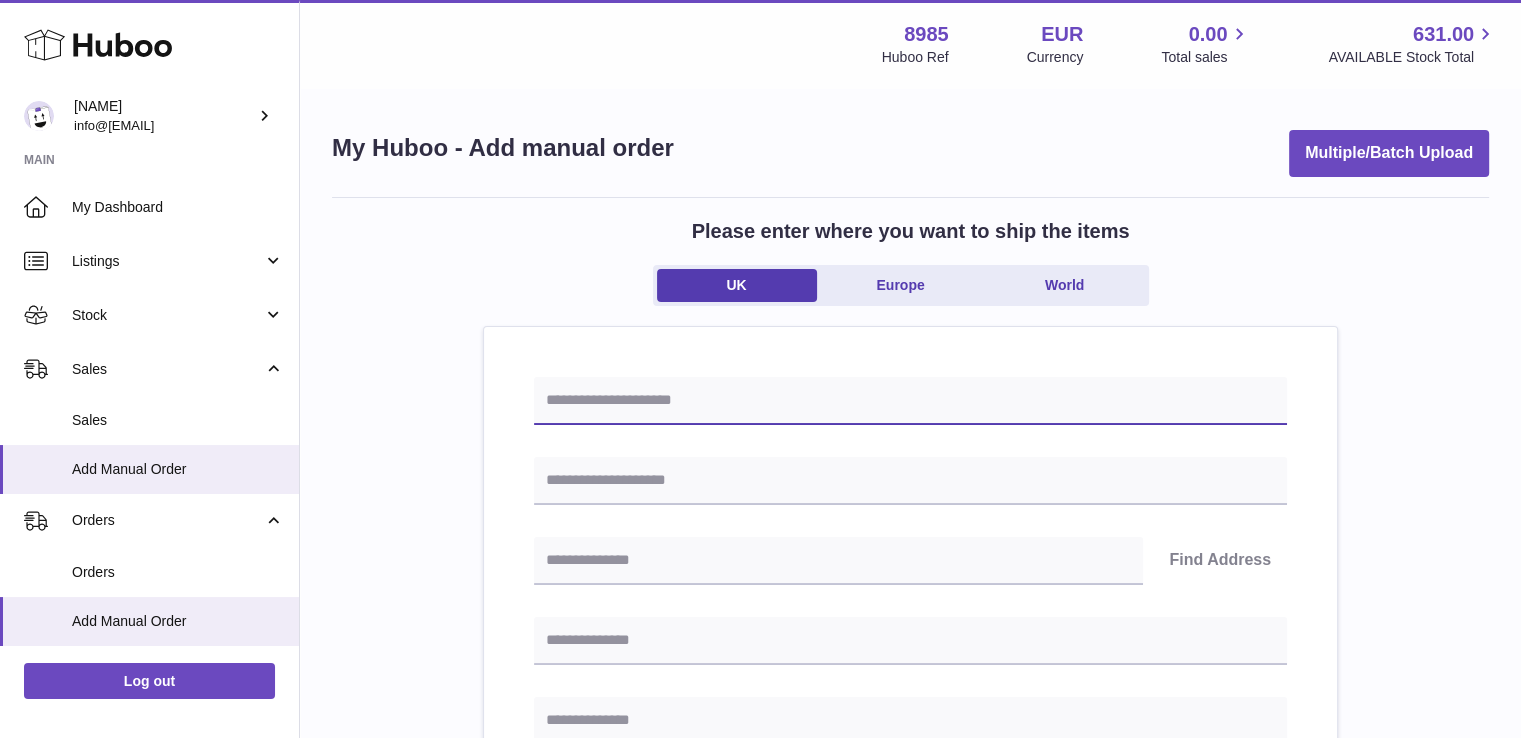 click at bounding box center [910, 401] 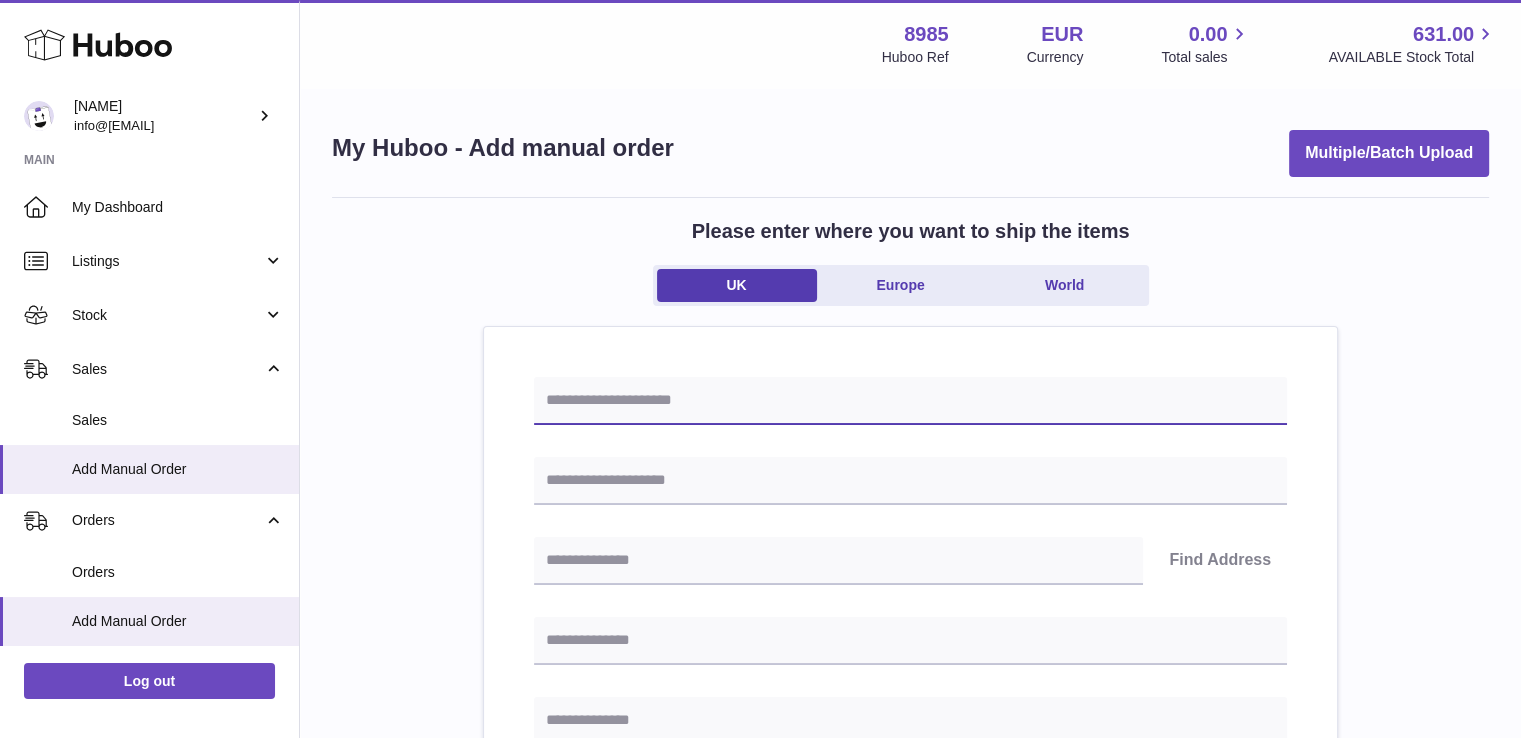 paste on "*********" 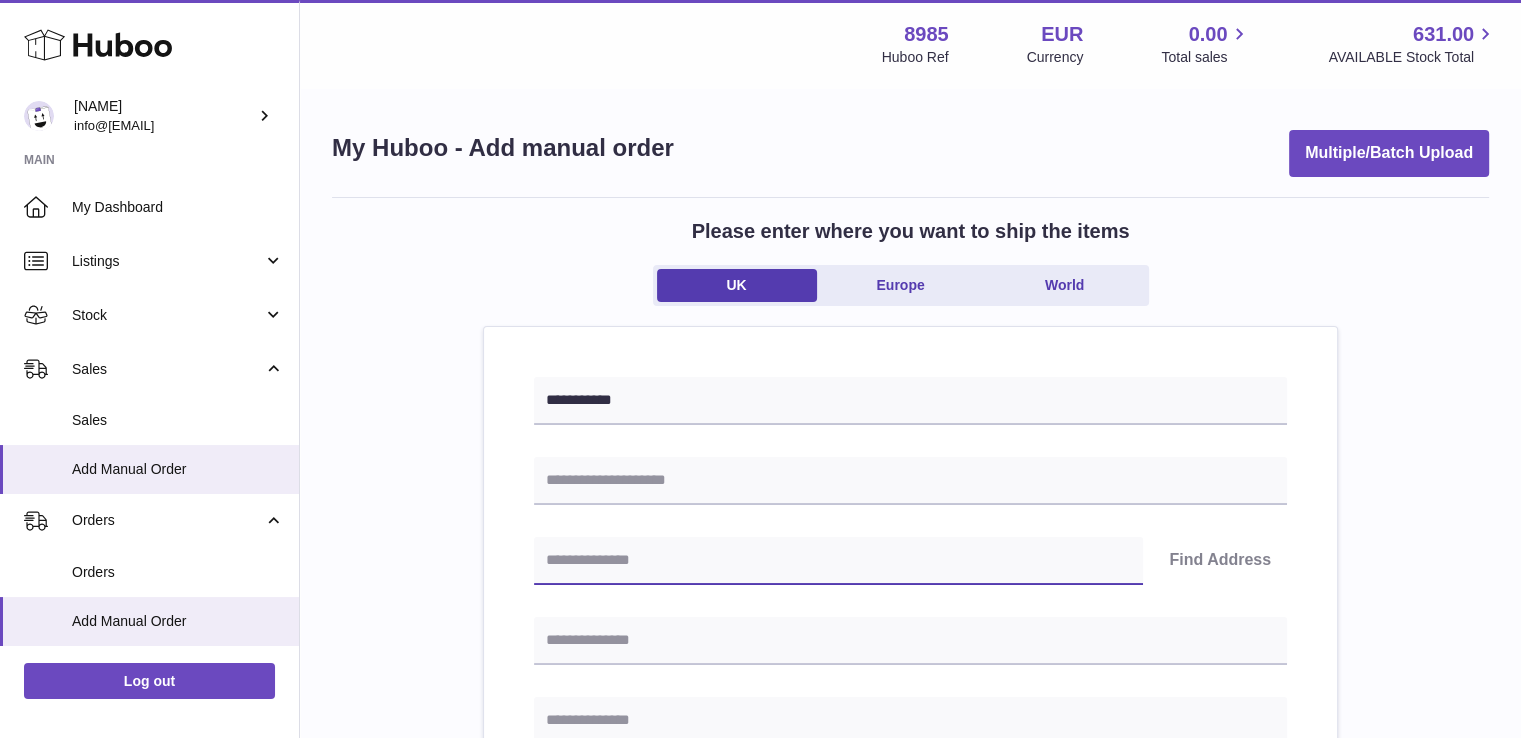 click at bounding box center [838, 561] 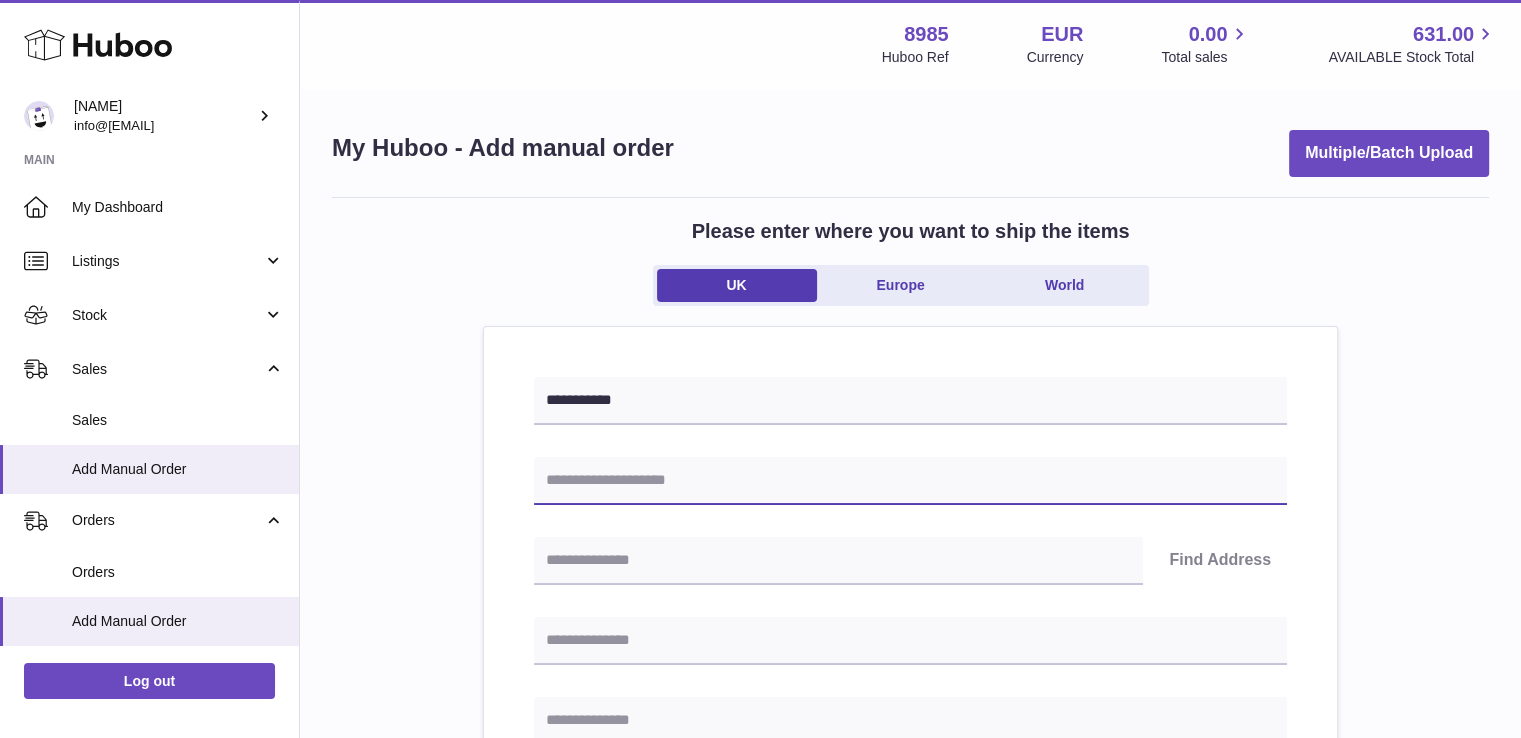 click at bounding box center [910, 481] 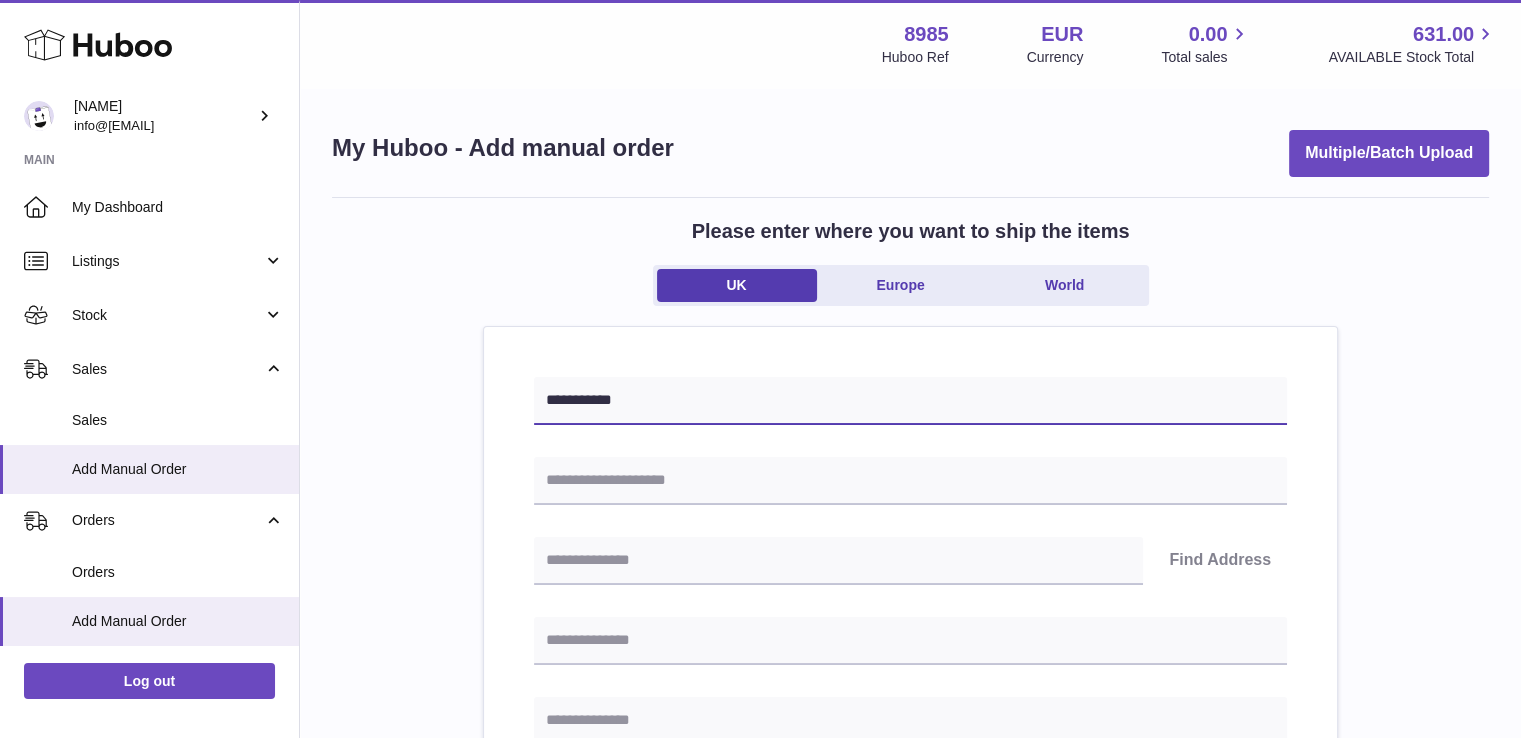click on "*********" at bounding box center [910, 401] 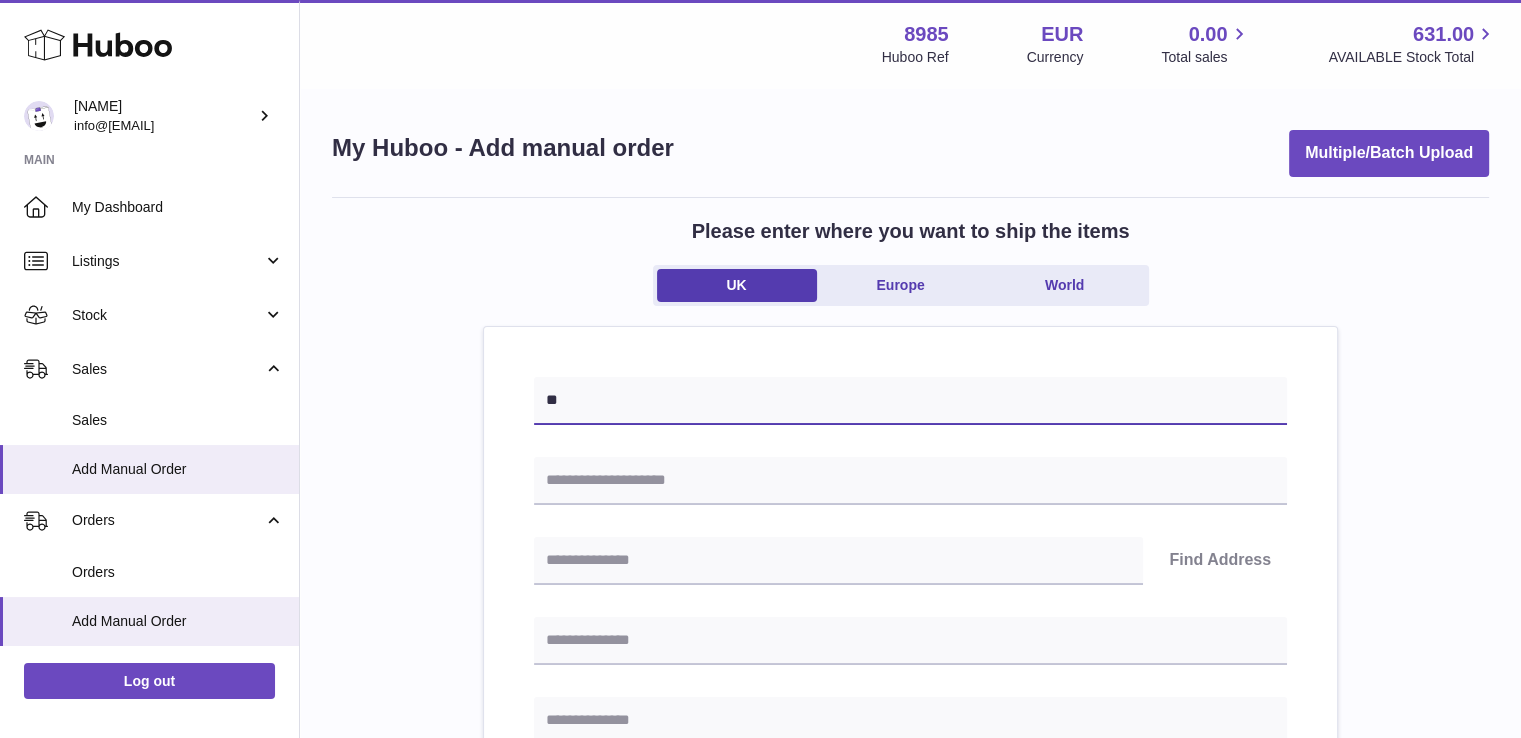type on "*" 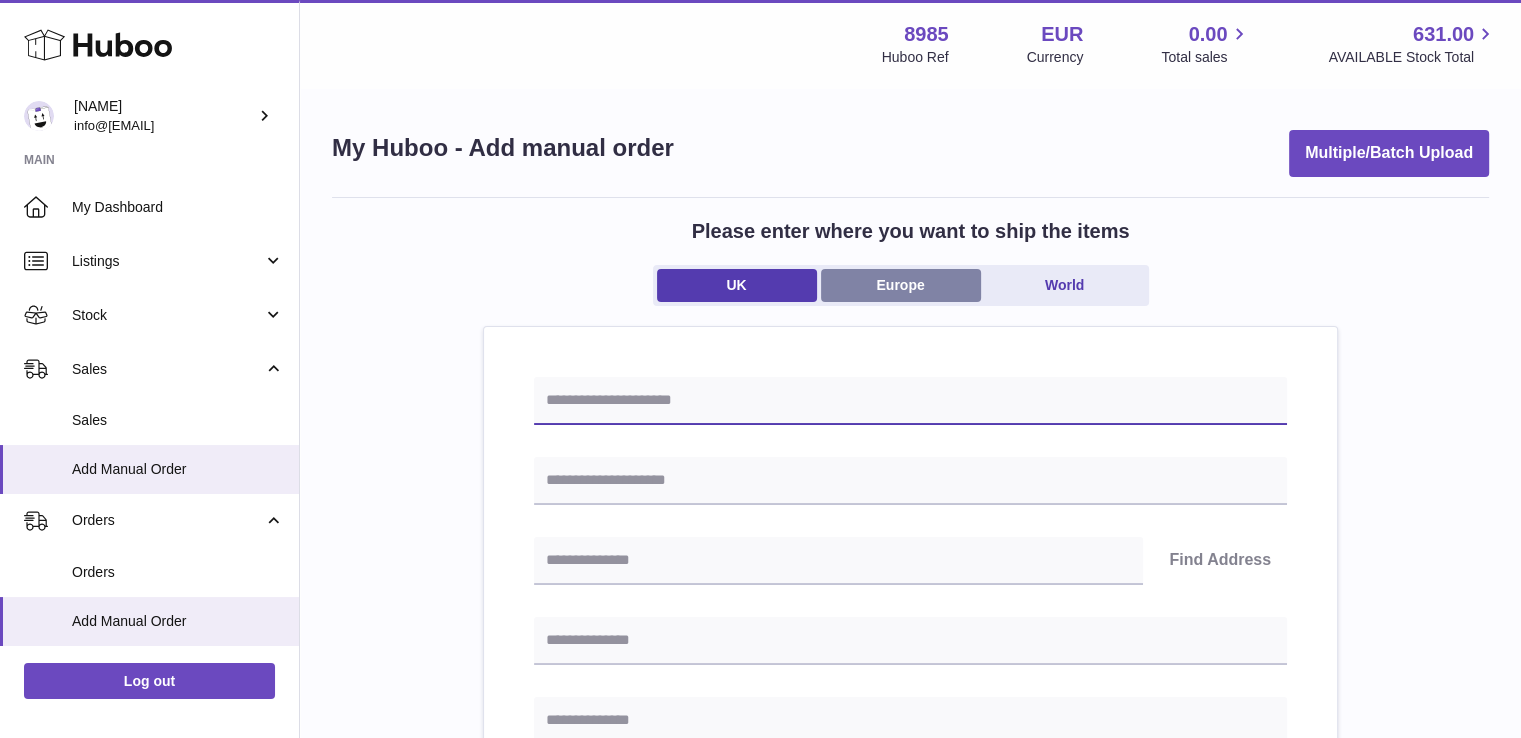 type 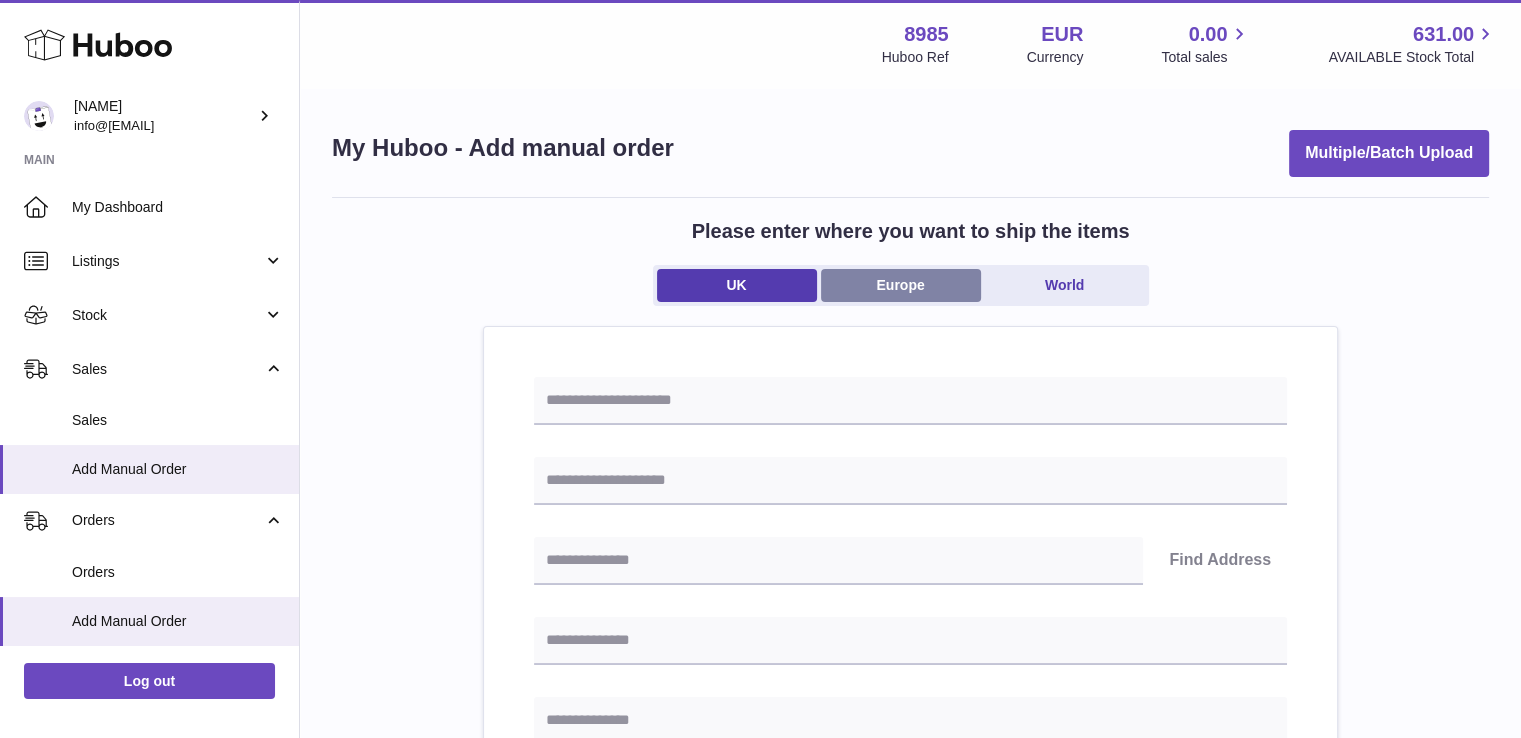 click on "Europe" at bounding box center (901, 285) 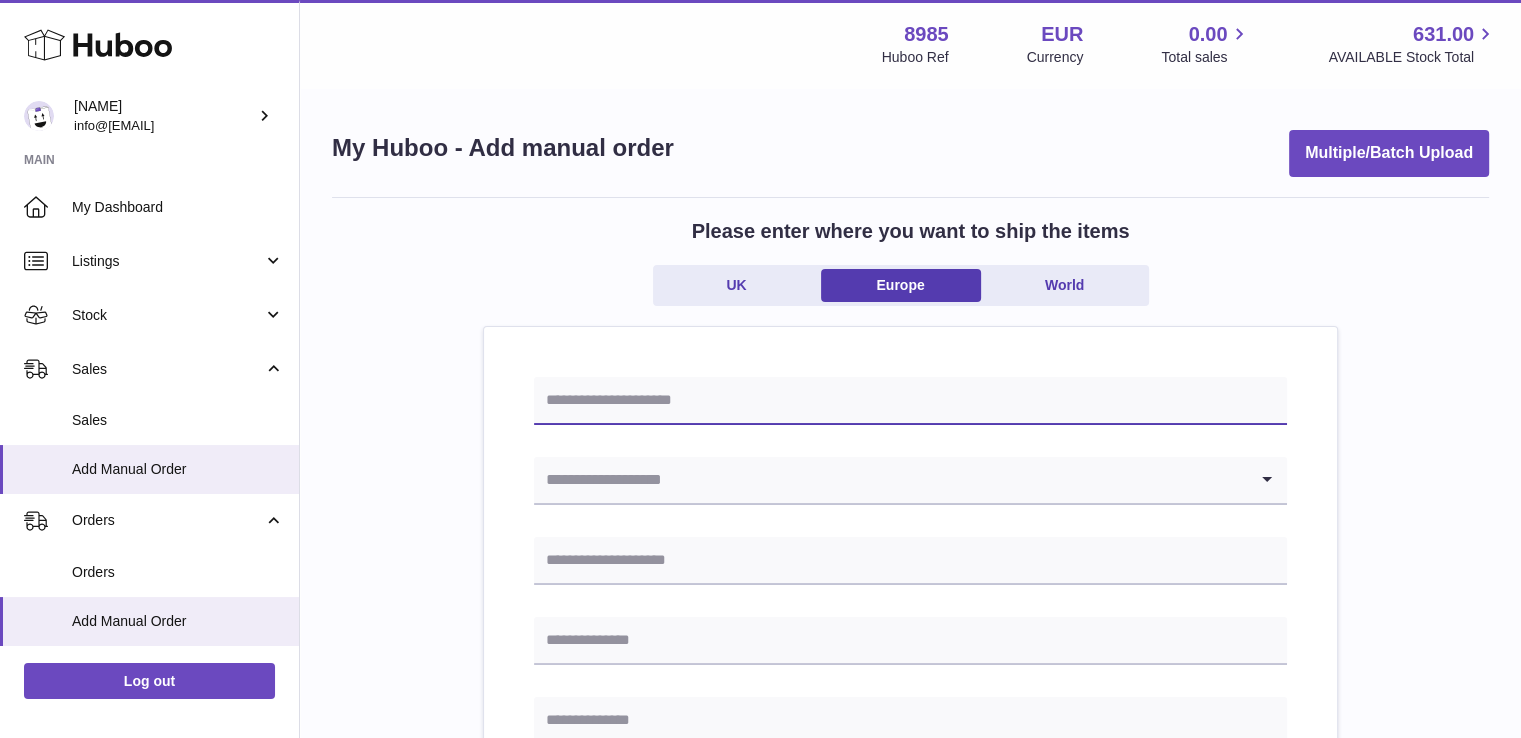 click at bounding box center [910, 401] 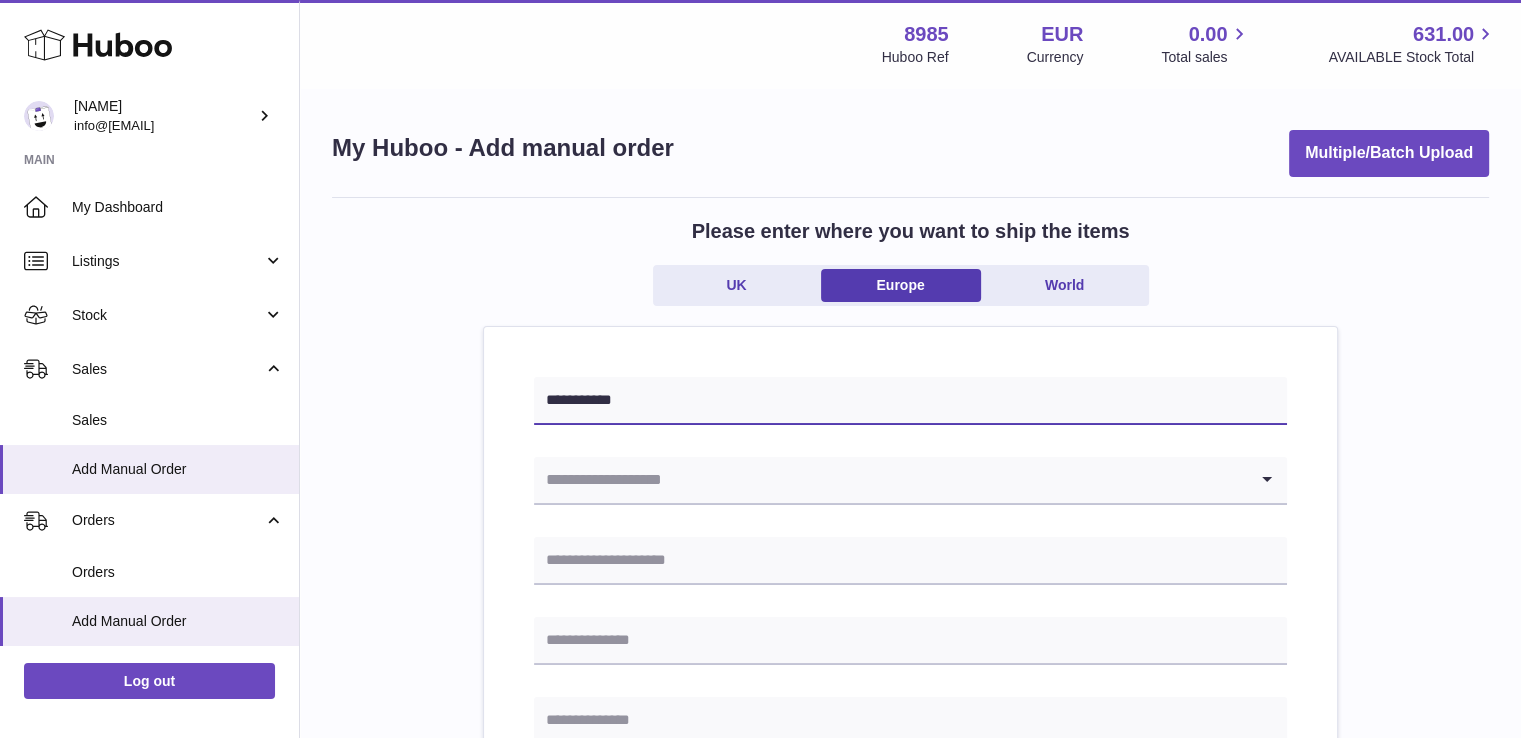 type on "*********" 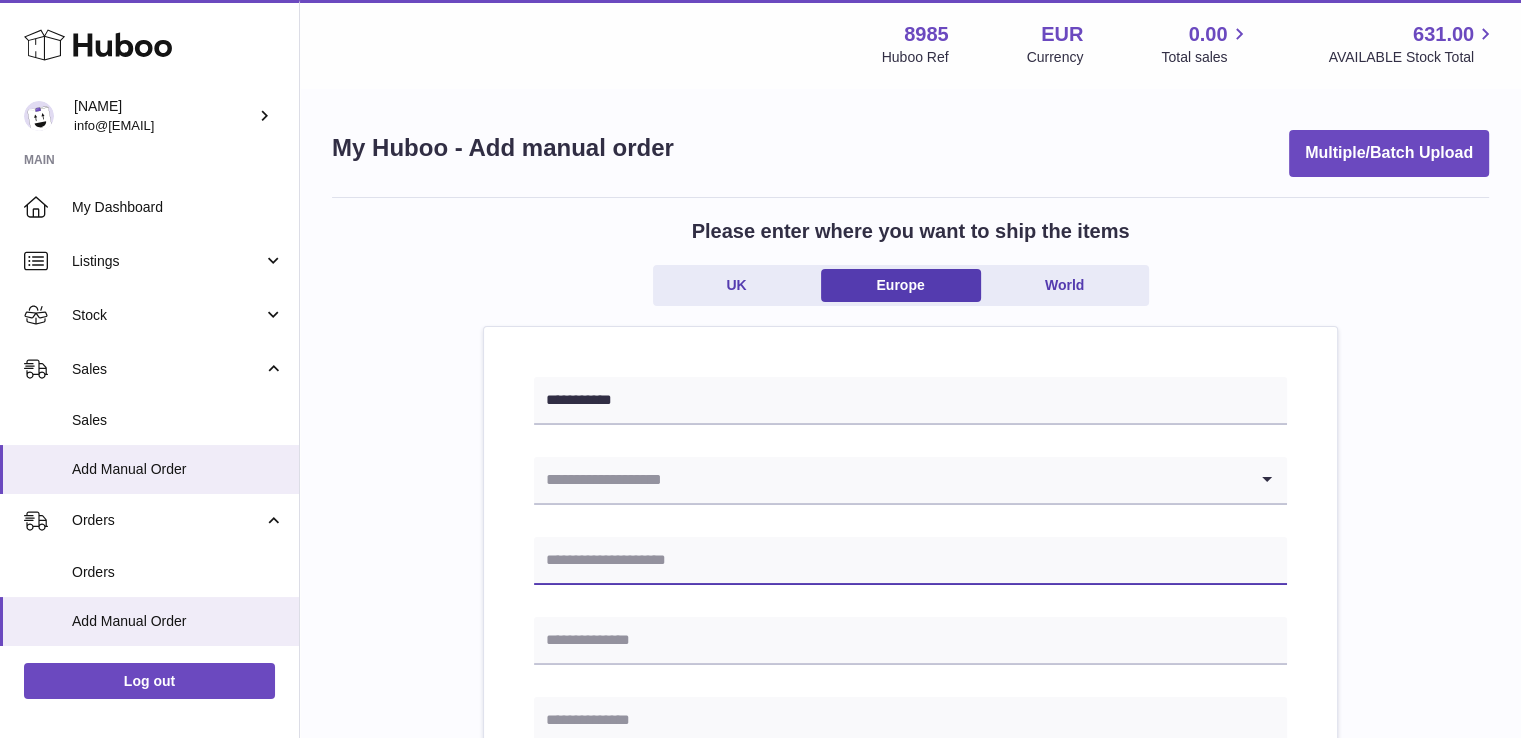 click at bounding box center (910, 561) 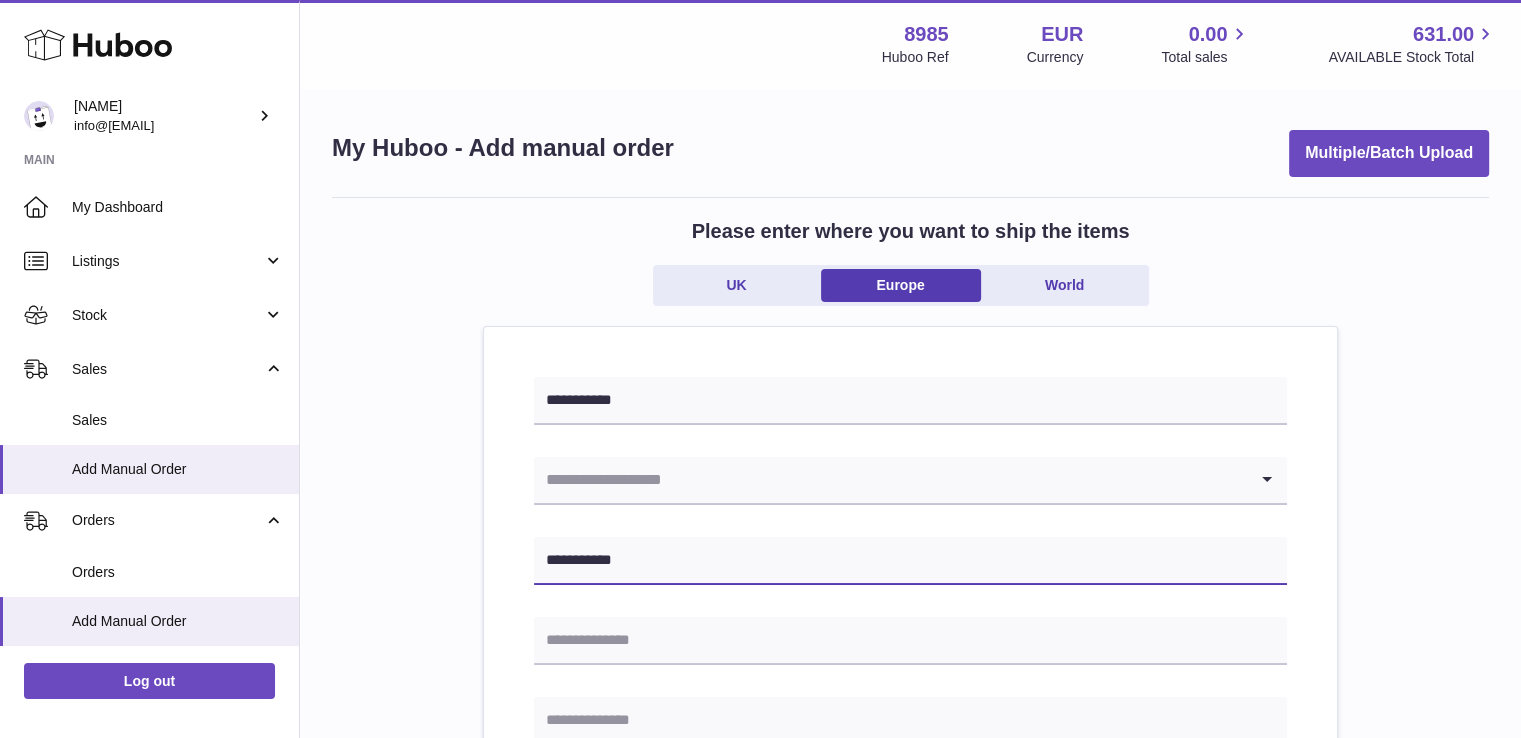 type on "*********" 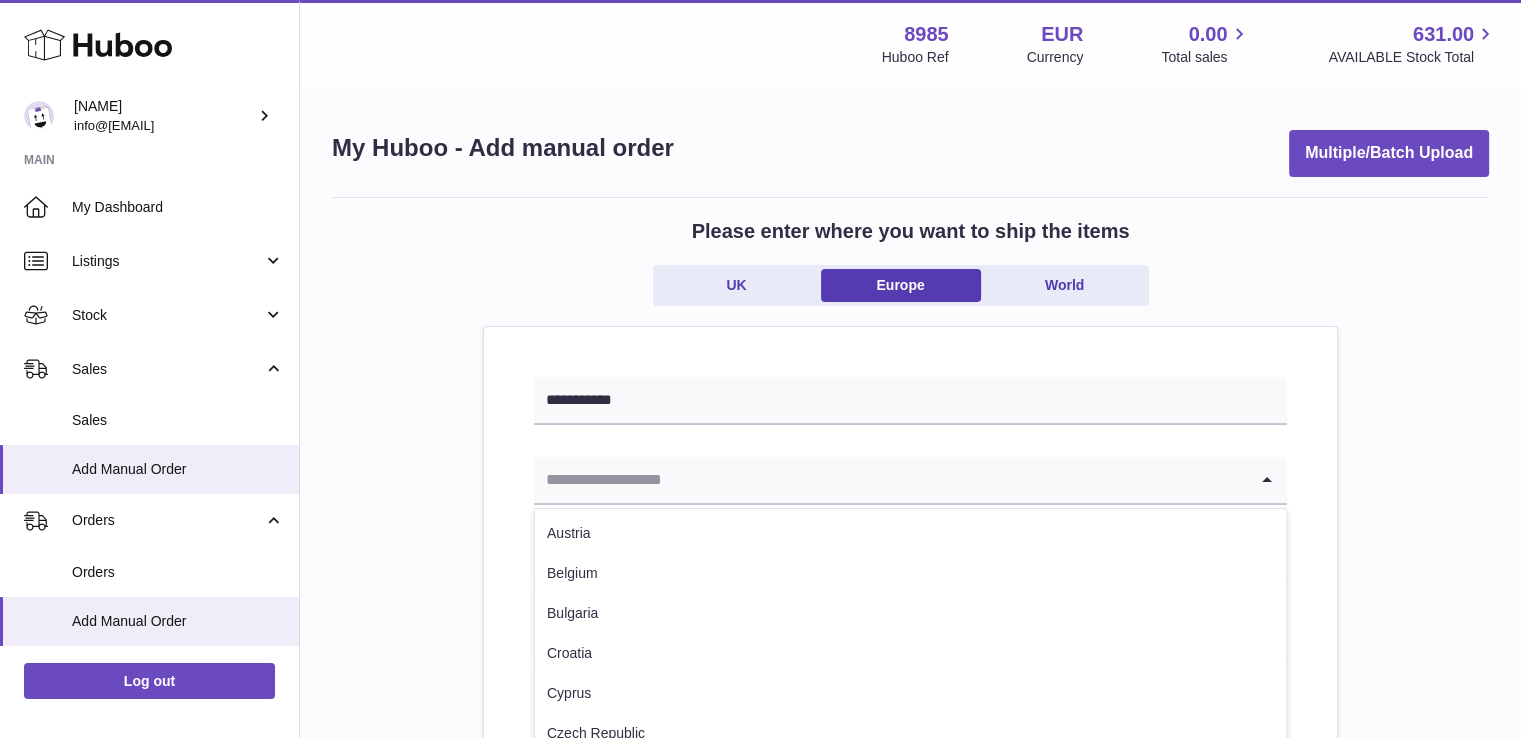 click at bounding box center [890, 480] 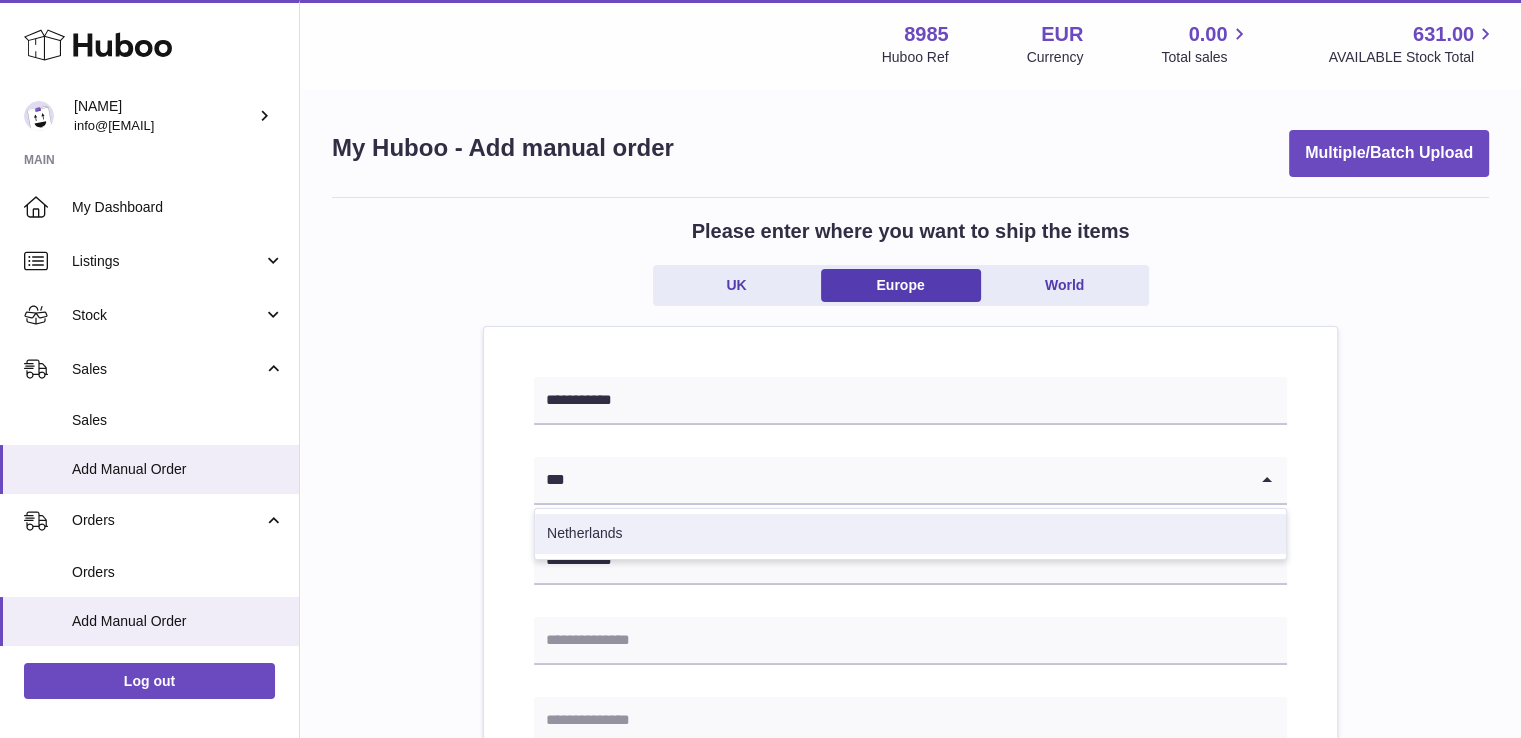 click on "Netherlands" at bounding box center (910, 534) 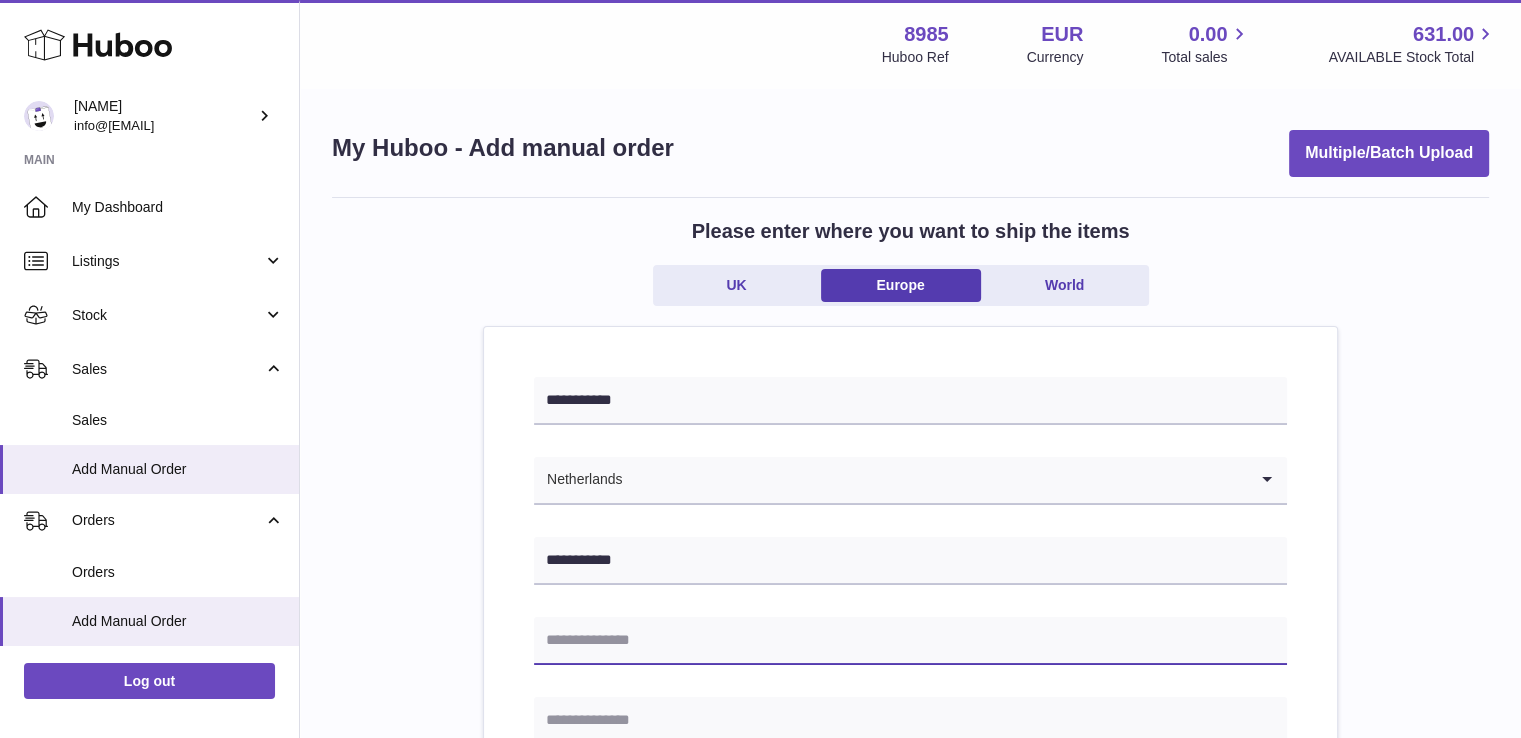 click at bounding box center (910, 641) 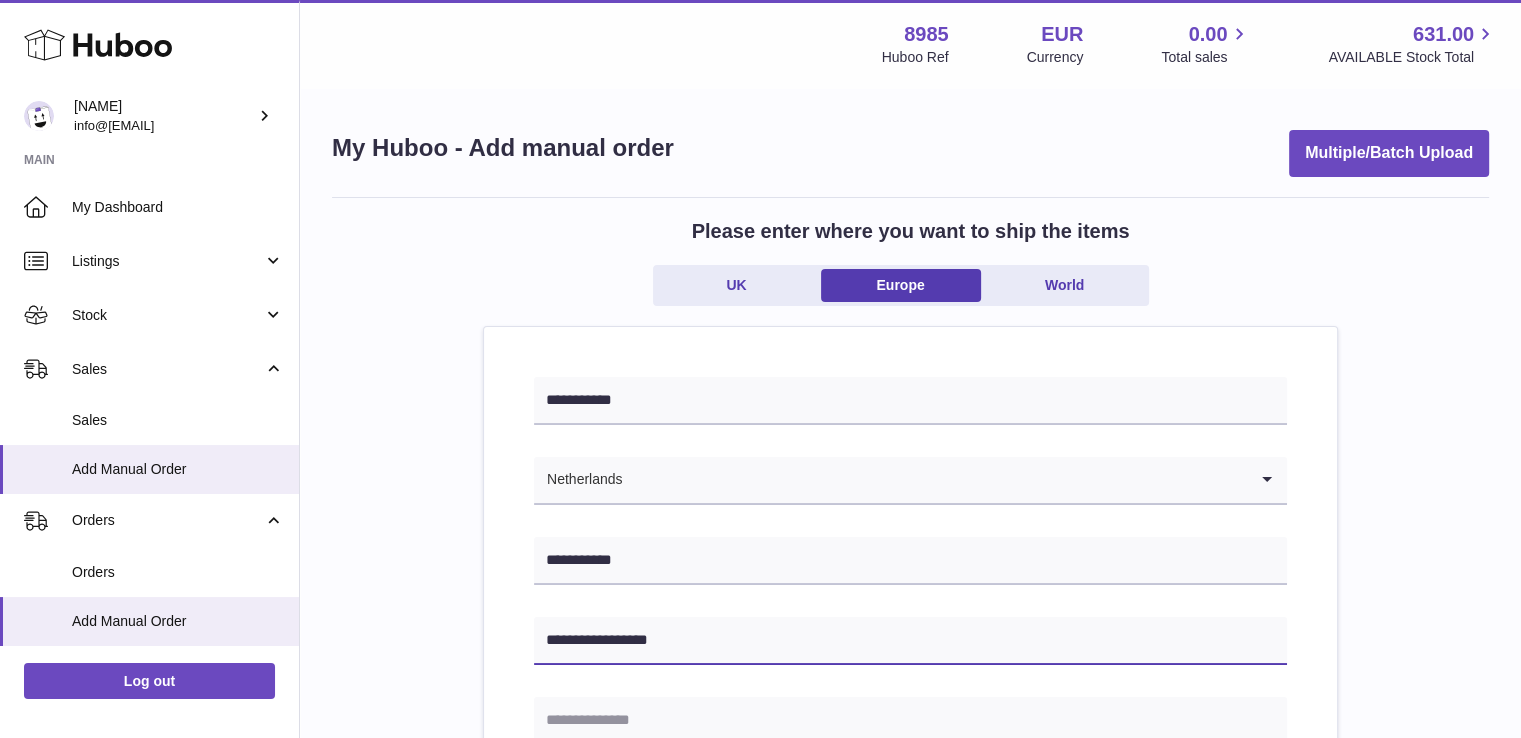 type on "**********" 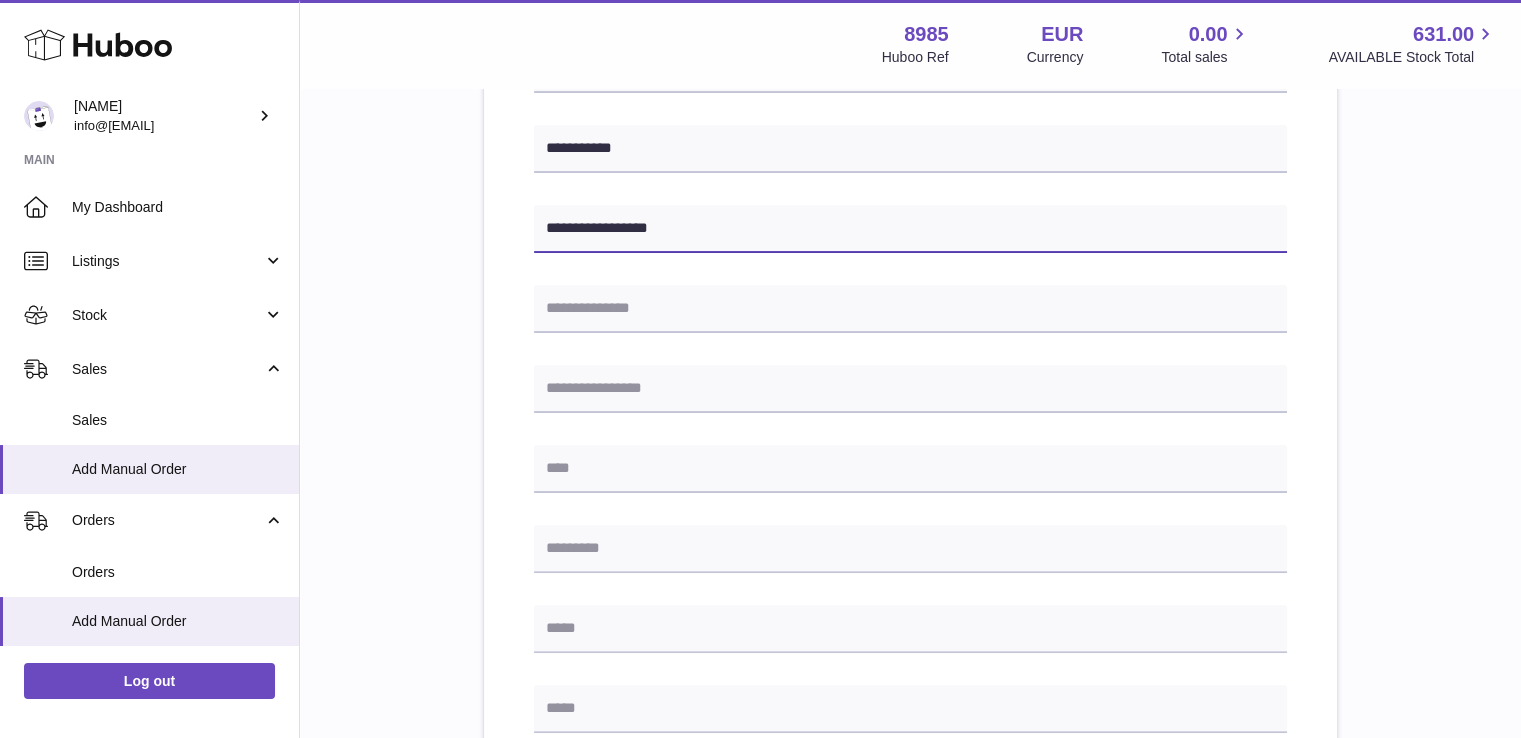 scroll, scrollTop: 492, scrollLeft: 0, axis: vertical 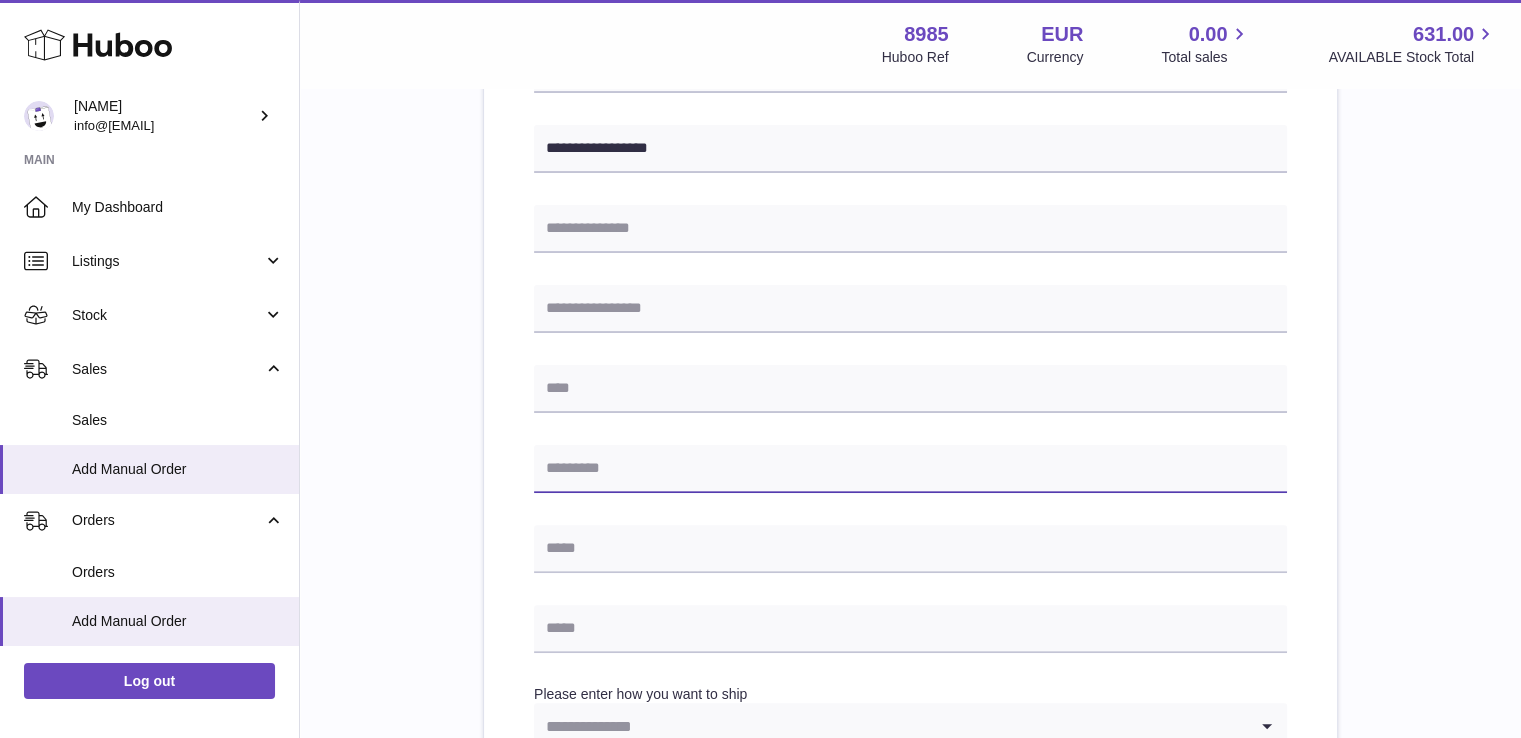 click at bounding box center [910, 469] 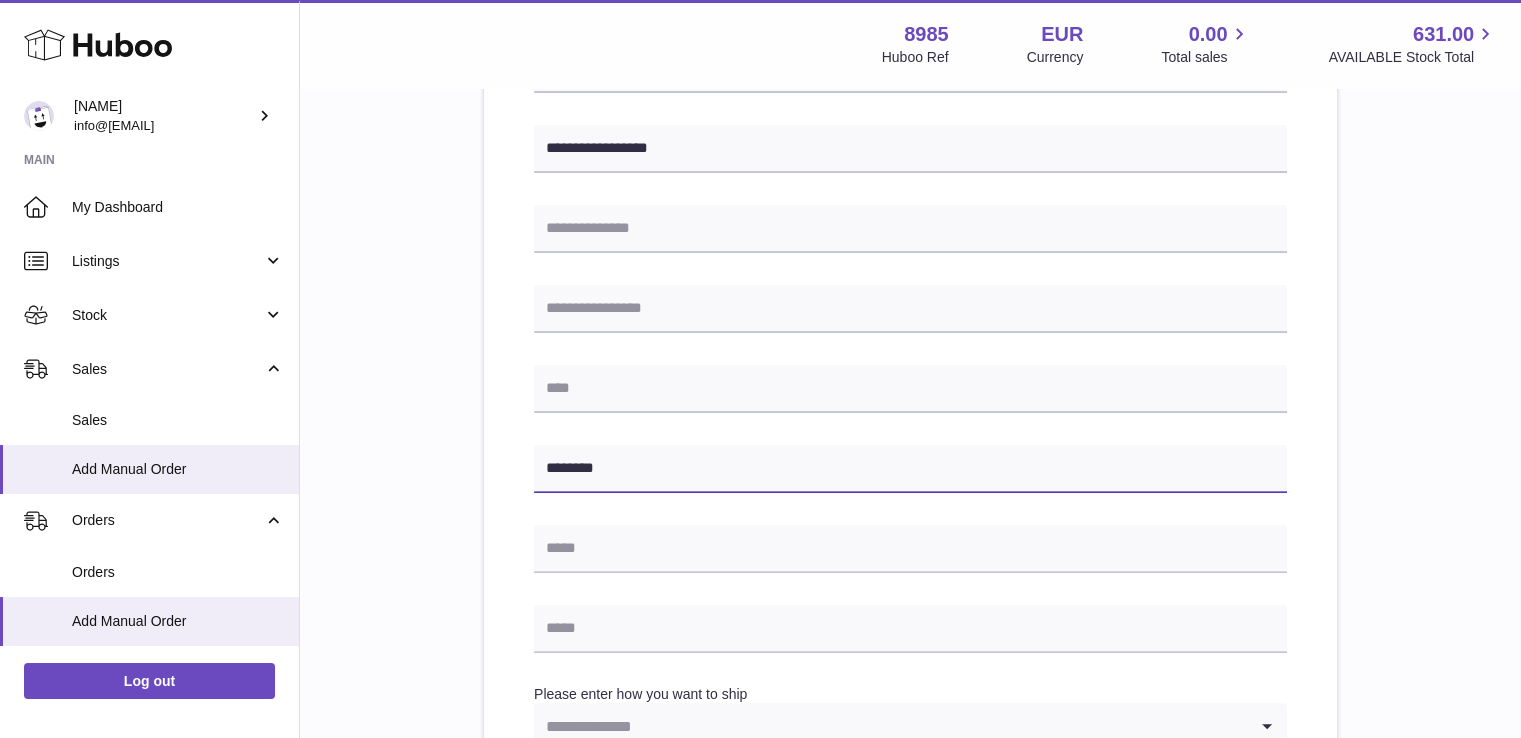 type on "*******" 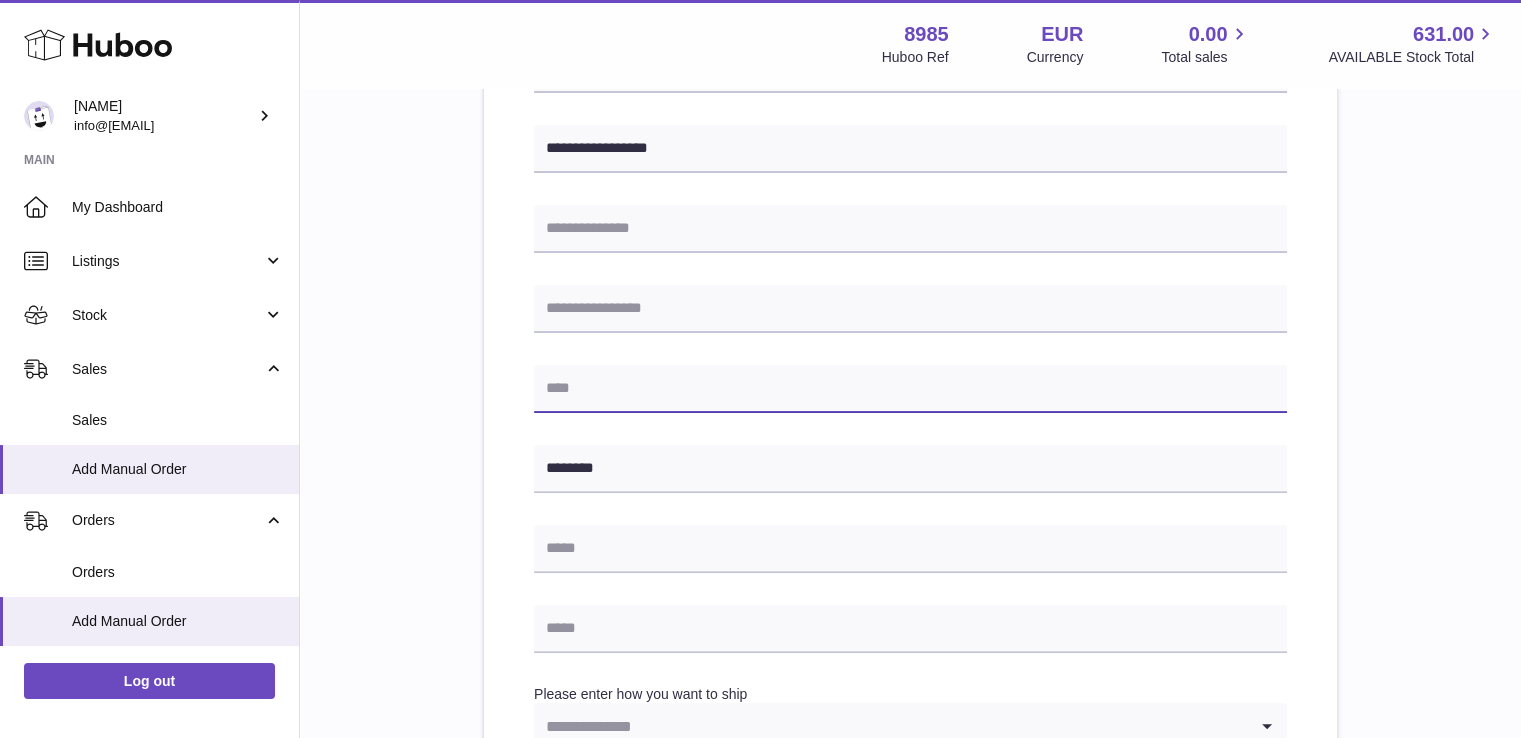 click at bounding box center (910, 389) 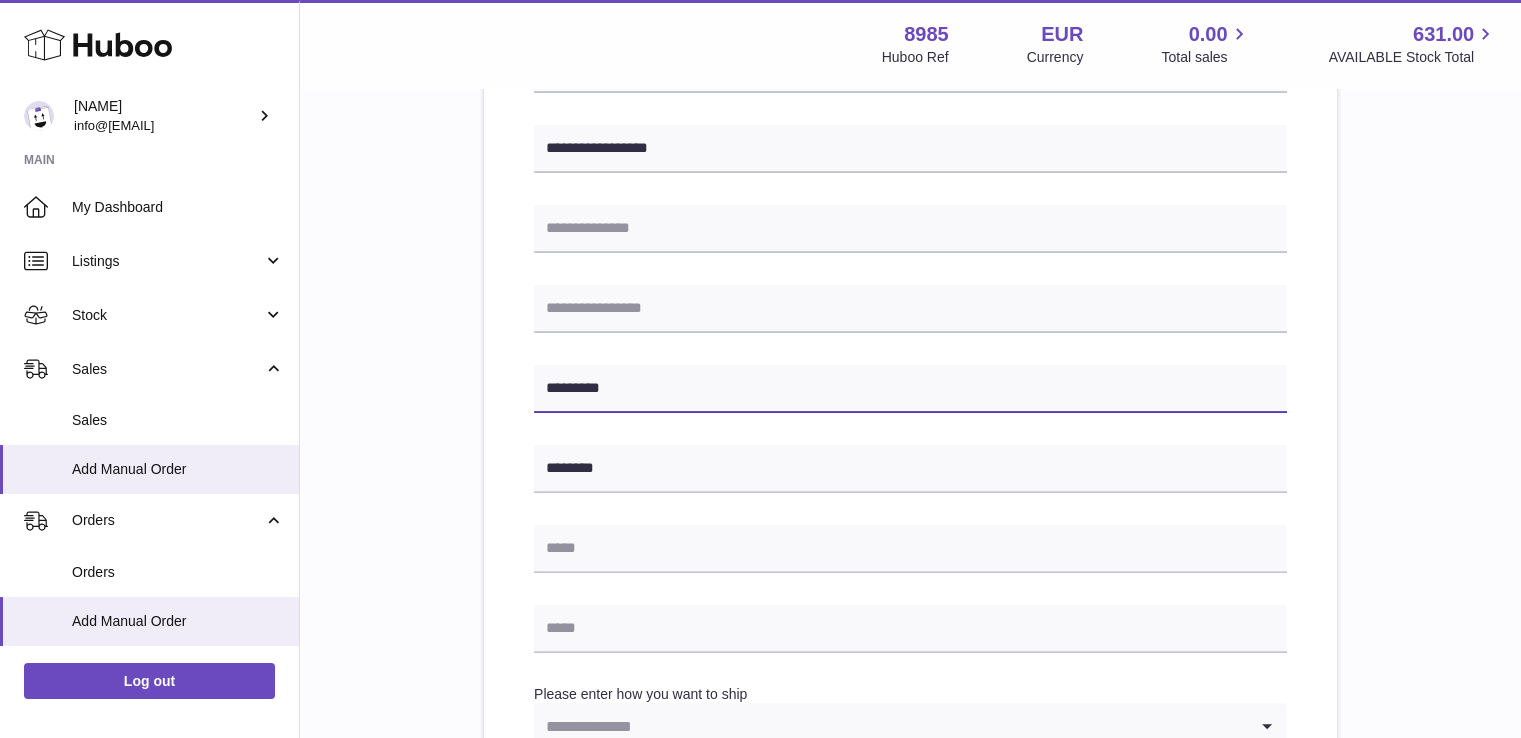 type on "*********" 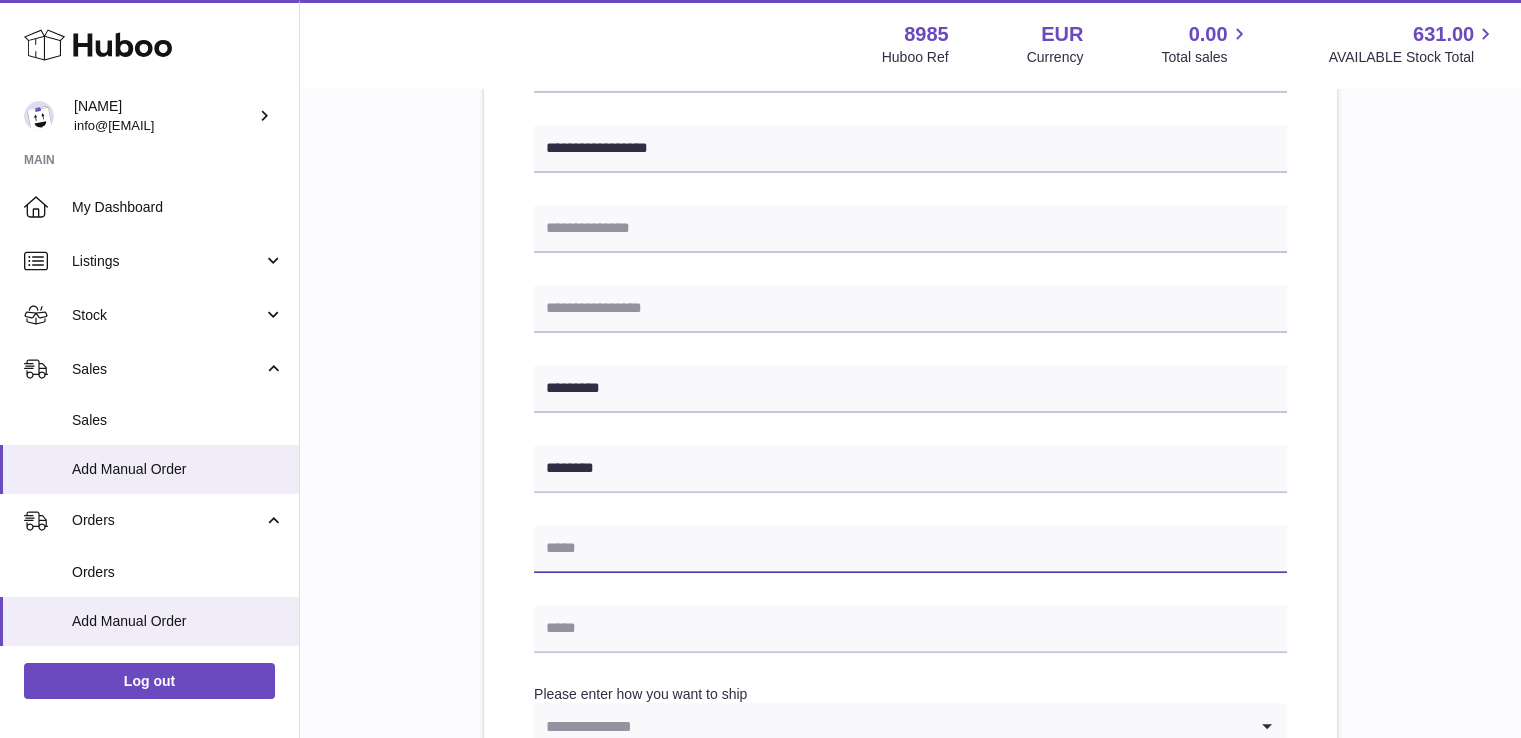 click at bounding box center [910, 549] 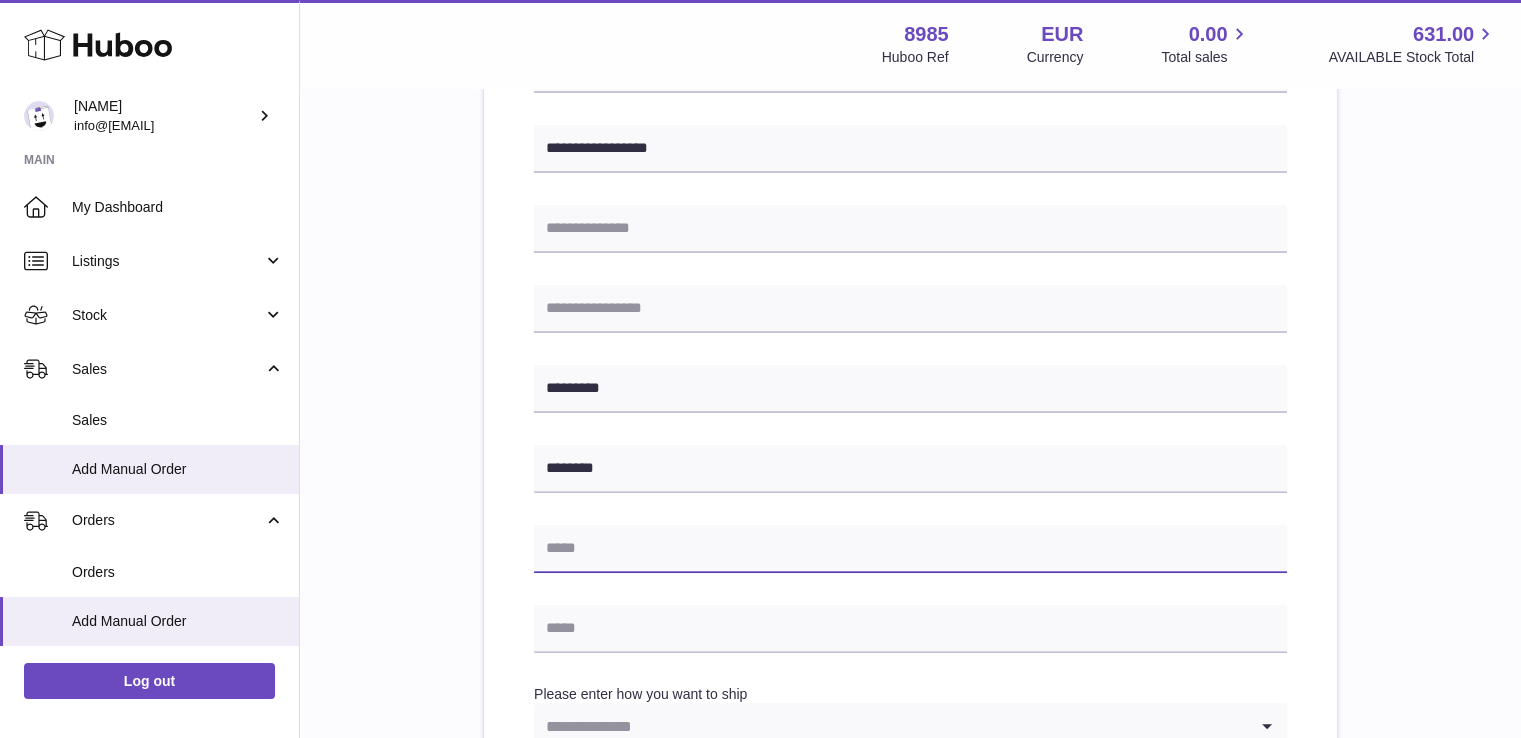 type on "**********" 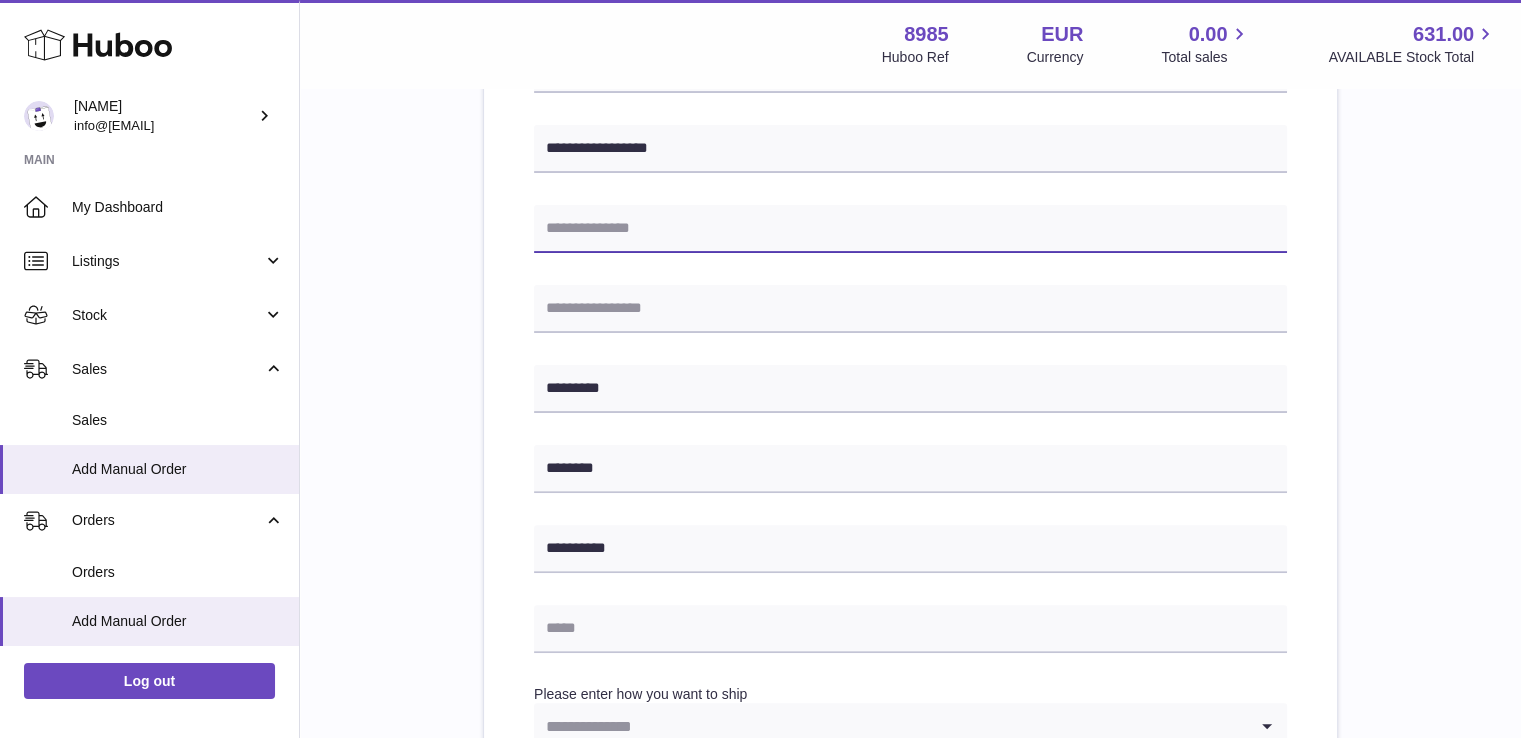 type on "**********" 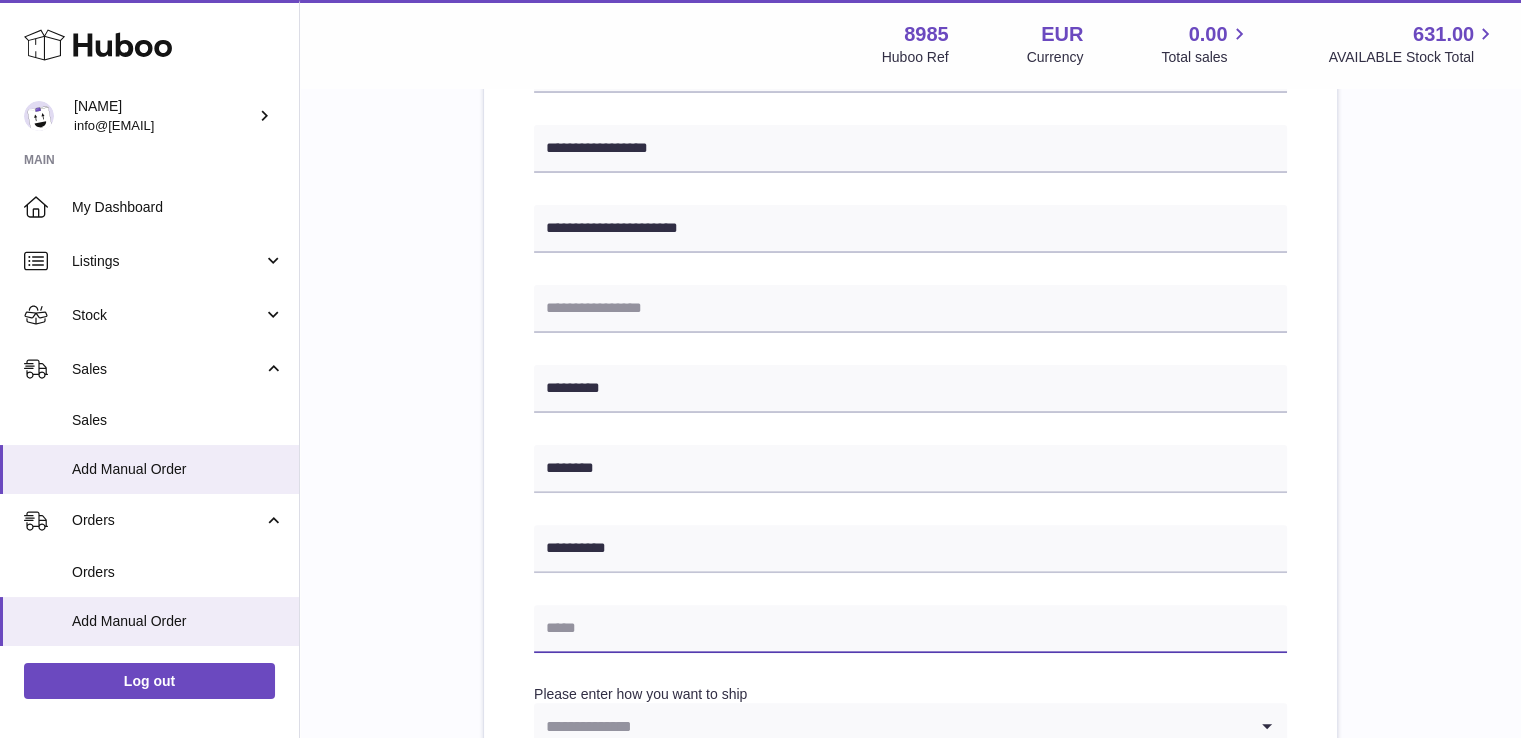 type on "**********" 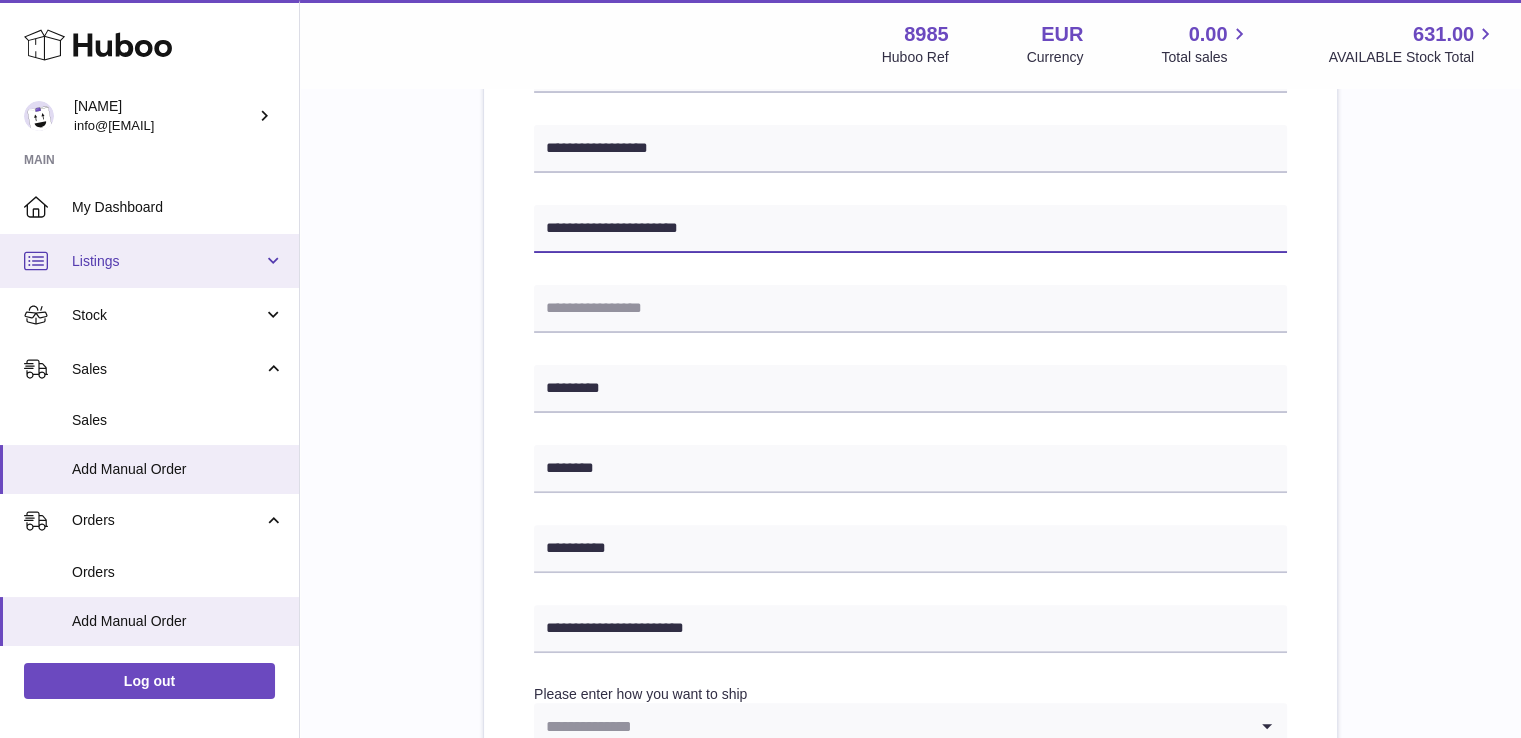 drag, startPoint x: 753, startPoint y: 231, endPoint x: 186, endPoint y: 280, distance: 569.11334 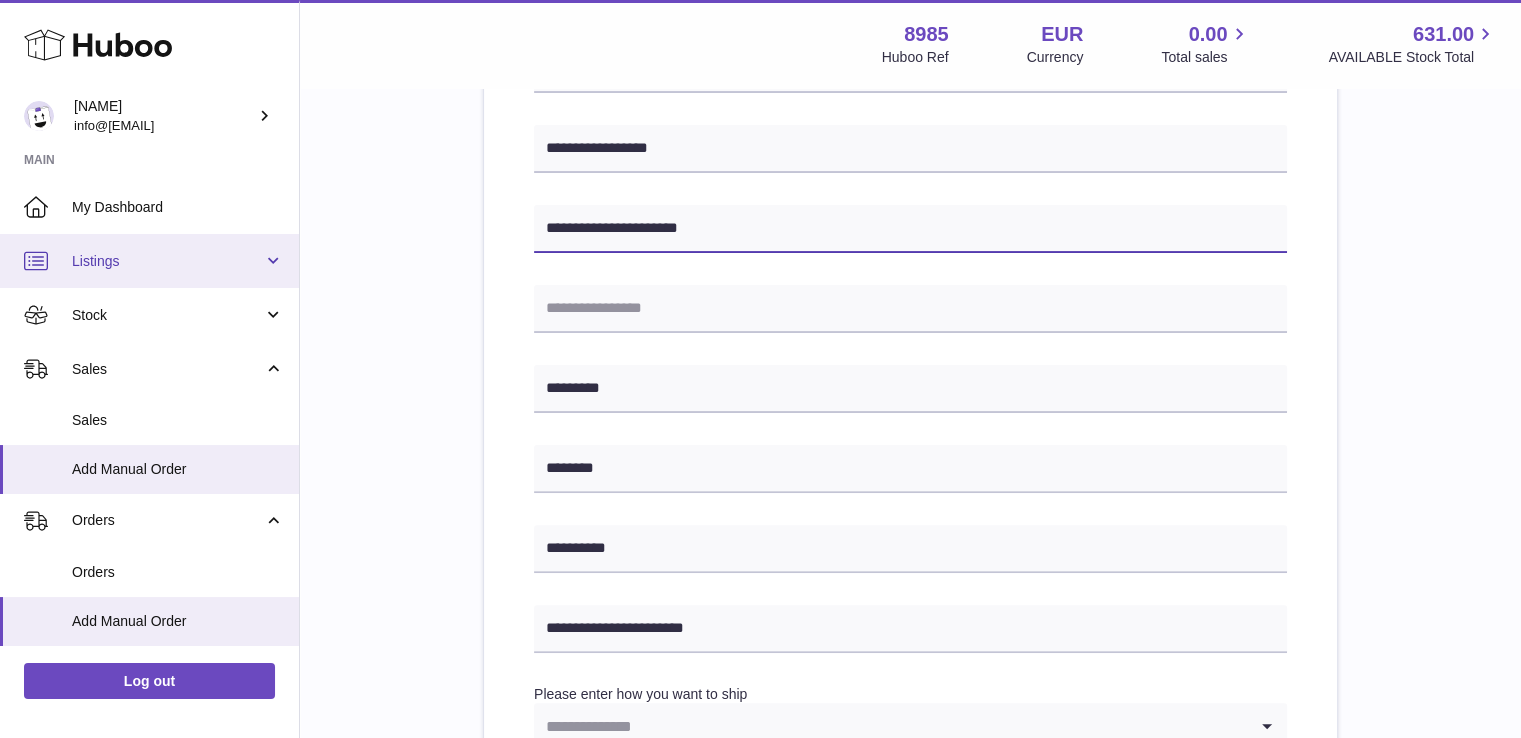 click on "Huboo
Willemien de Haan
info@dehaanlifestyle.nl     Main     My Dashboard       Listings     Not with Huboo Listings with Huboo Bundles   Stock     Stock Stock History Add Stock Delivery History ASN Uploads   Sales     Sales Add Manual Order   Orders     Orders Add Manual Order   Usage       Invoicing and Payments     Billing History Storage History Direct Debits Account Balance   Cases       Channels       Settings       Returns       Log out   Menu   Huboo     8985   Huboo Ref    EUR   Currency   0.00     Total sales   631.00     AVAILABLE Stock Total   Currency   EUR   Total sales   0.00   AVAILABLE Stock Total   631.00   My Huboo - Add manual order
Multiple/Batch Upload
Please enter where you want to ship the items
UK
Europe
World
*********" at bounding box center [760, 404] 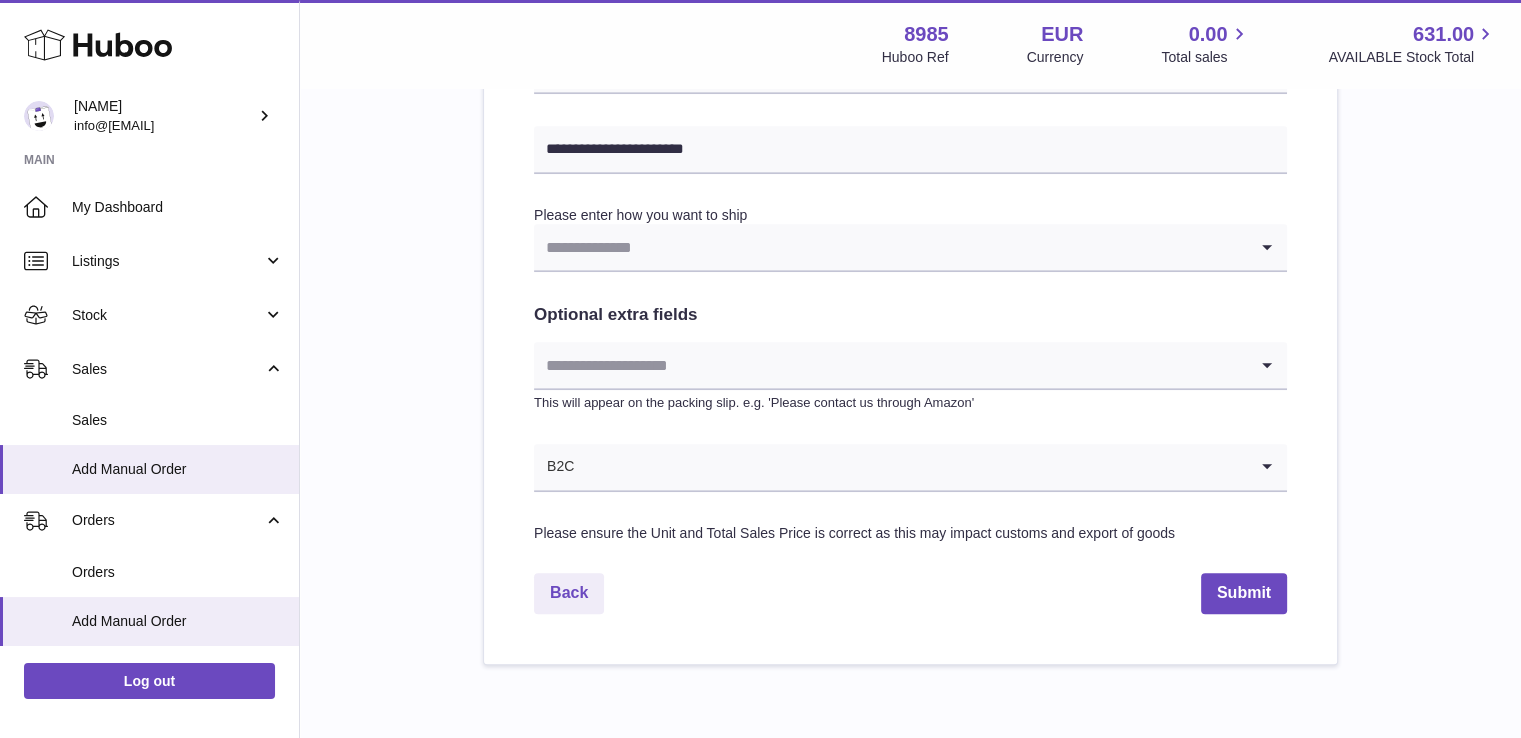 scroll, scrollTop: 1011, scrollLeft: 0, axis: vertical 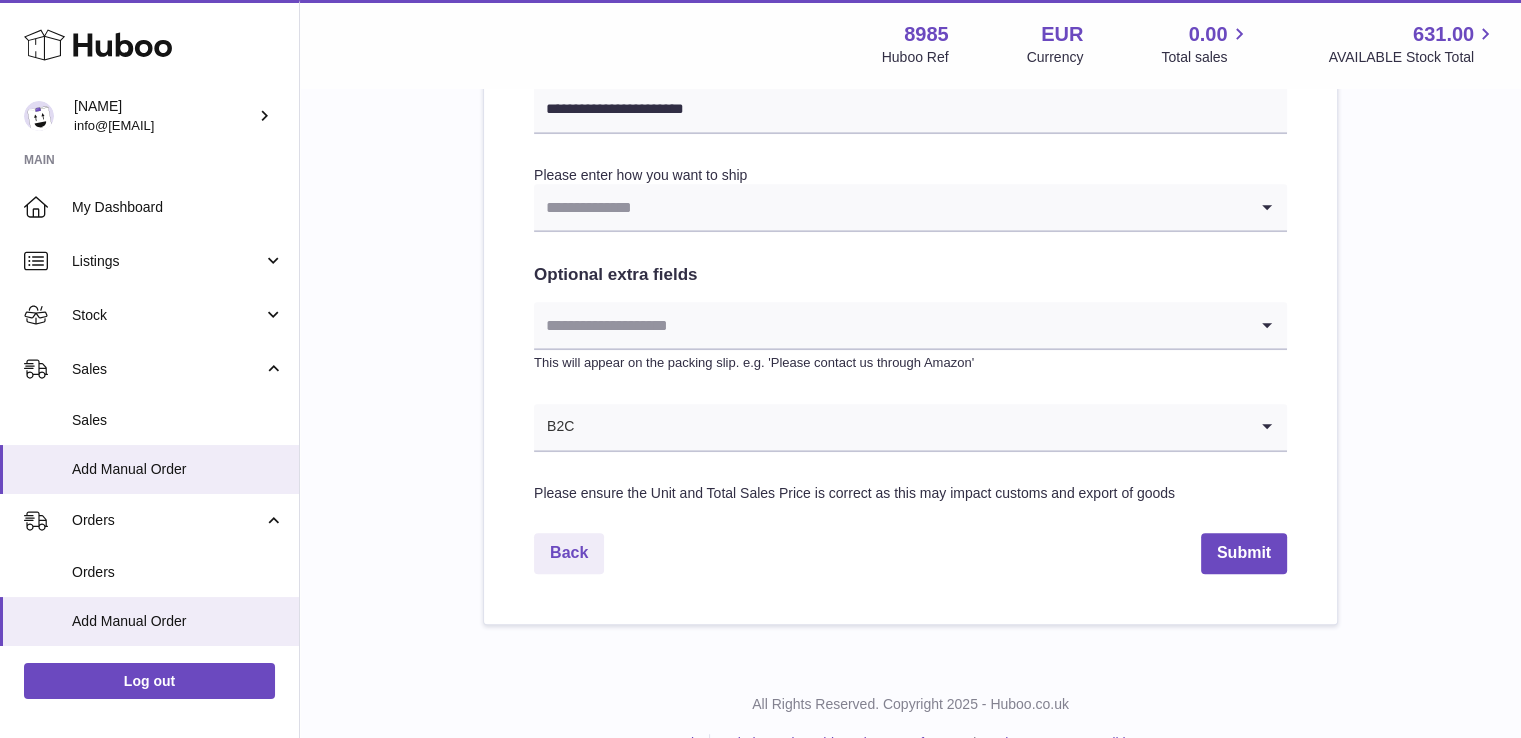 type 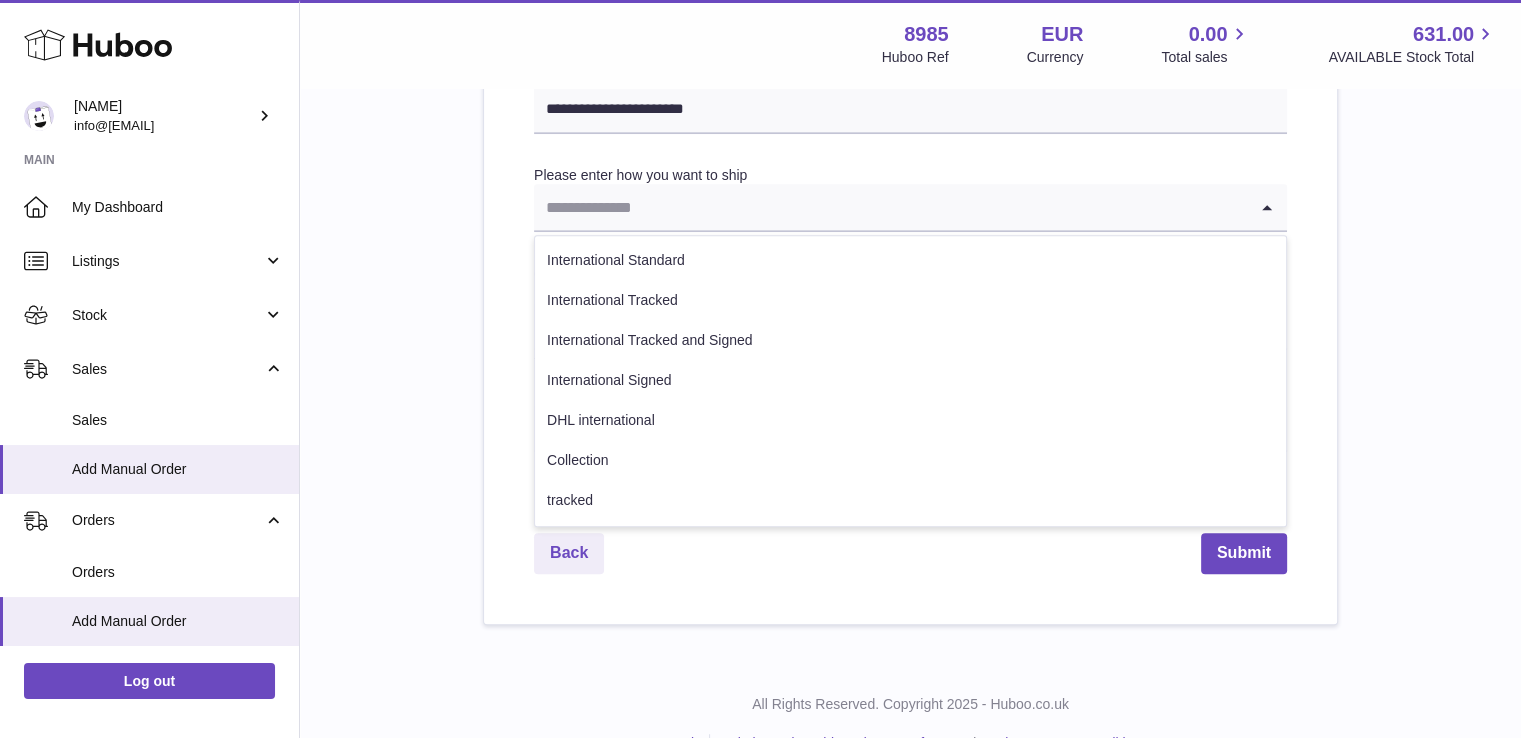 click 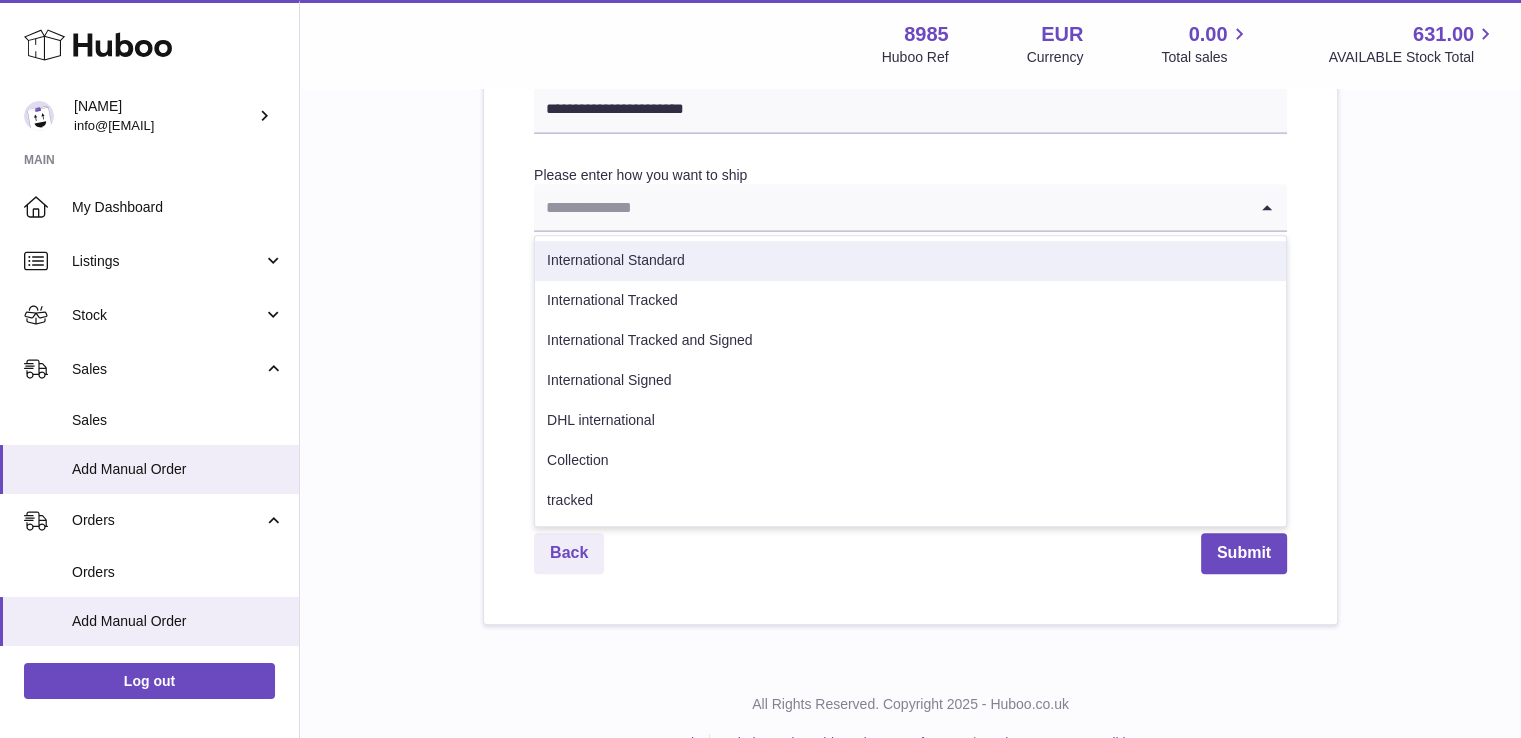 click on "International Standard" at bounding box center [910, 261] 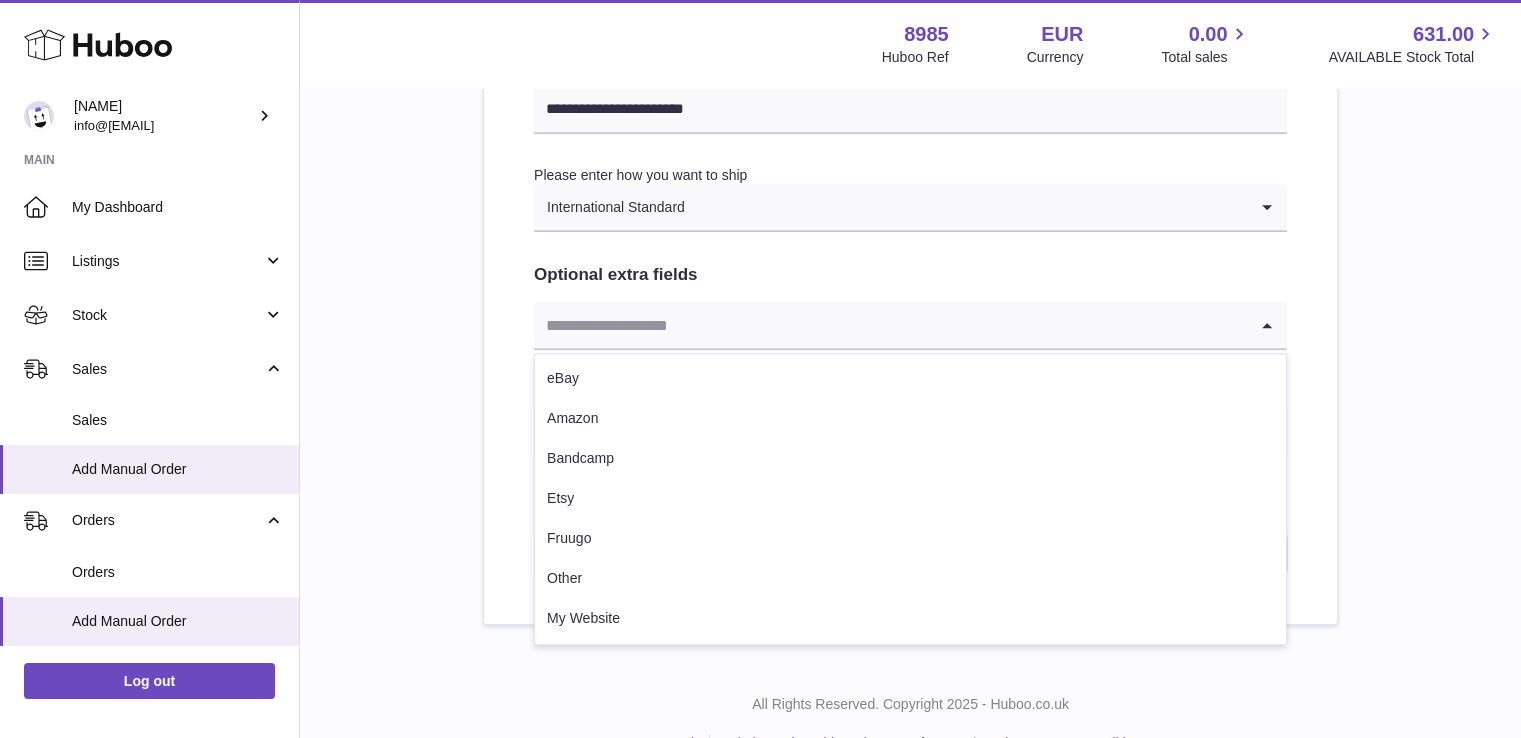 click 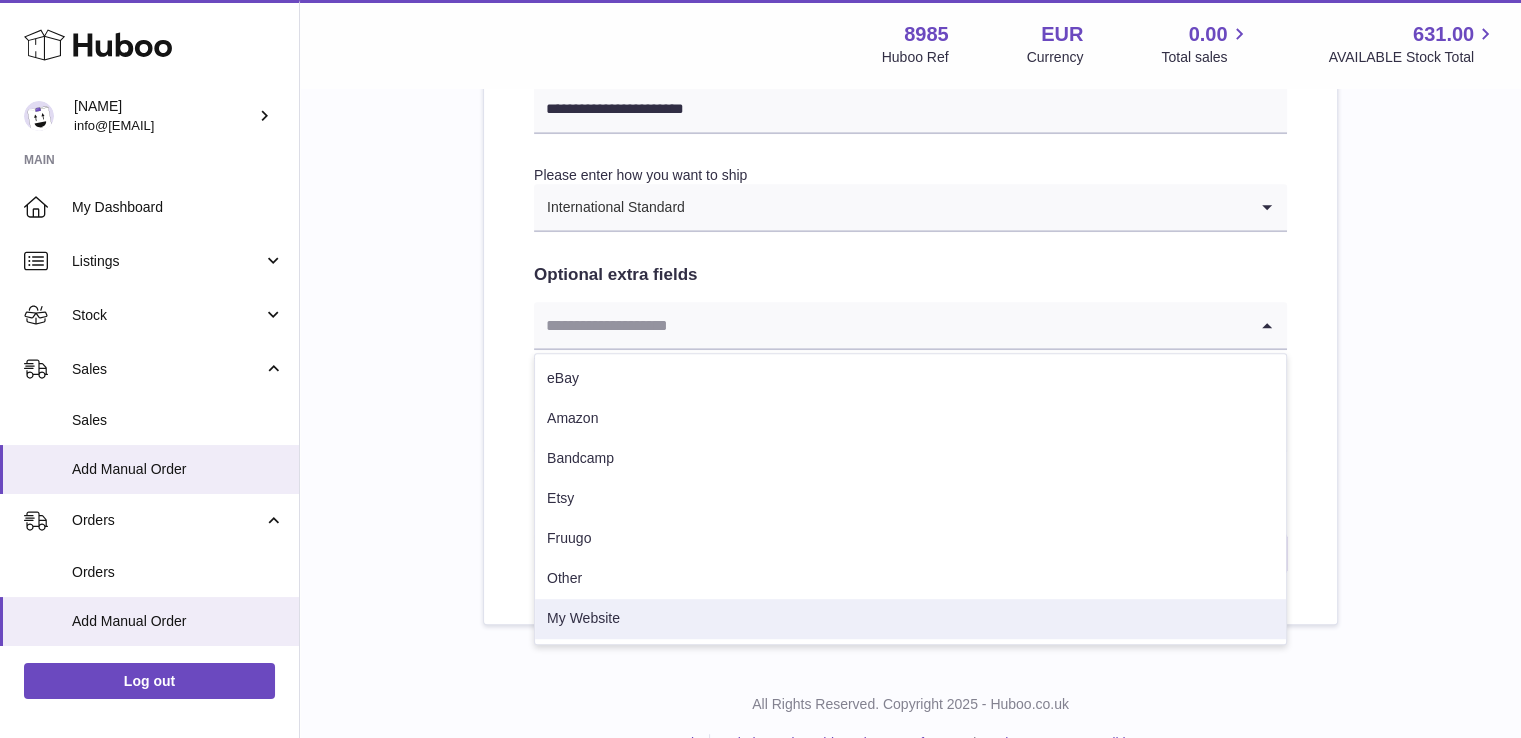 click on "My Website" at bounding box center [910, 619] 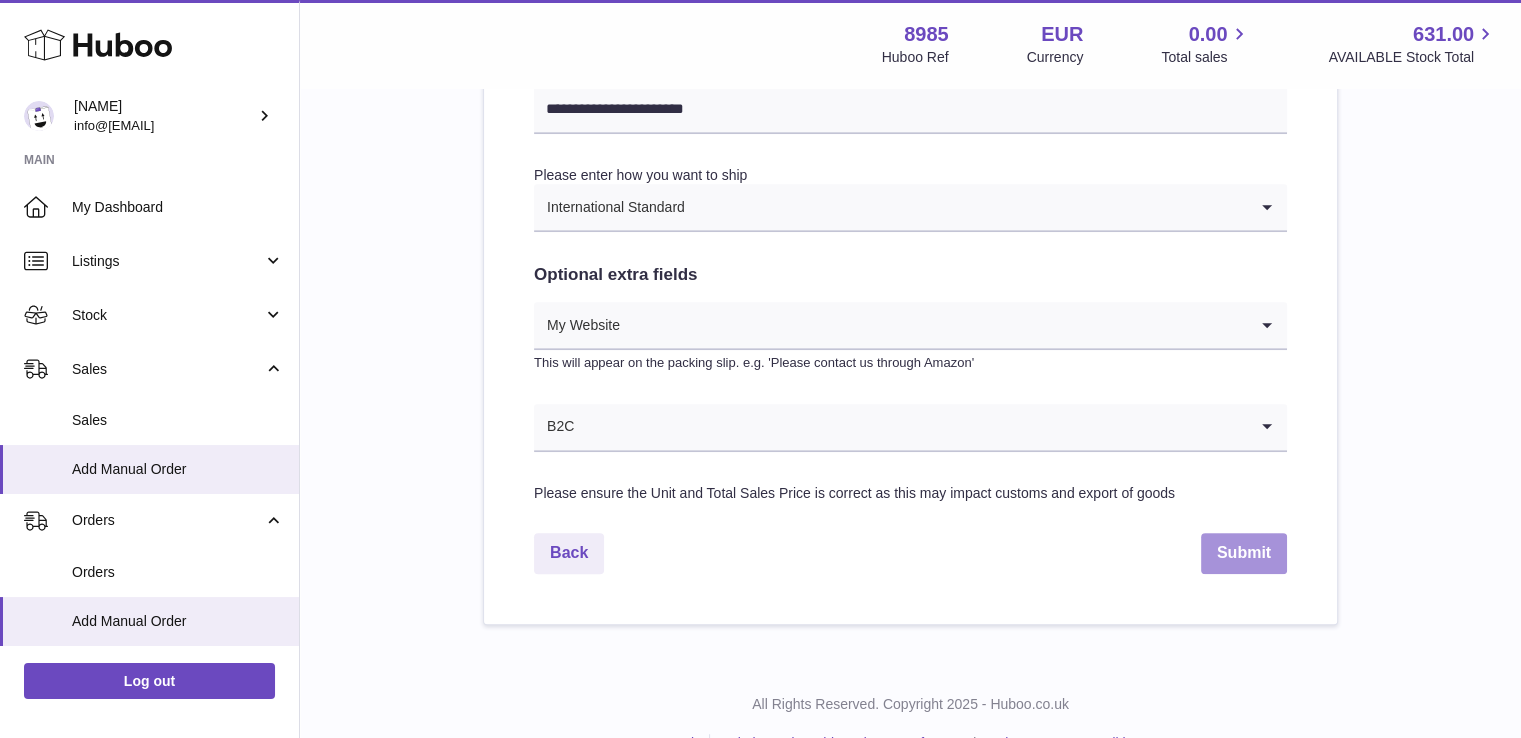 click on "Submit" at bounding box center (1244, 553) 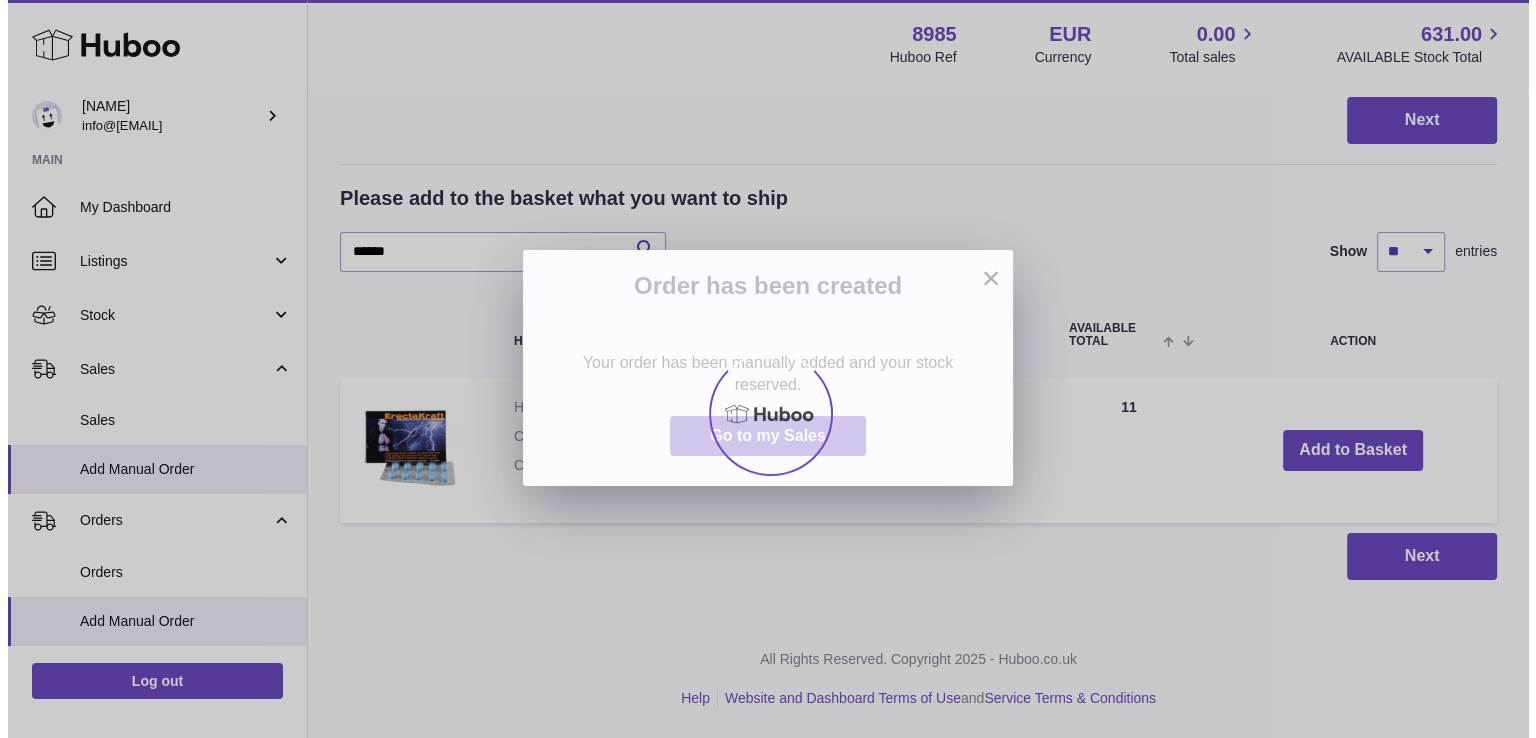 scroll, scrollTop: 0, scrollLeft: 0, axis: both 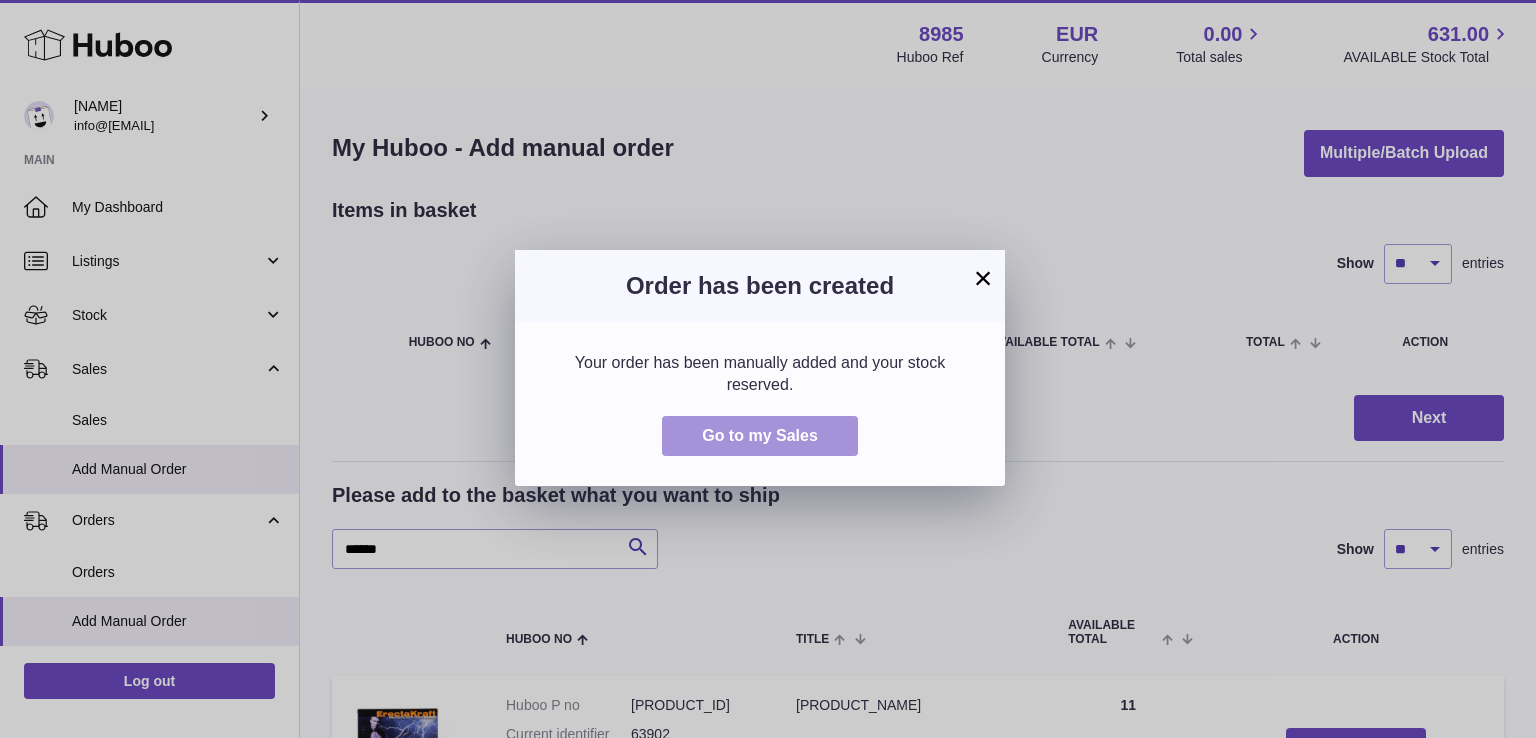 click on "Go to my Sales" at bounding box center (760, 435) 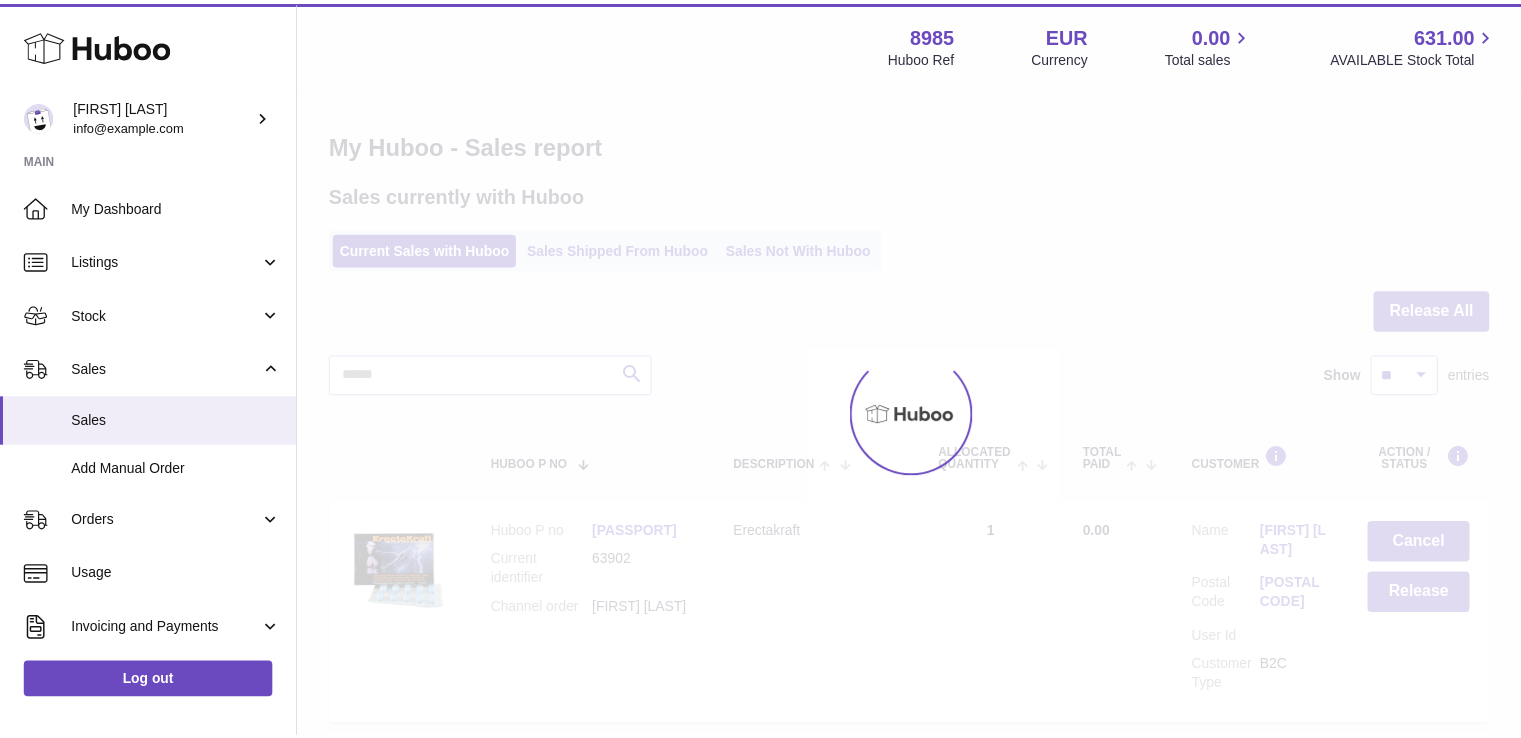 scroll, scrollTop: 0, scrollLeft: 0, axis: both 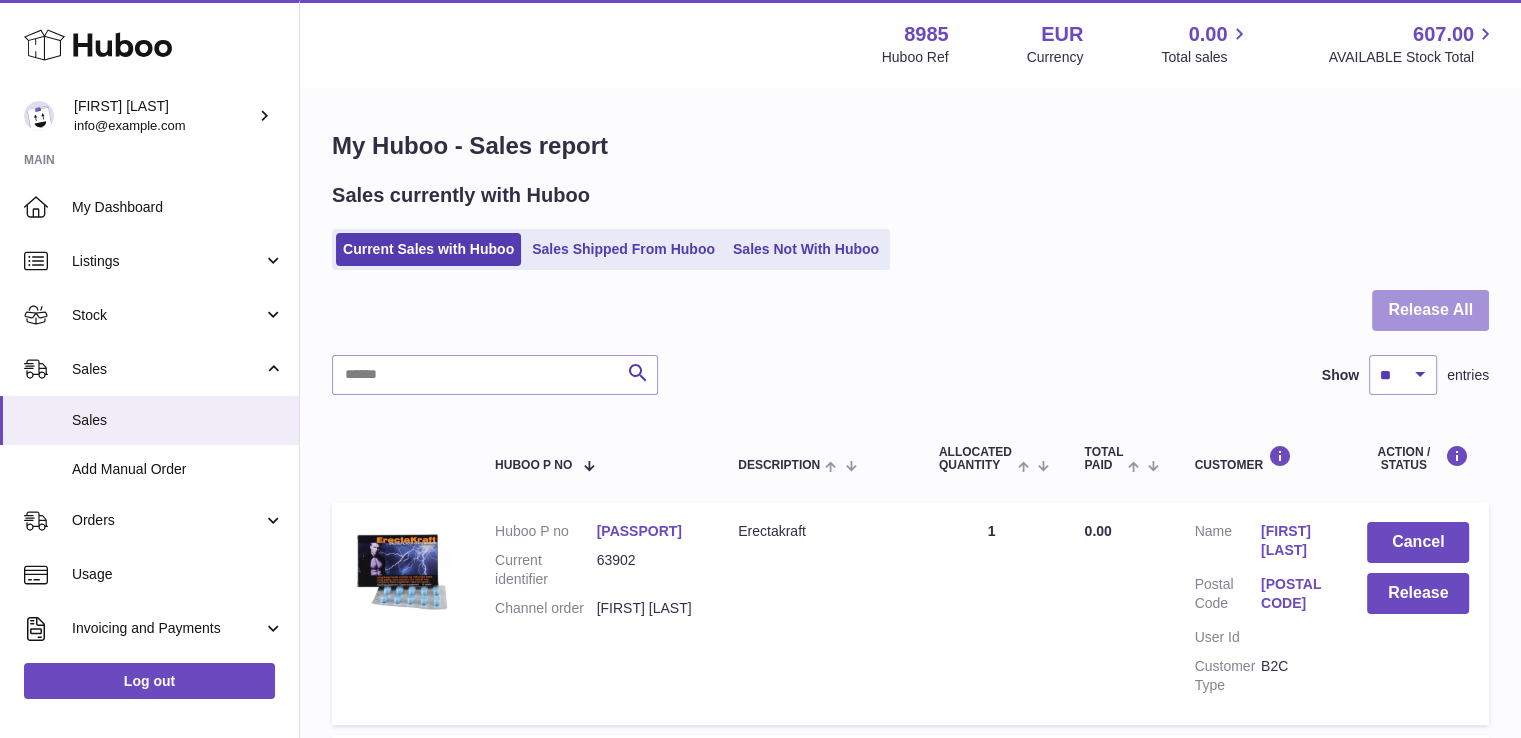 click on "Release All" at bounding box center [1430, 310] 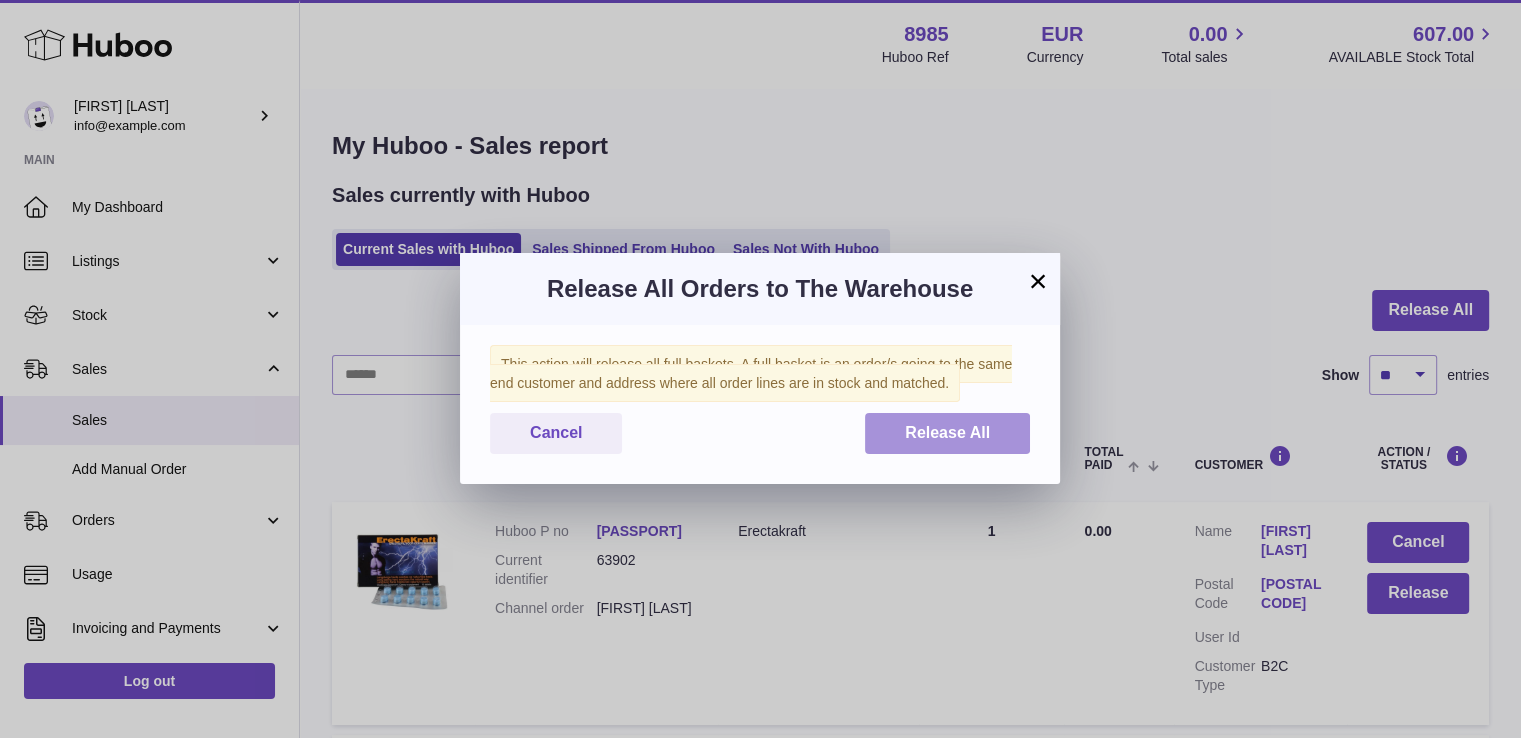 click on "Release All" at bounding box center [947, 433] 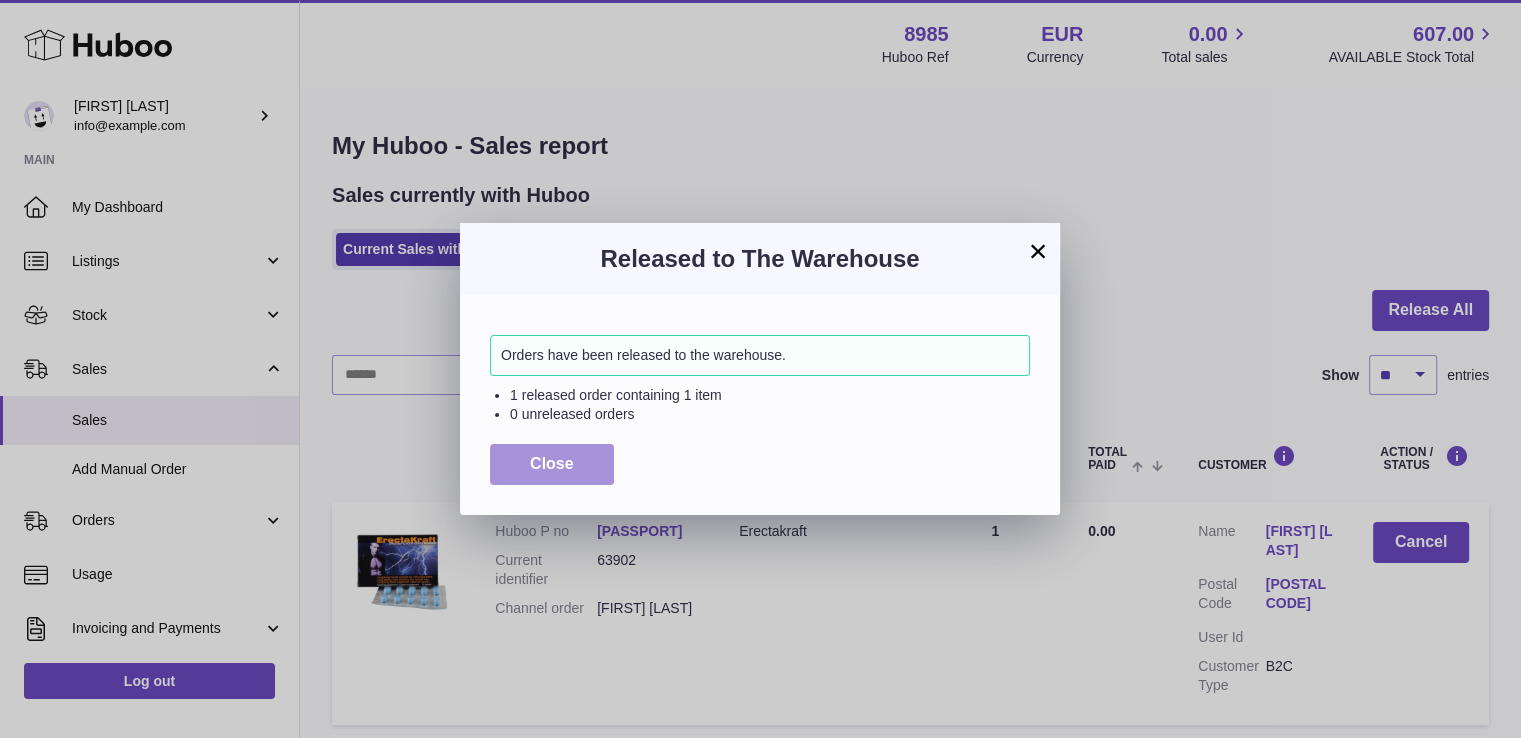 click on "Close" at bounding box center (552, 464) 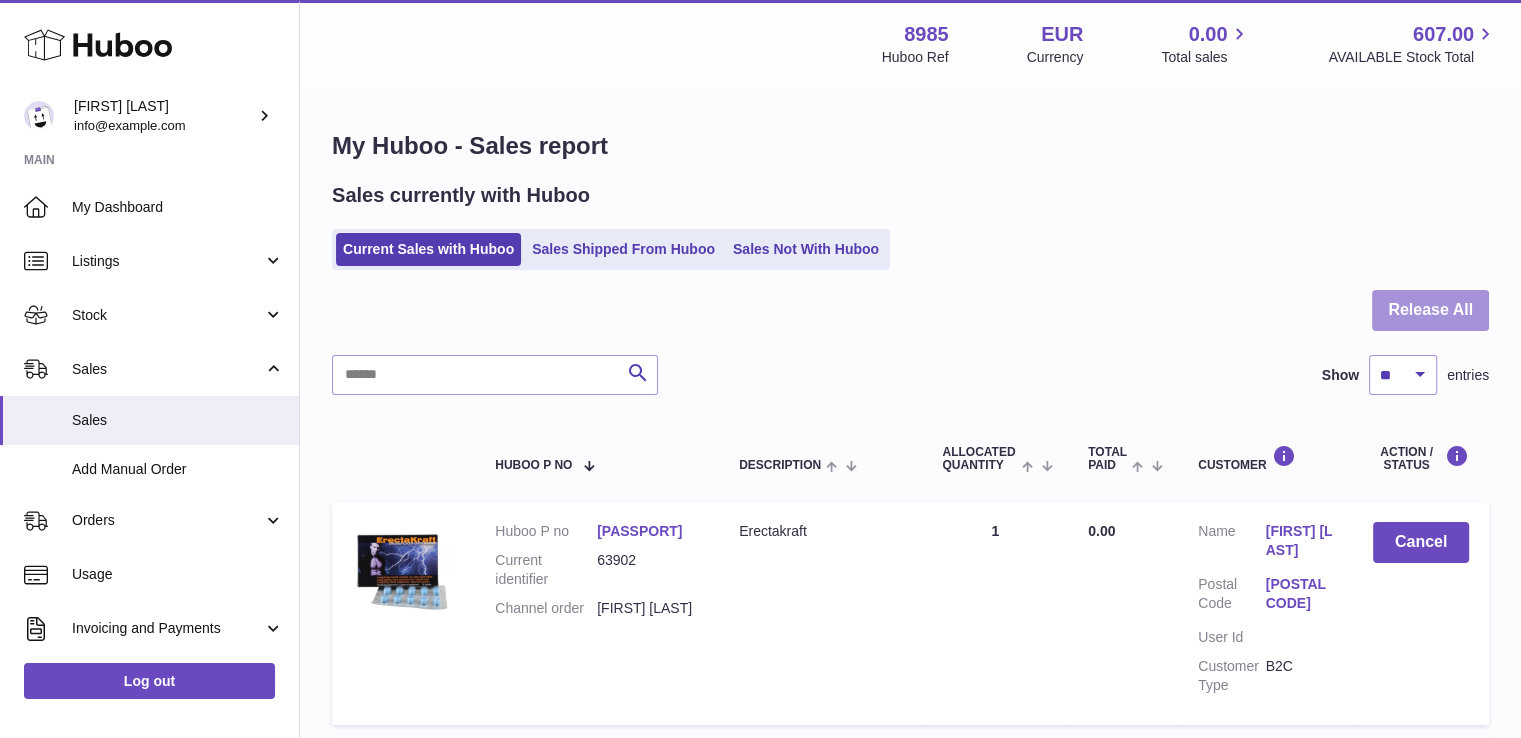 click on "Release All" at bounding box center [1430, 310] 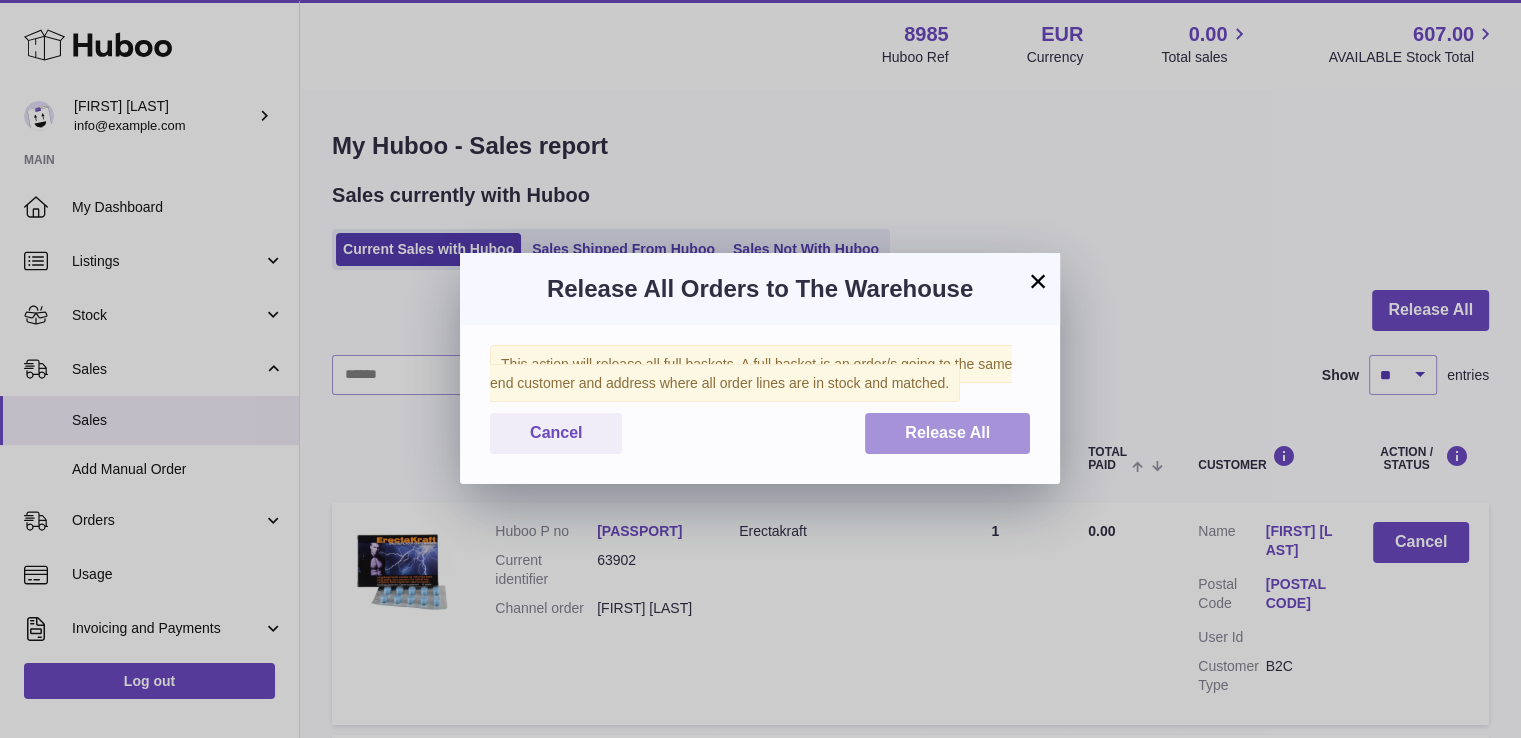 click on "Release All" at bounding box center [947, 432] 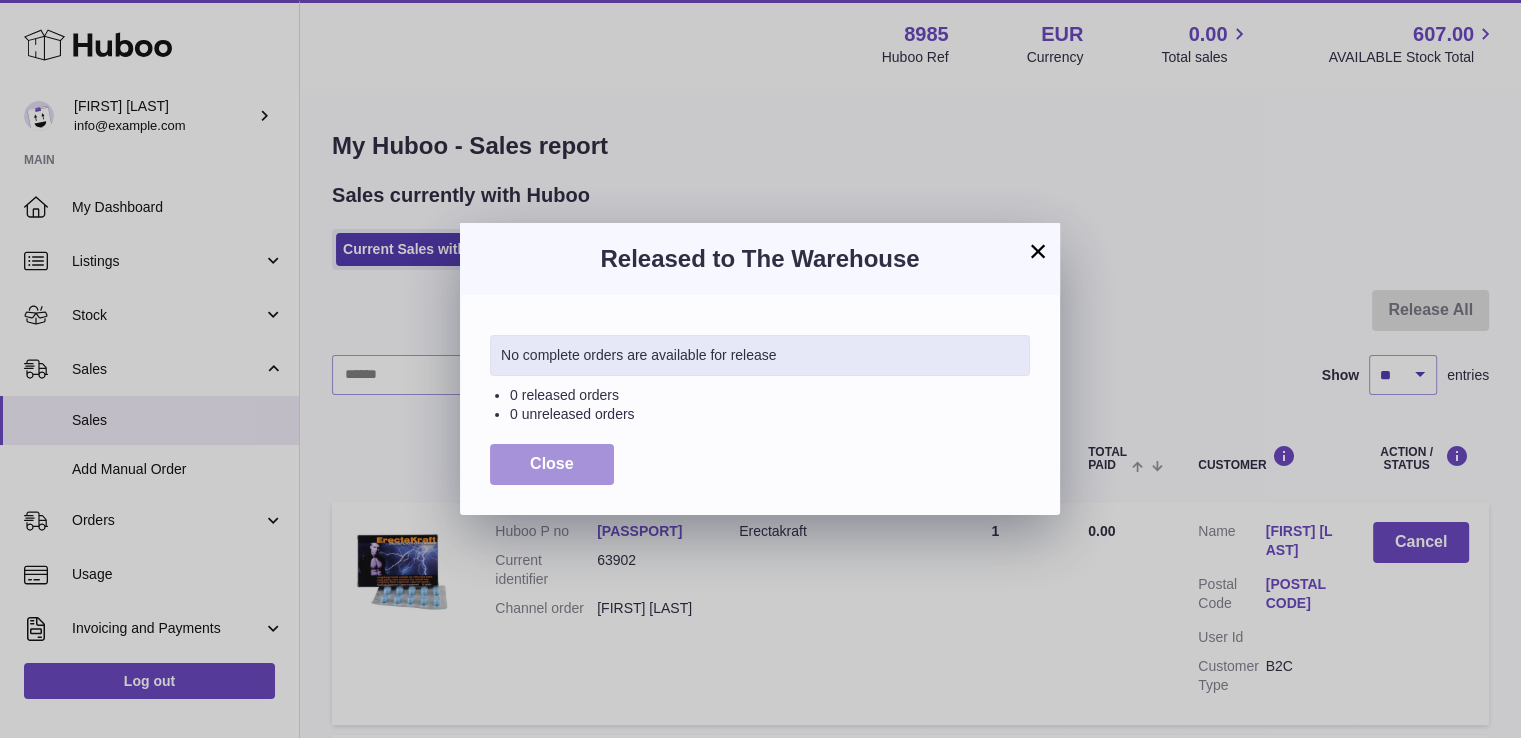 click on "Close" at bounding box center [552, 463] 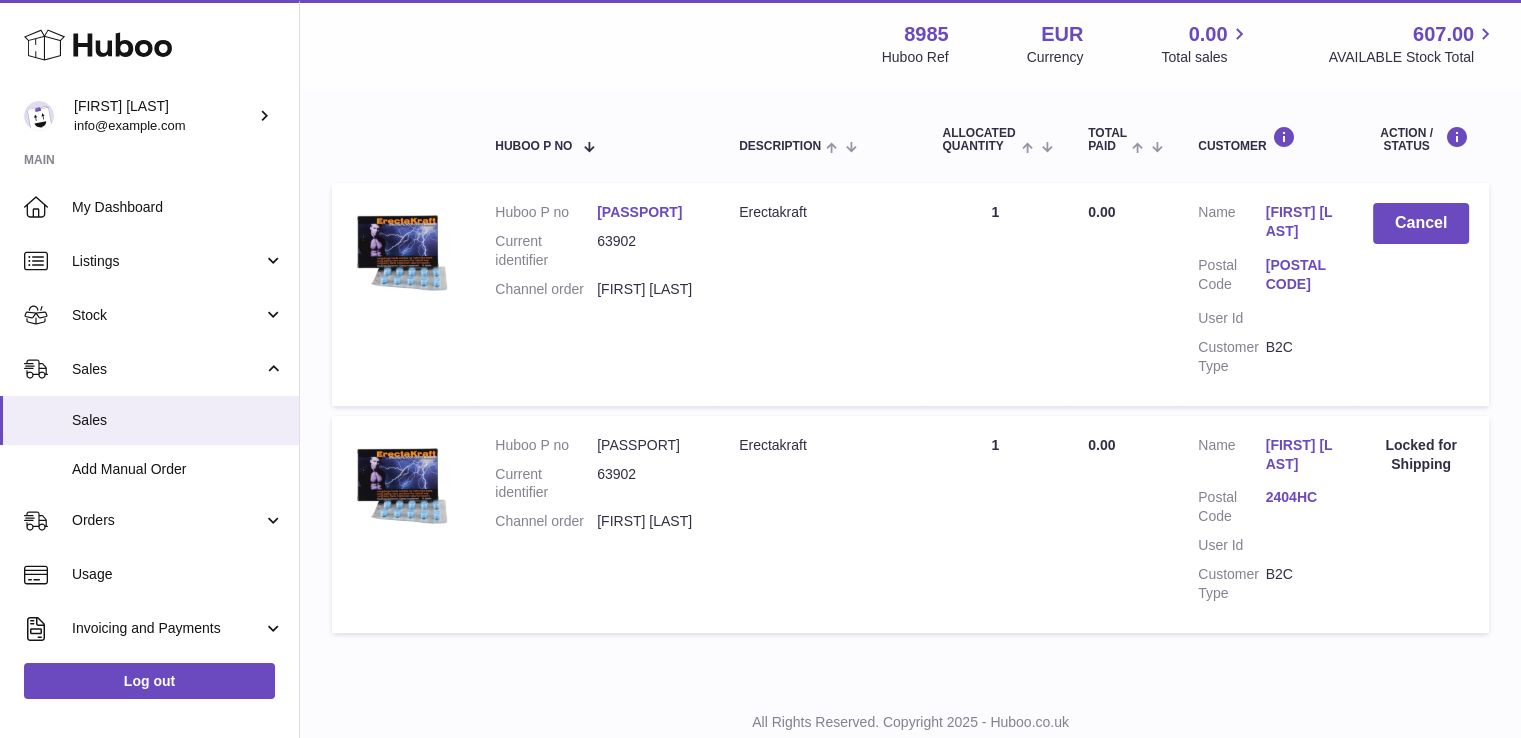 scroll, scrollTop: 346, scrollLeft: 0, axis: vertical 